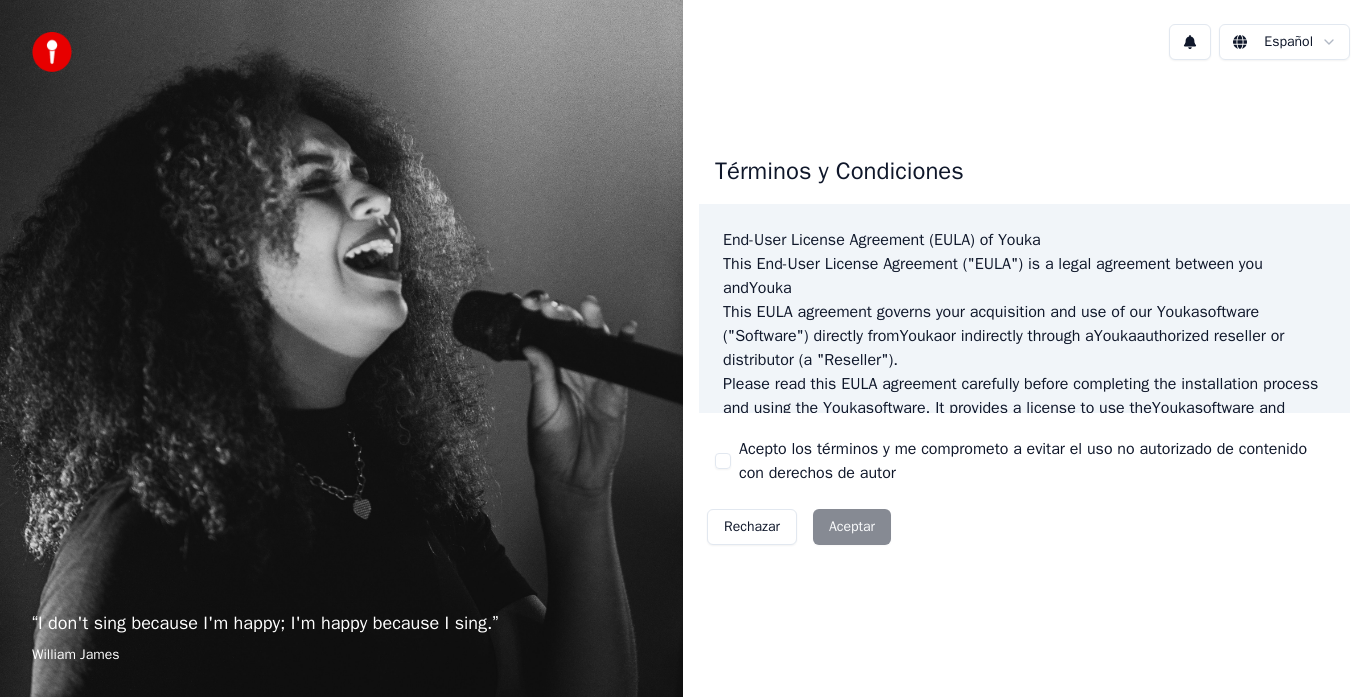 scroll, scrollTop: 0, scrollLeft: 0, axis: both 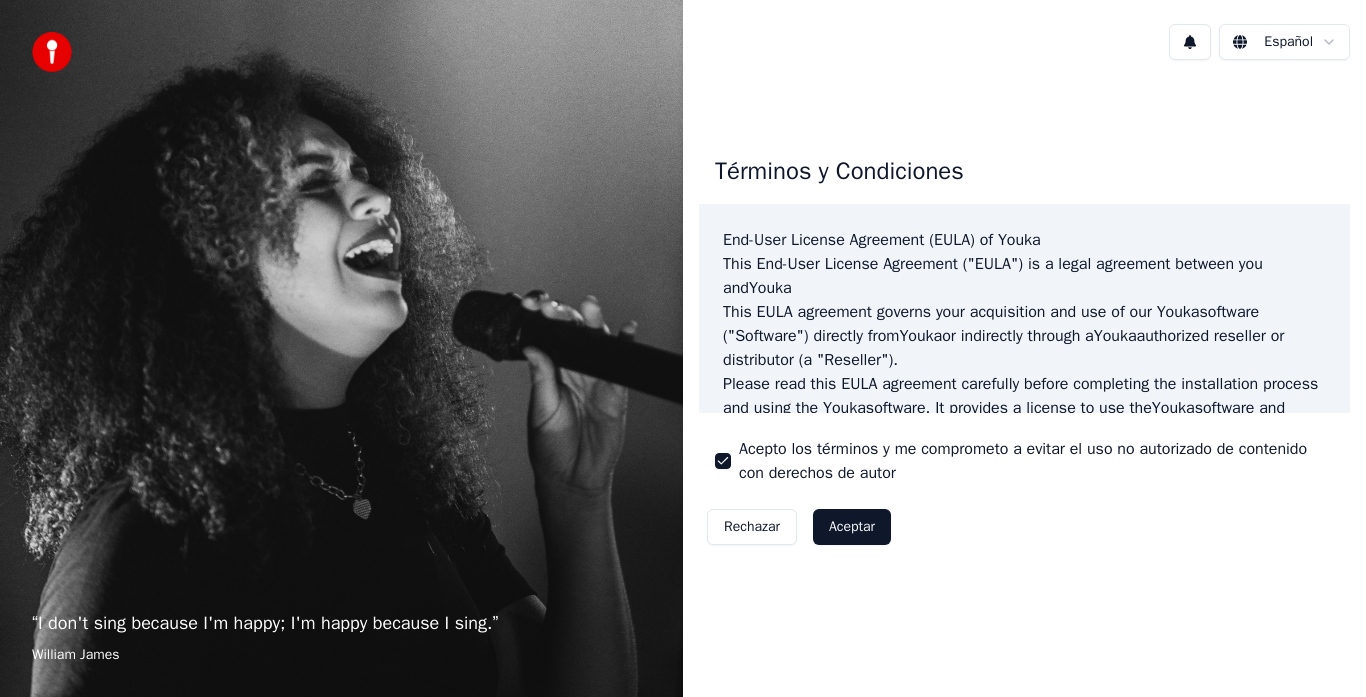 click on "Aceptar" at bounding box center [852, 527] 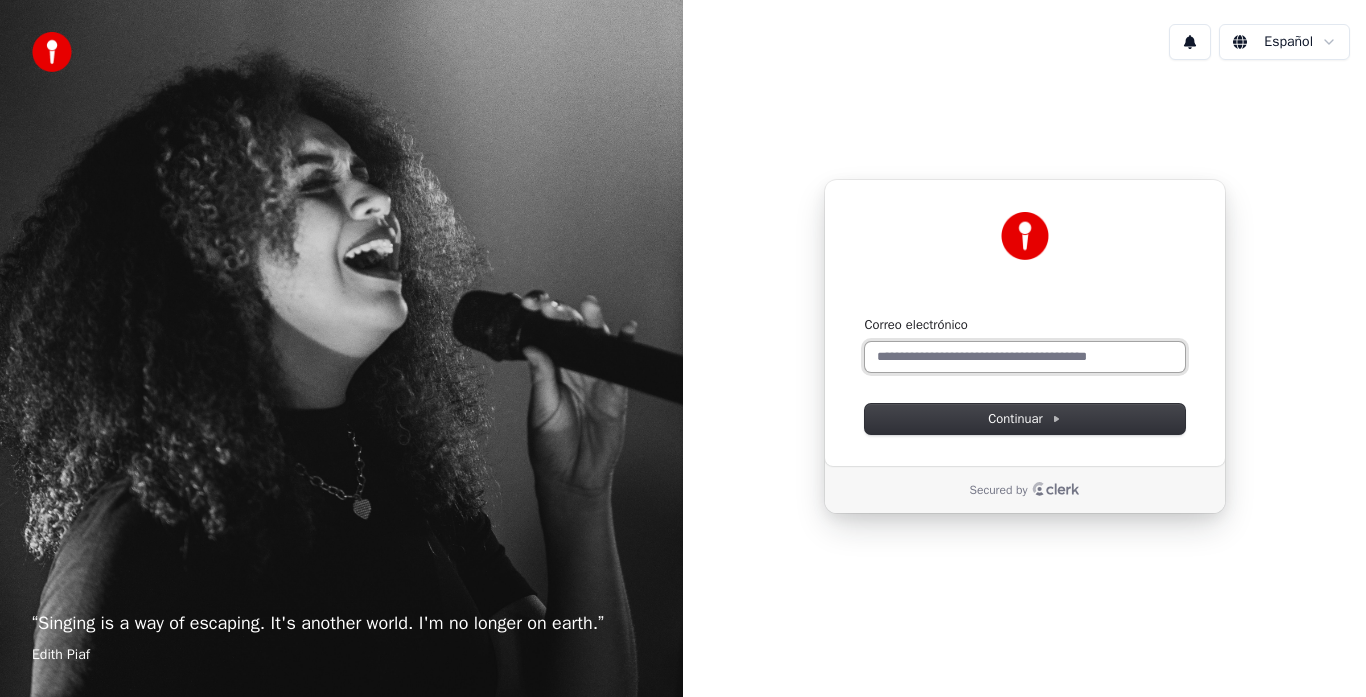 click on "Correo electrónico" at bounding box center [1025, 357] 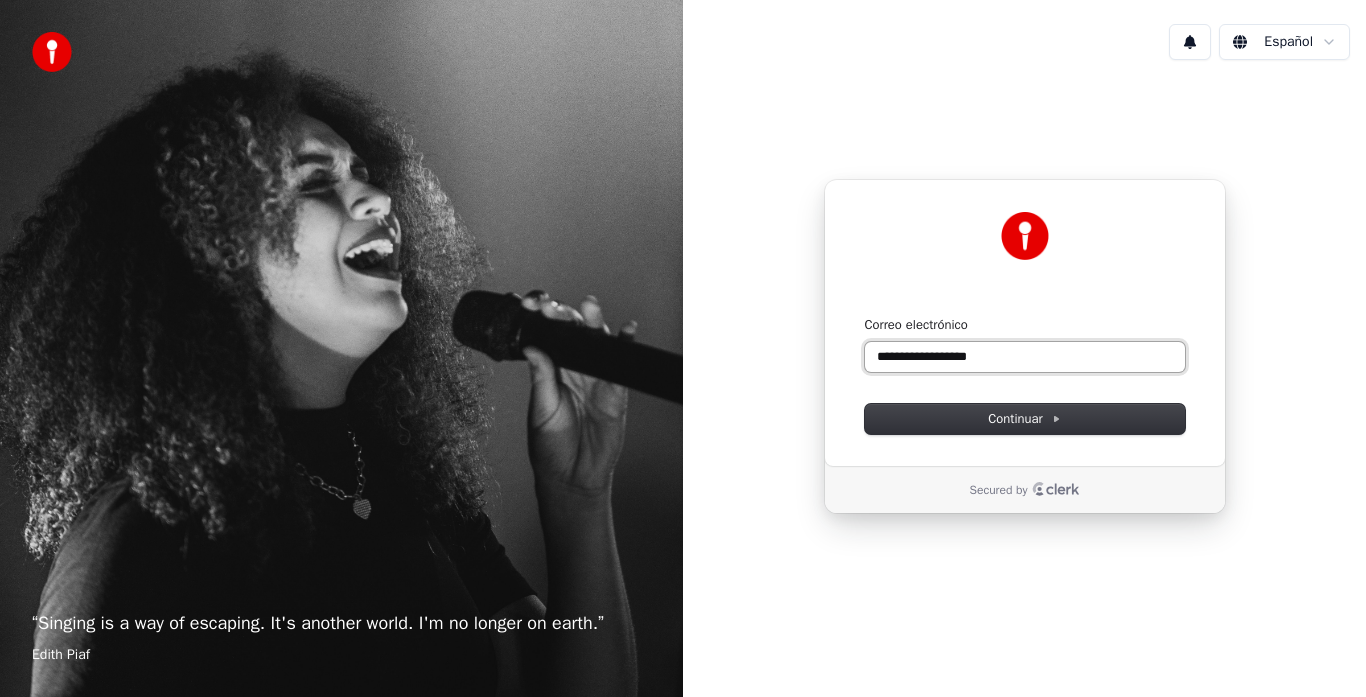 click on "**********" at bounding box center (1025, 357) 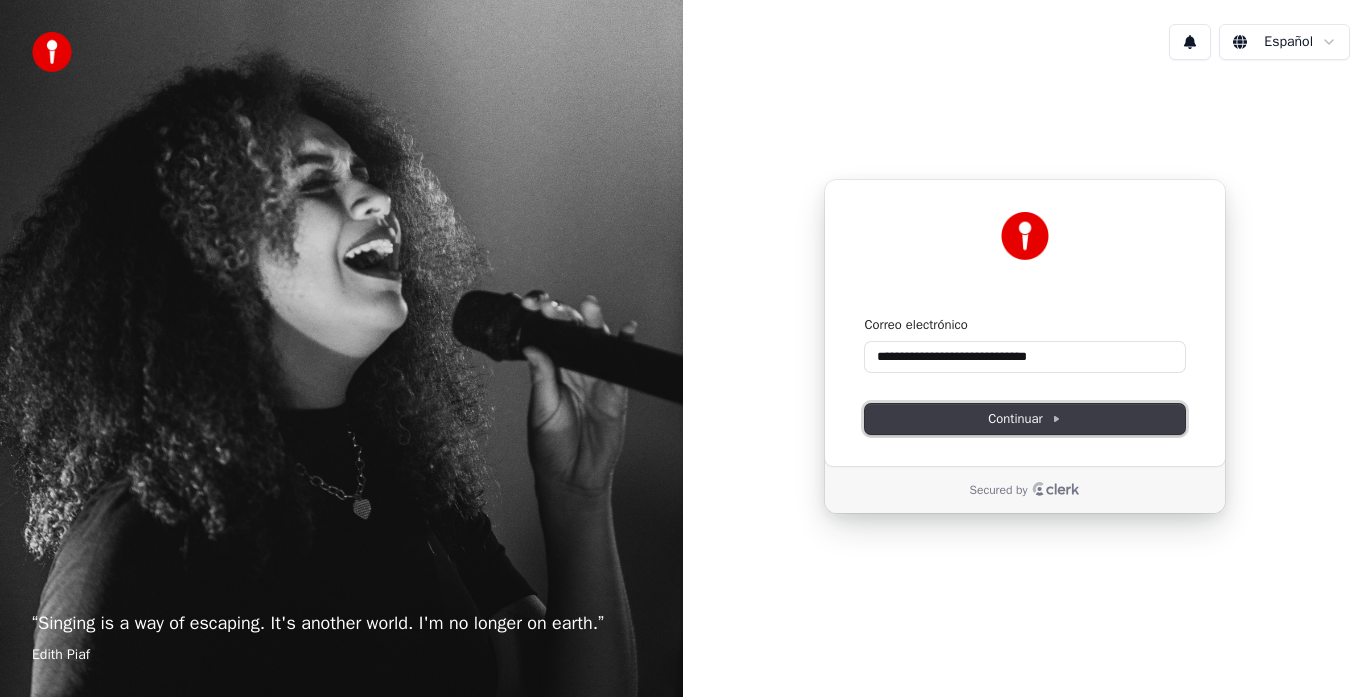 click on "Continuar" at bounding box center [1024, 419] 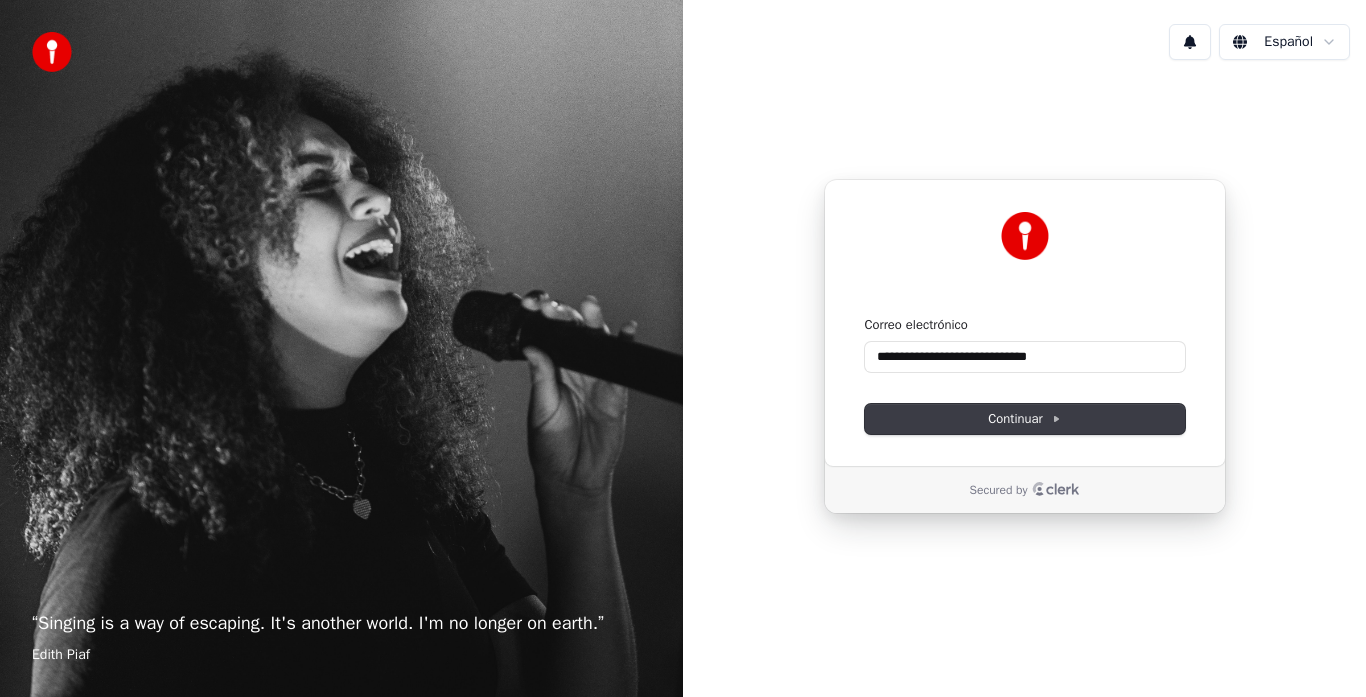 type on "**********" 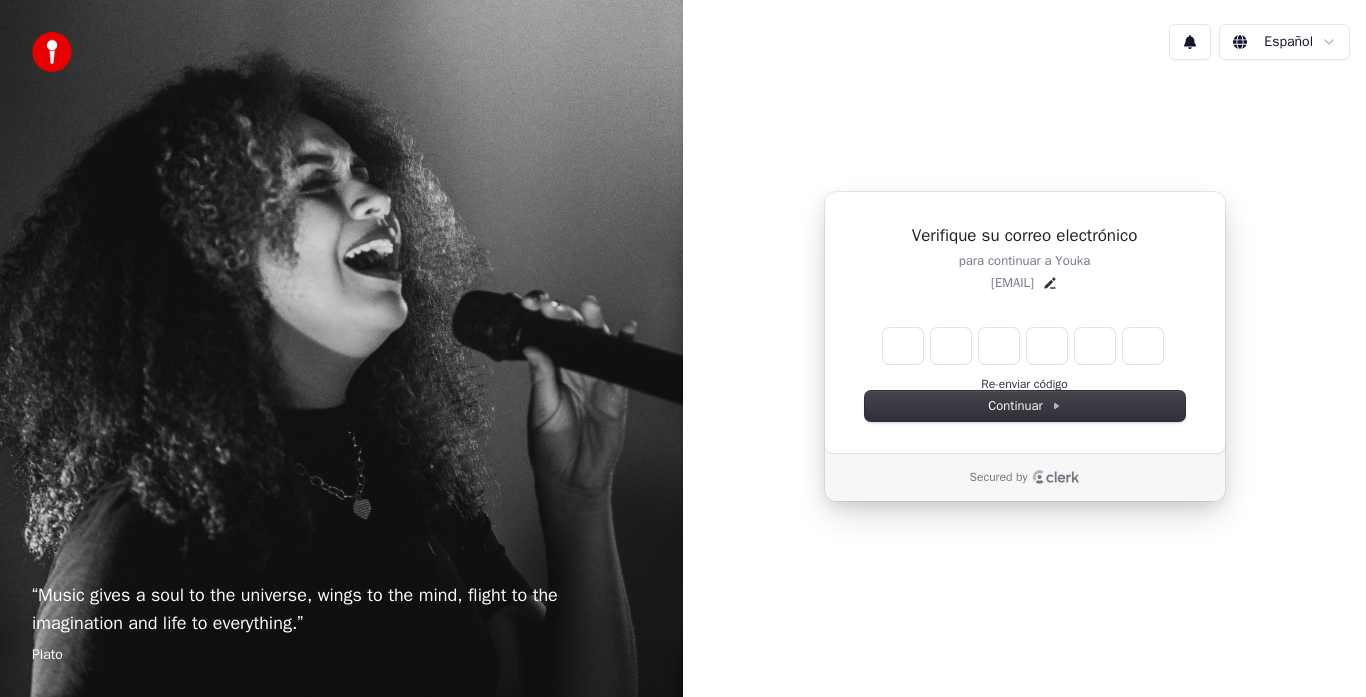 type on "*" 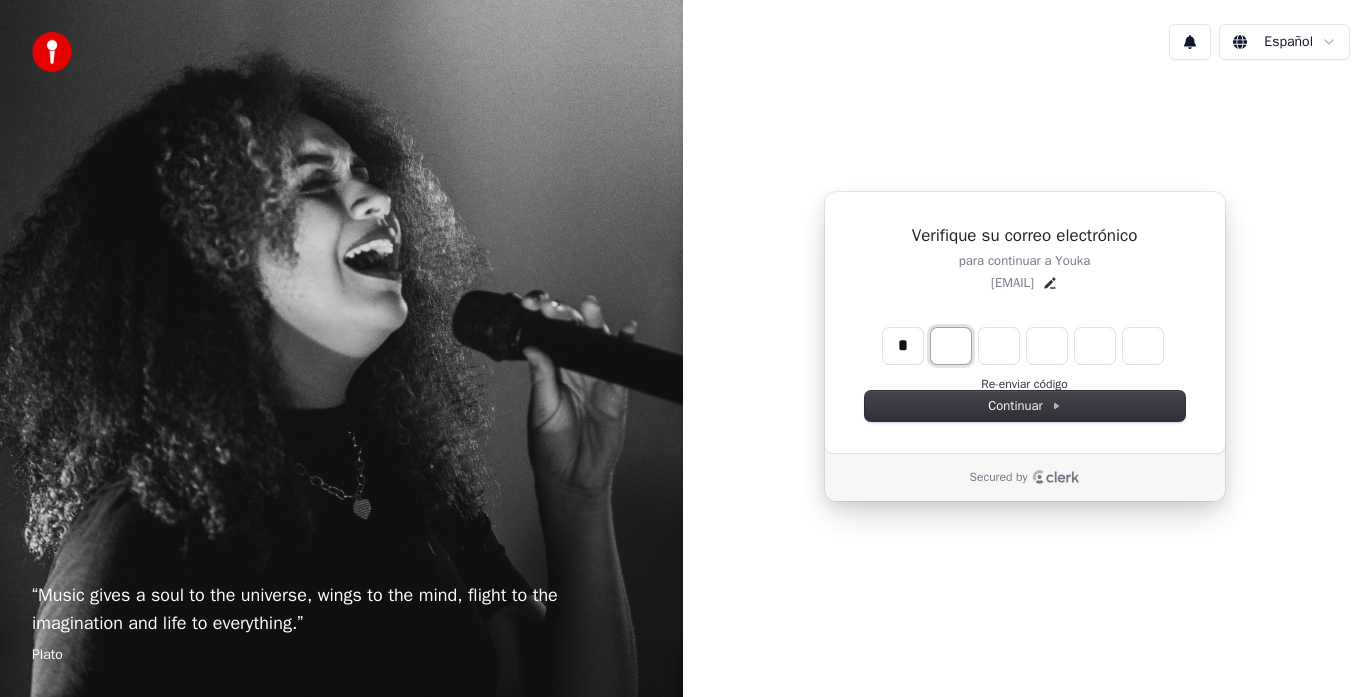 type on "*" 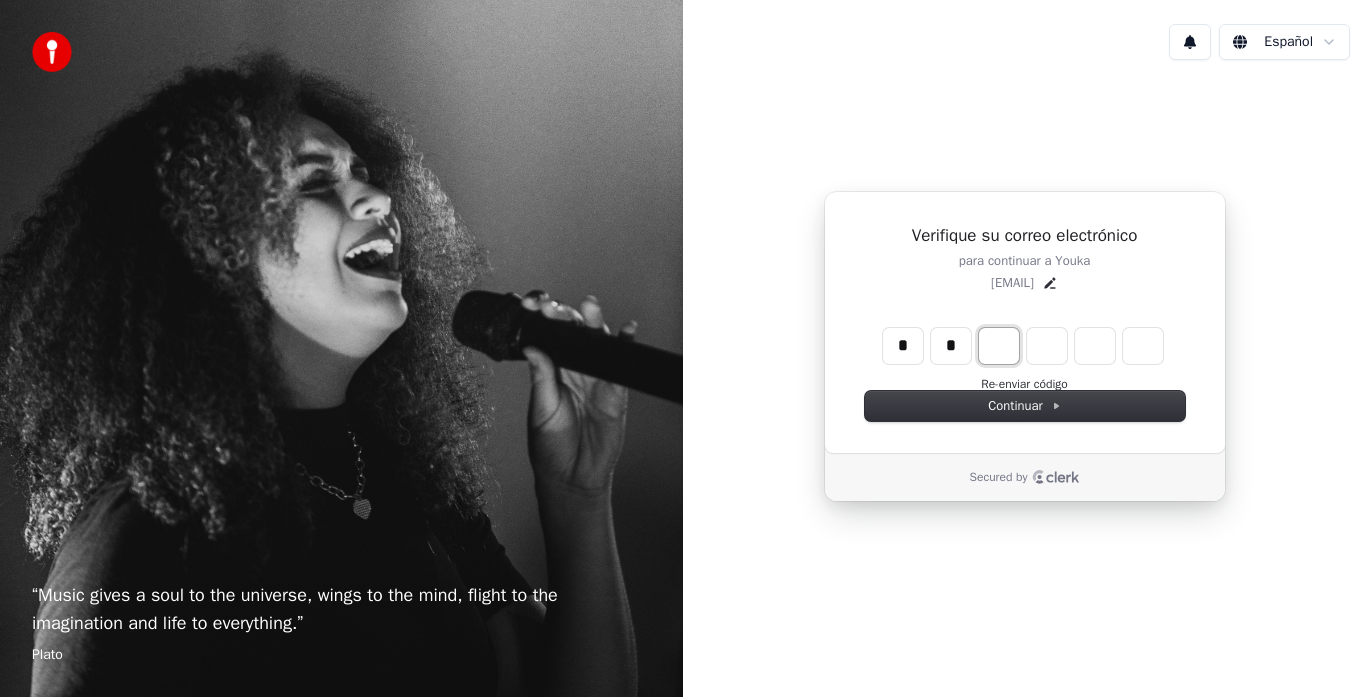 type on "**" 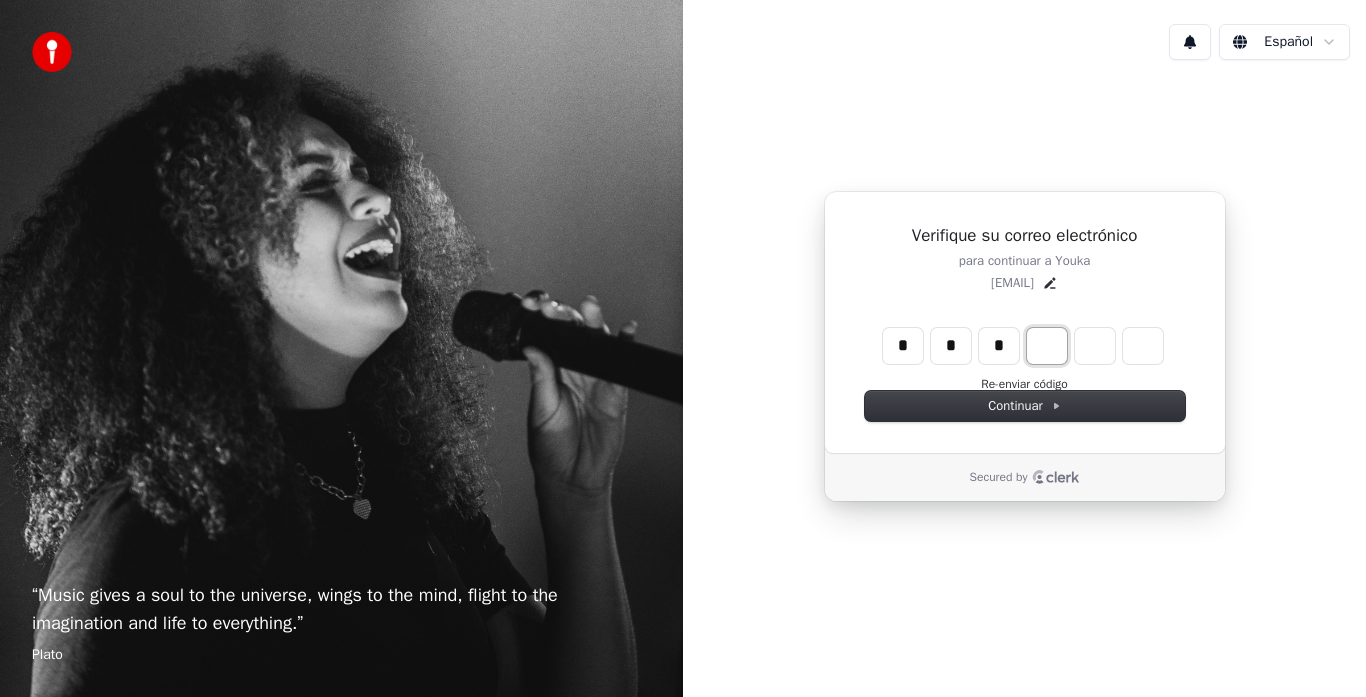 type on "***" 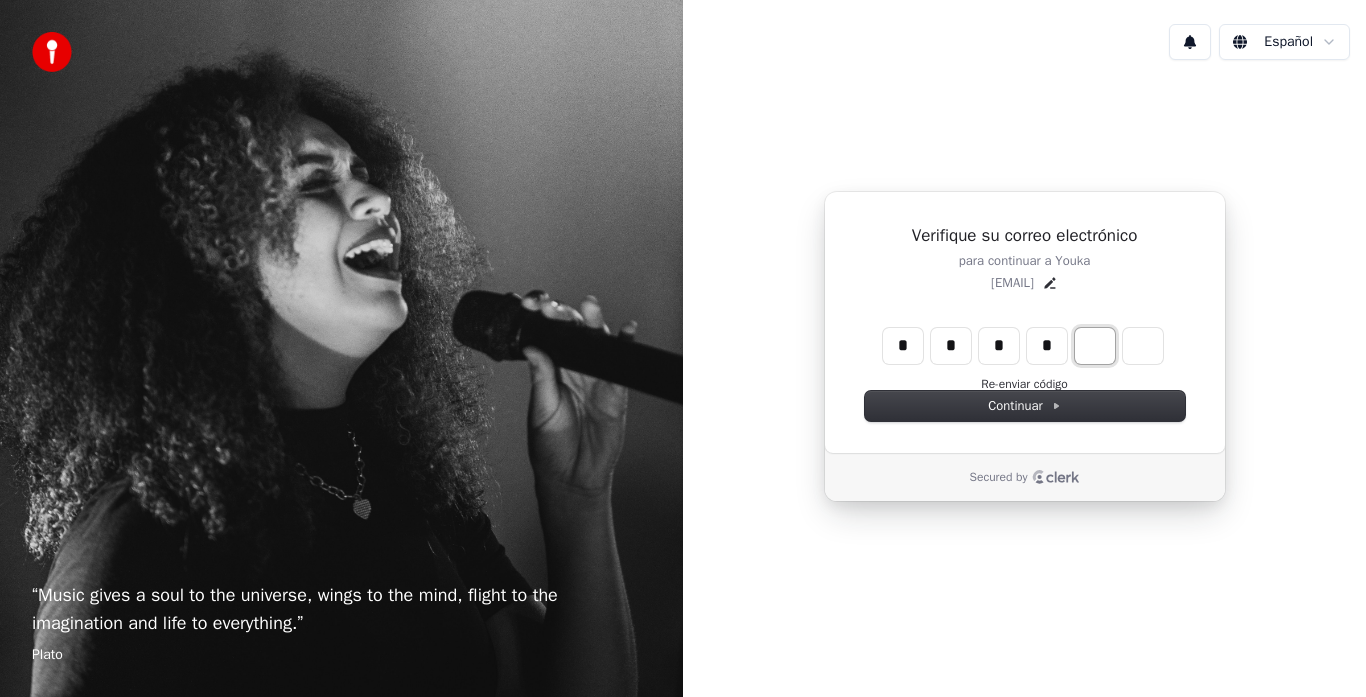type on "****" 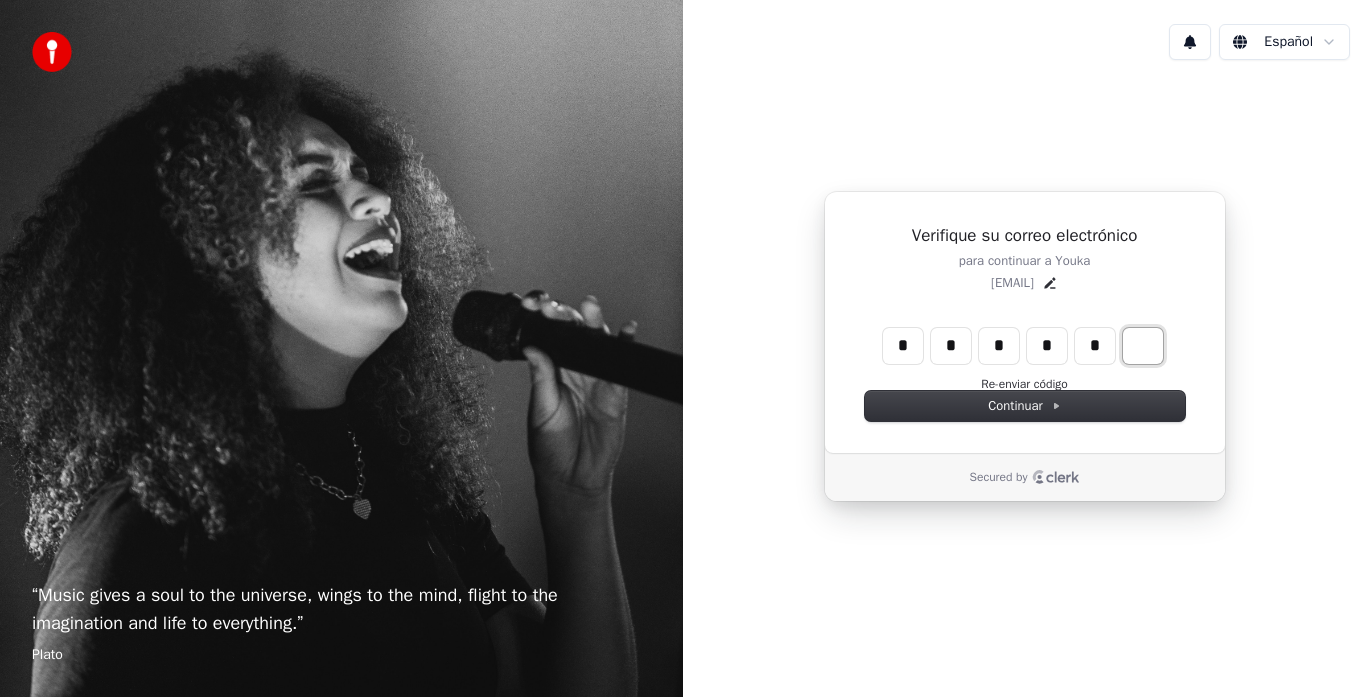 type on "******" 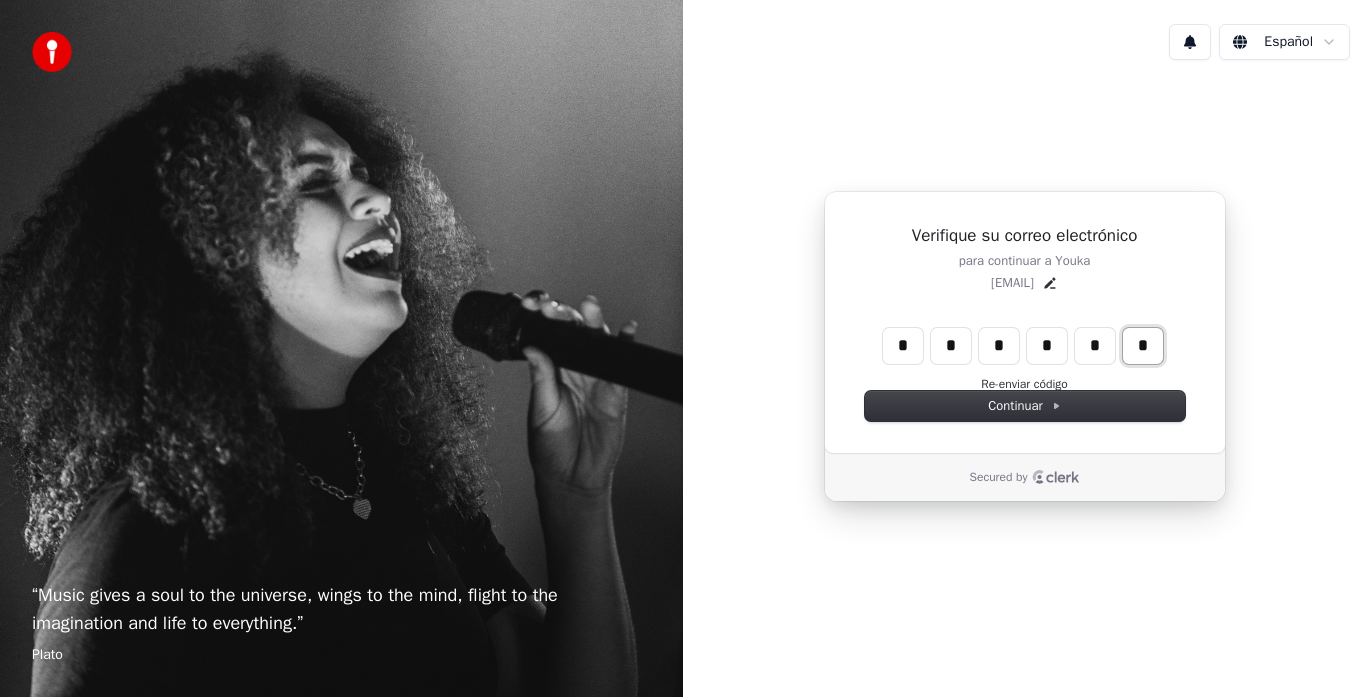 type on "*" 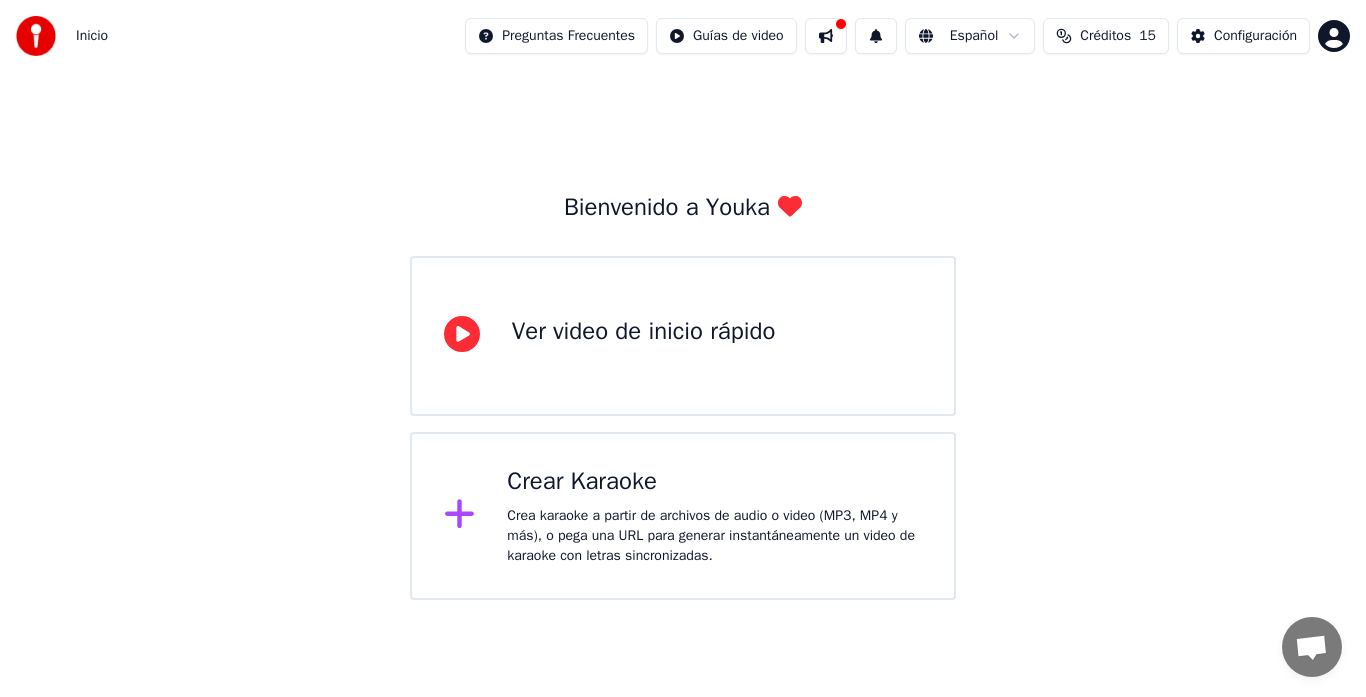 click on "Crea karaoke a partir de archivos de audio o video (MP3, MP4 y más), o pega una URL para generar instantáneamente un video de karaoke con letras sincronizadas." at bounding box center (714, 536) 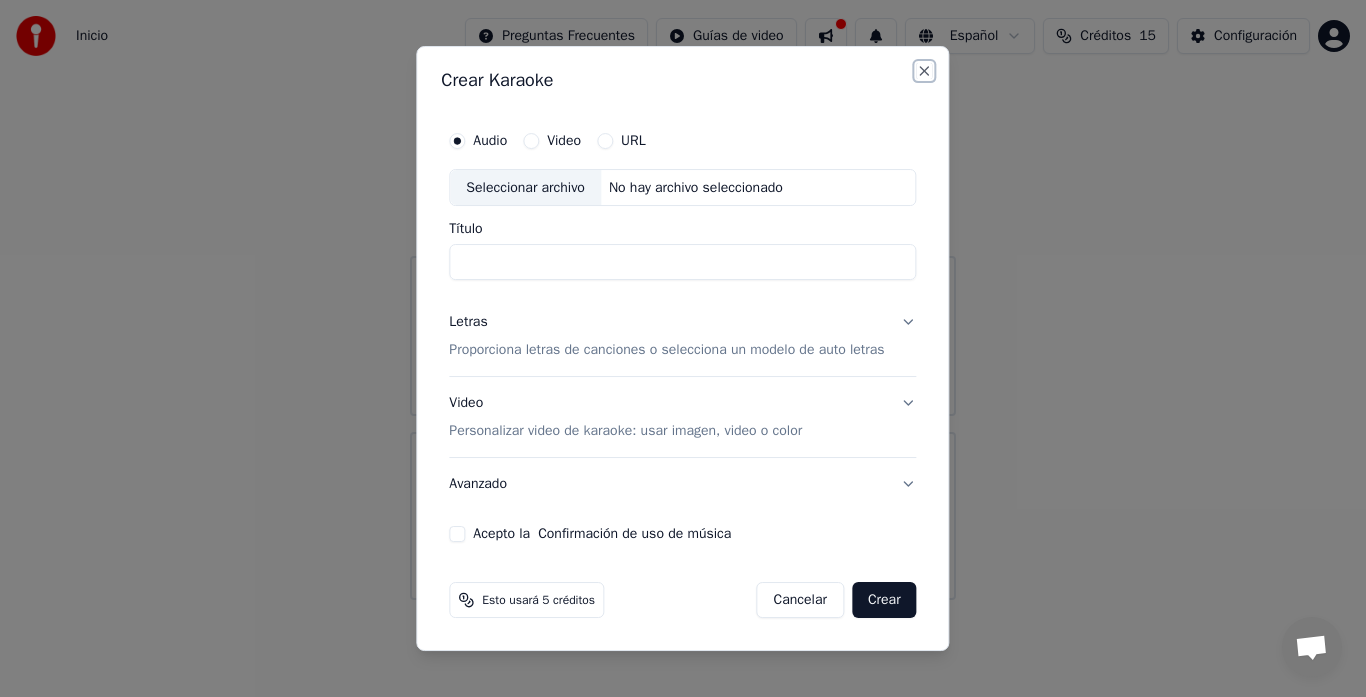 click on "Close" at bounding box center [925, 71] 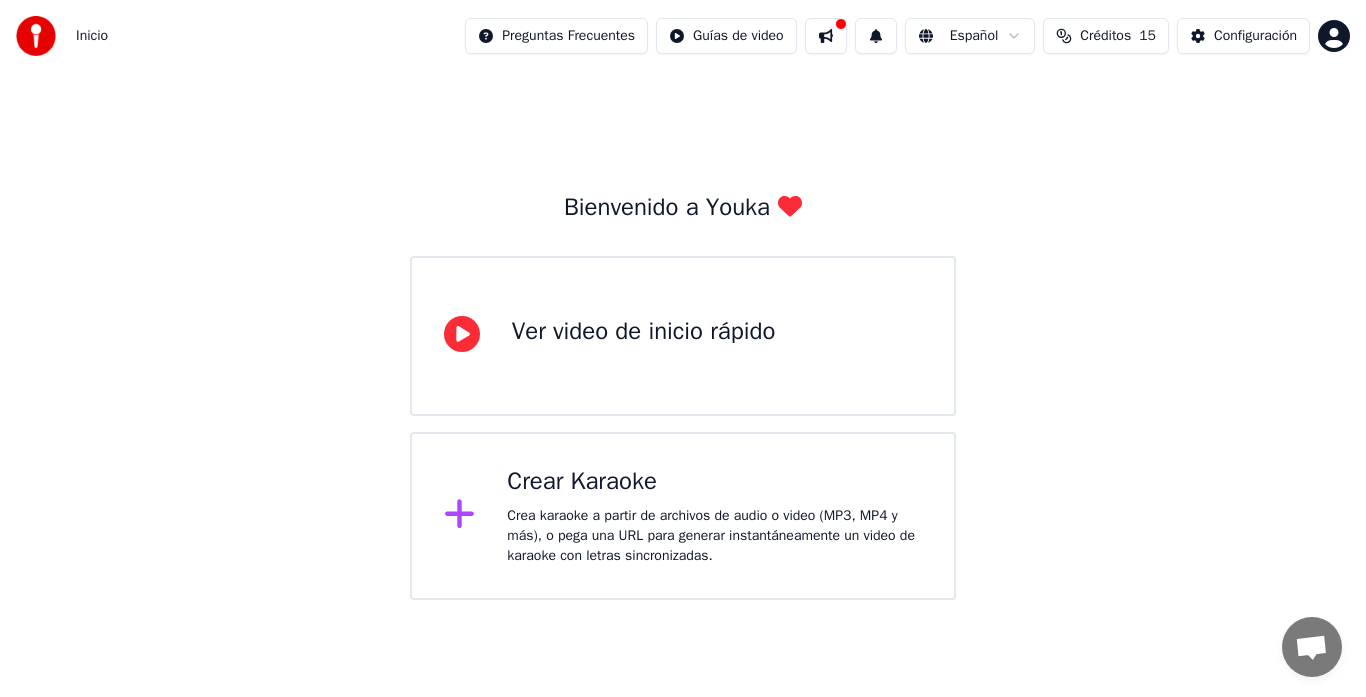 click on "Crear Karaoke" at bounding box center [714, 482] 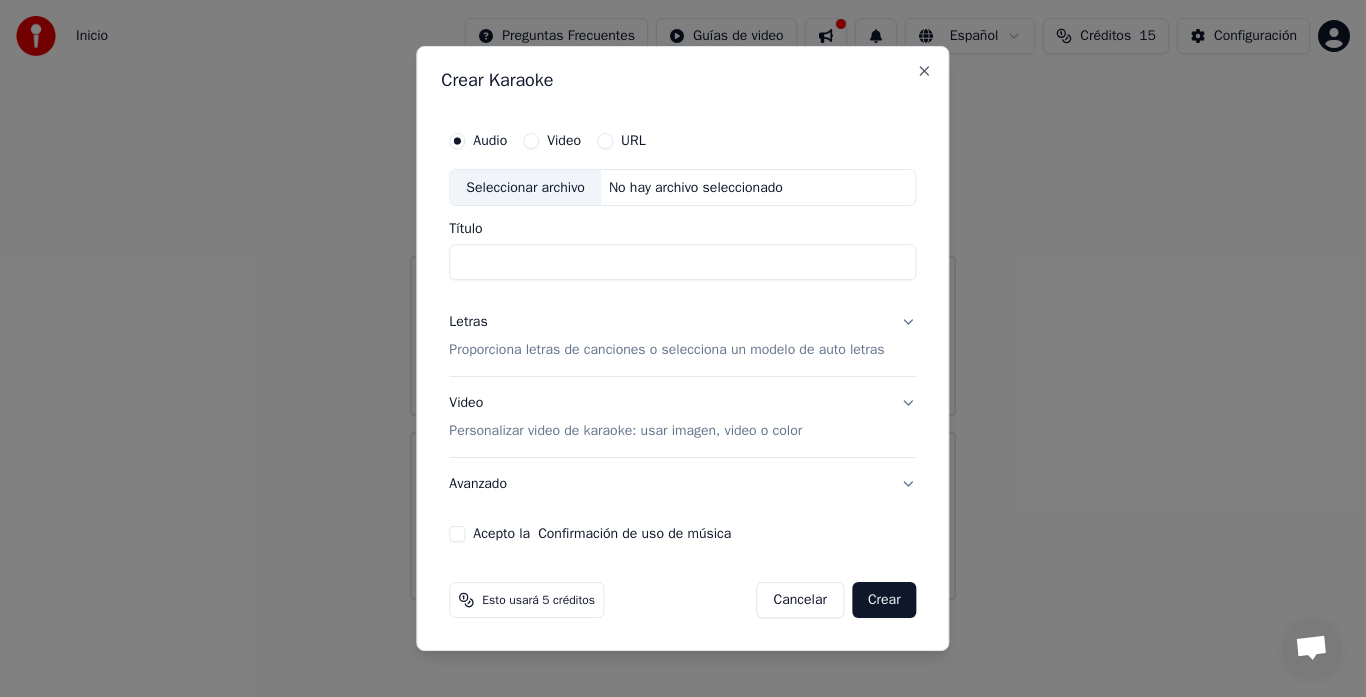 click on "Seleccionar archivo" at bounding box center [525, 188] 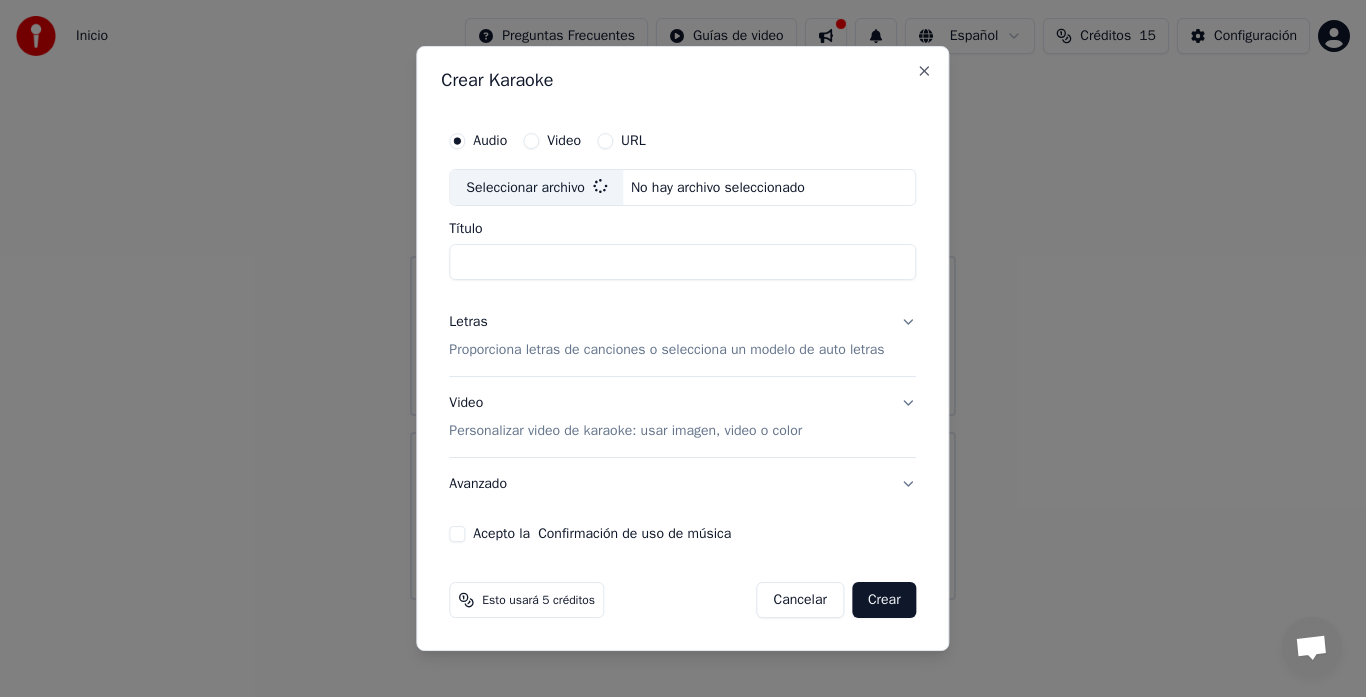 type on "**********" 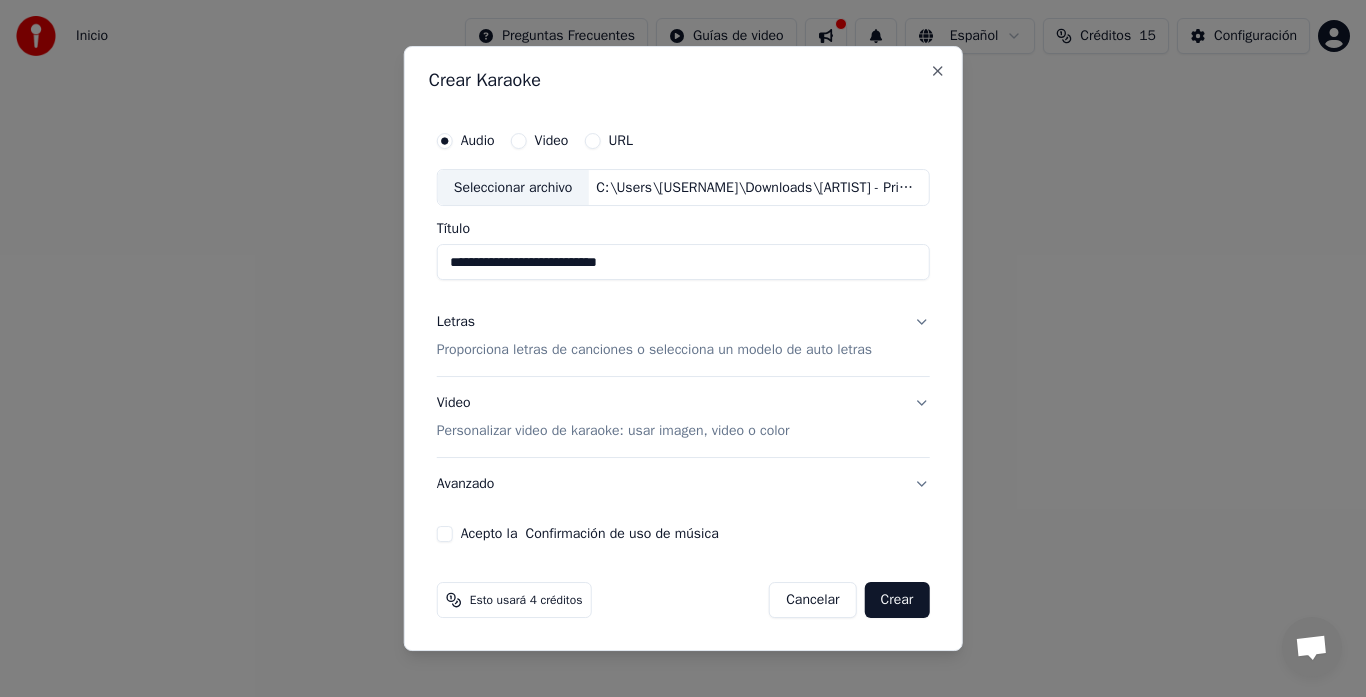 click on "Letras Proporciona letras de canciones o selecciona un modelo de auto letras" at bounding box center [683, 337] 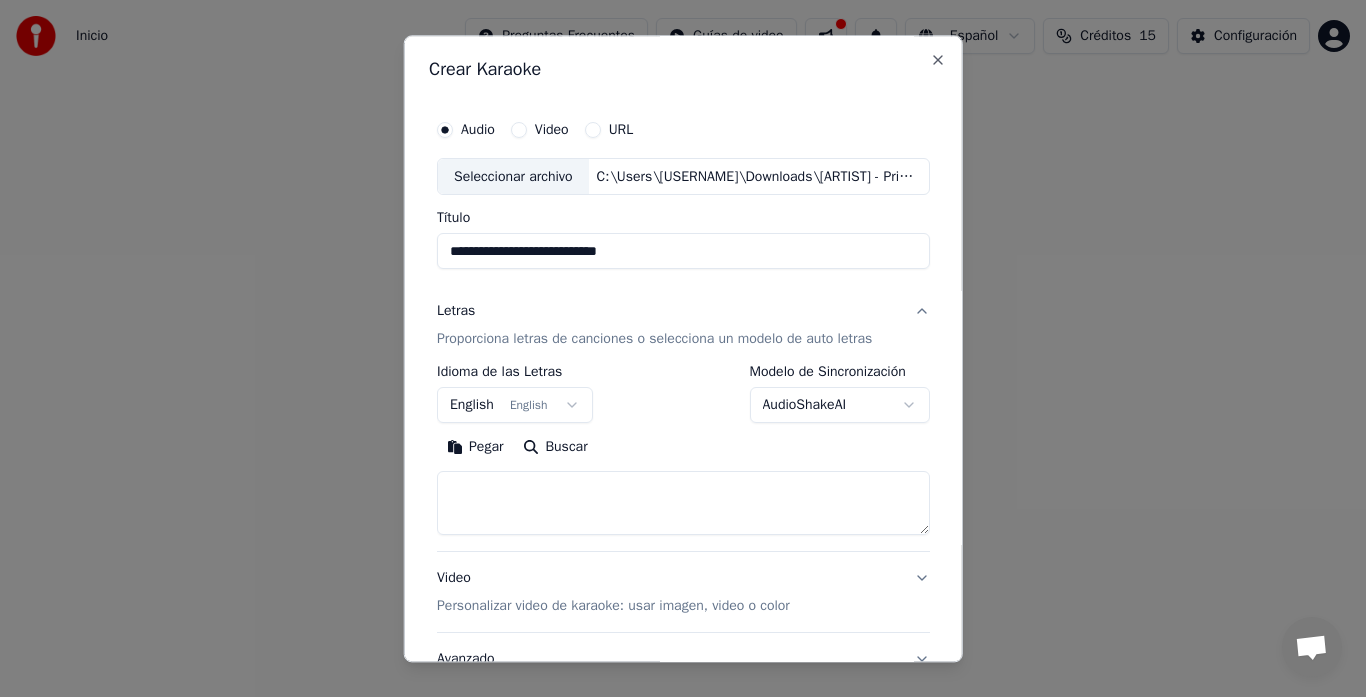 click at bounding box center (683, 504) 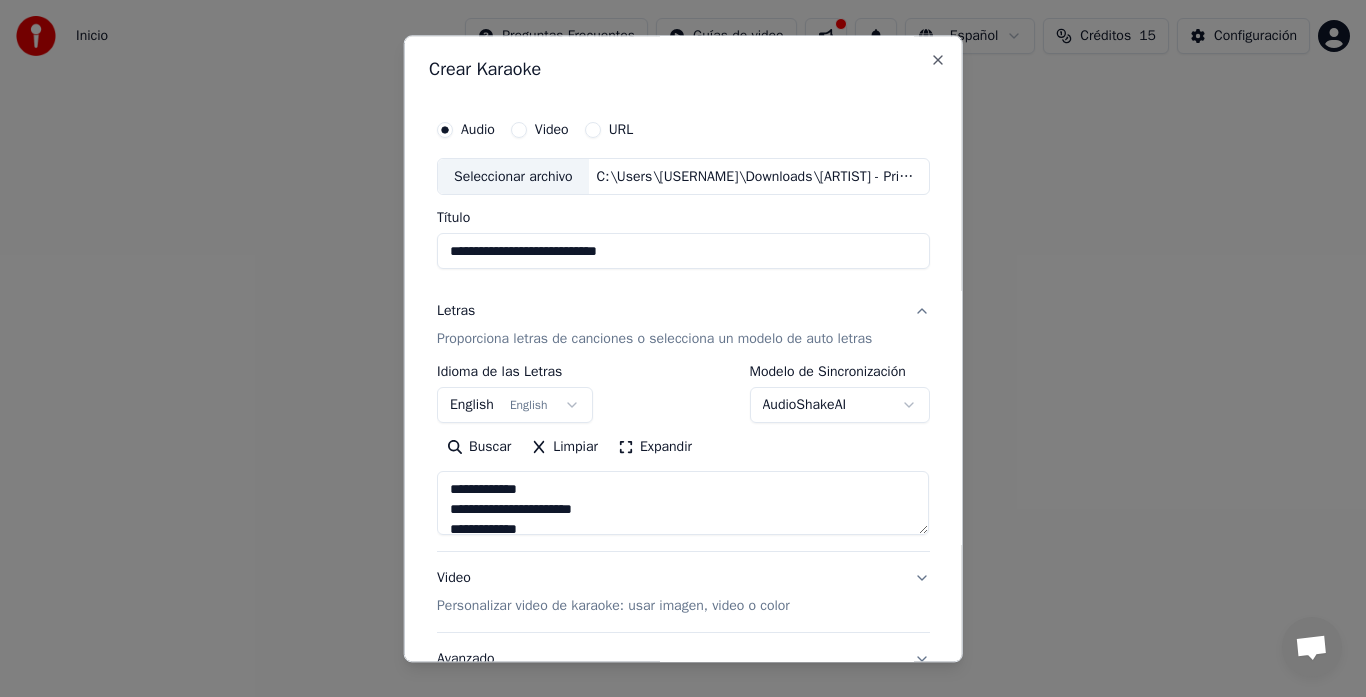 type on "**********" 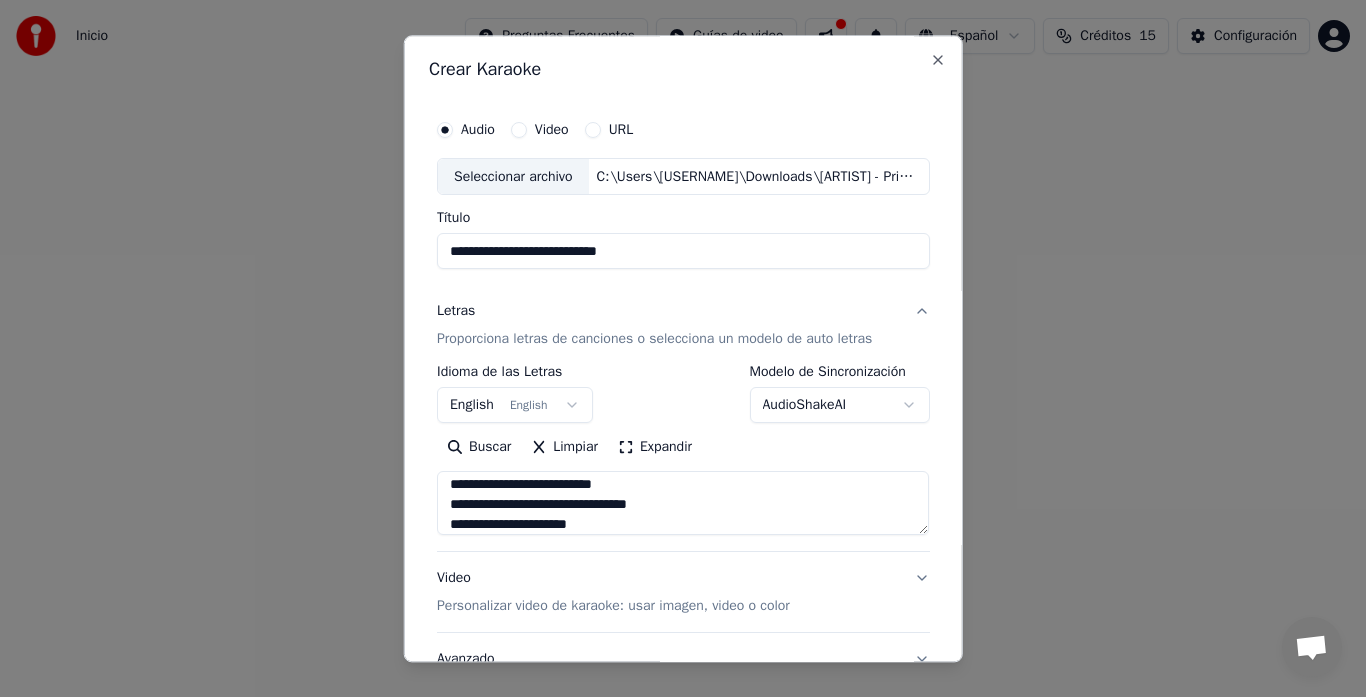 scroll, scrollTop: 633, scrollLeft: 0, axis: vertical 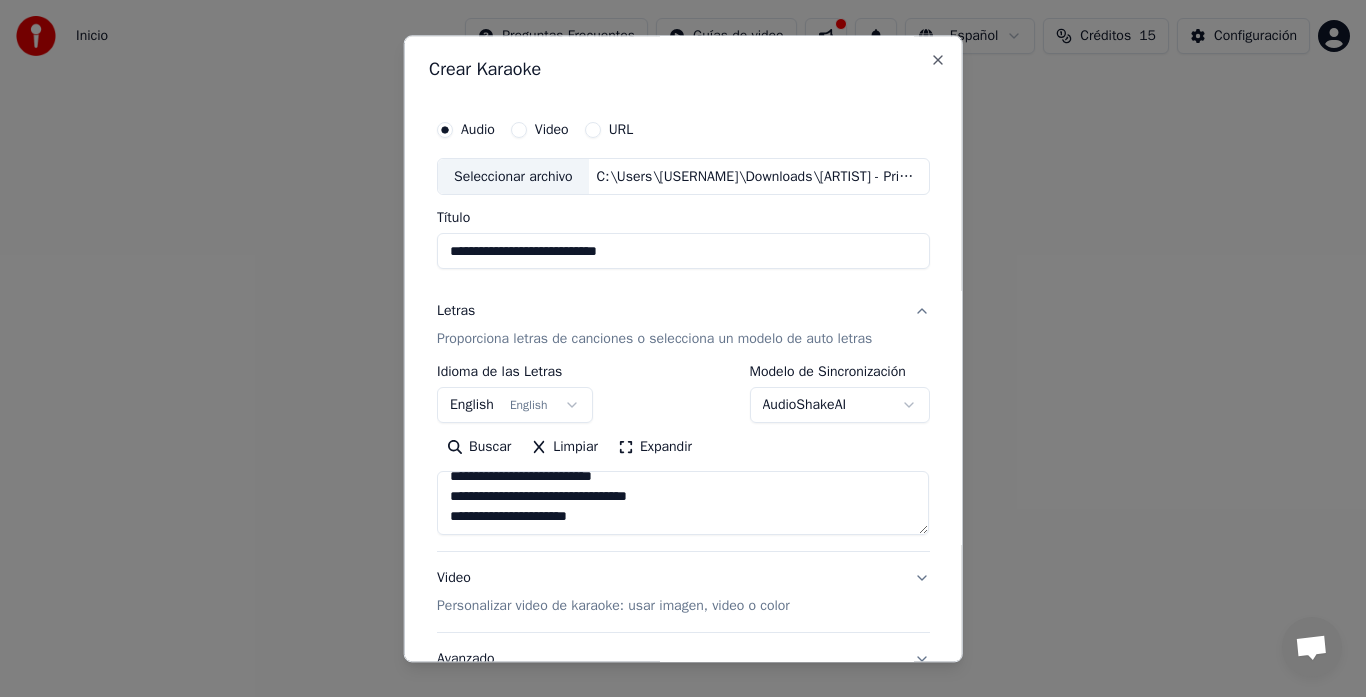 click on "English English" at bounding box center (515, 406) 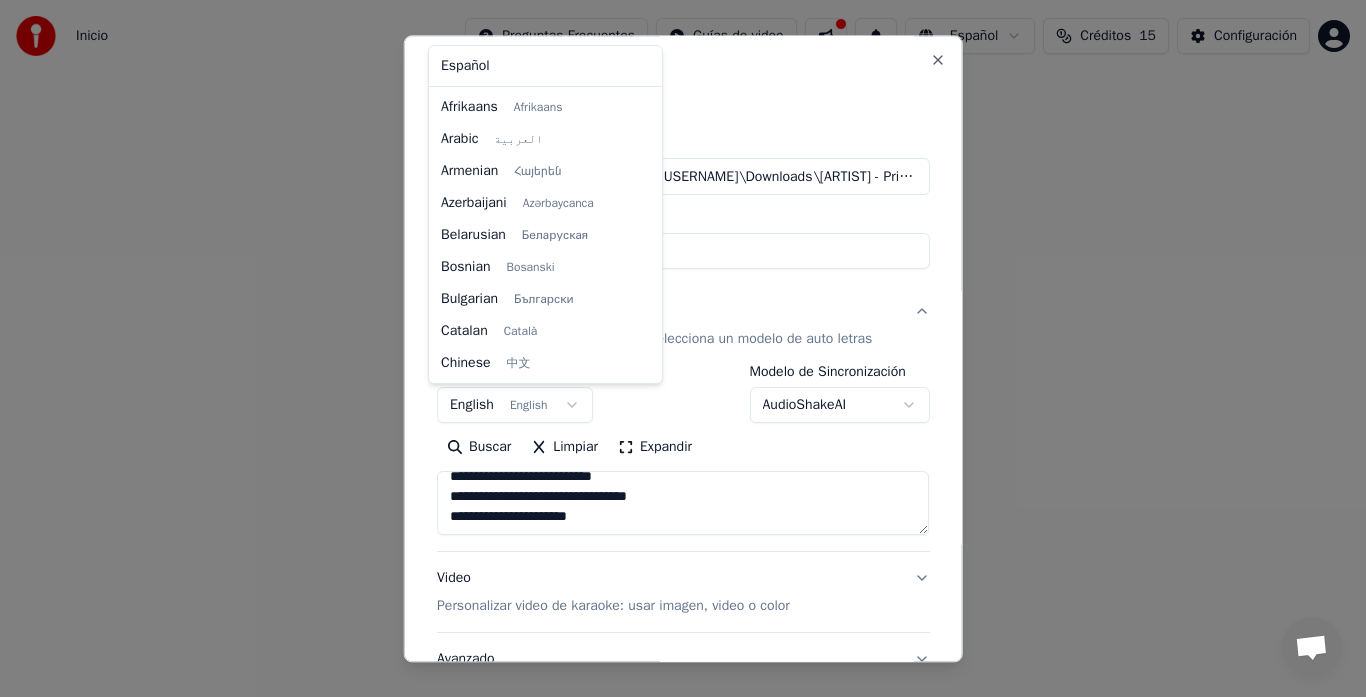 scroll, scrollTop: 160, scrollLeft: 0, axis: vertical 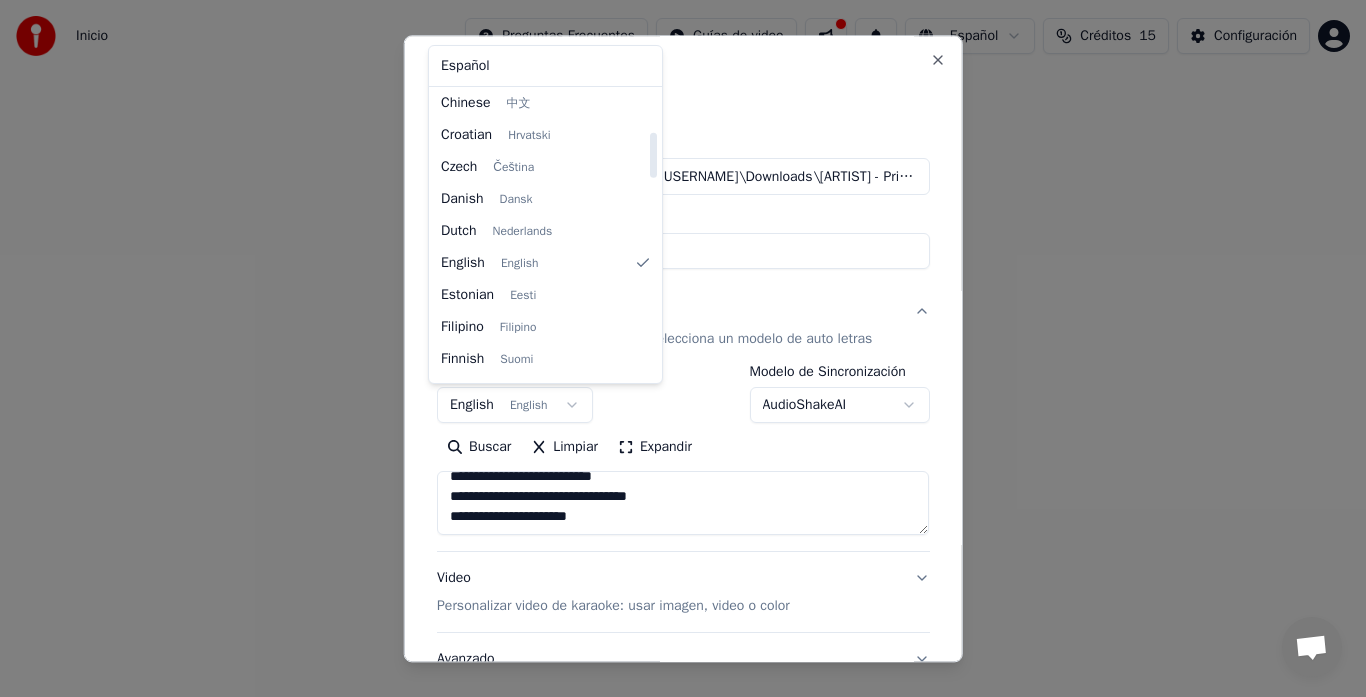 select on "**" 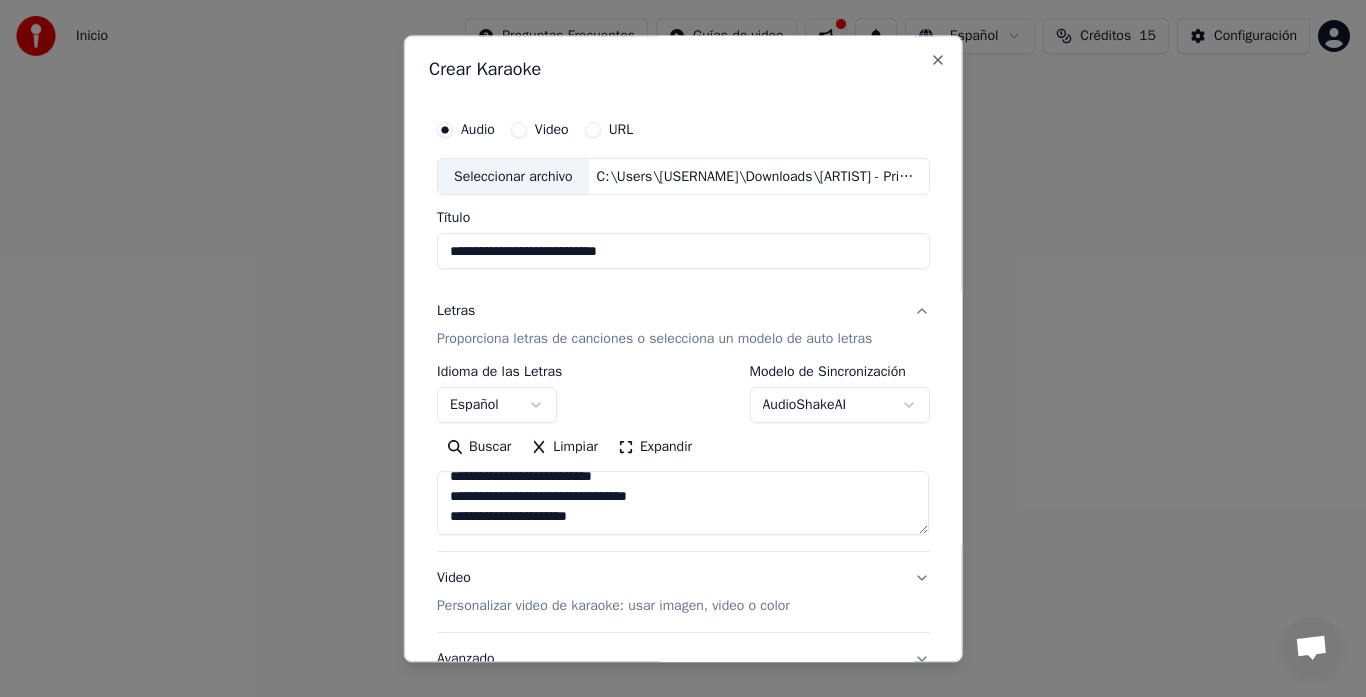 scroll, scrollTop: 164, scrollLeft: 0, axis: vertical 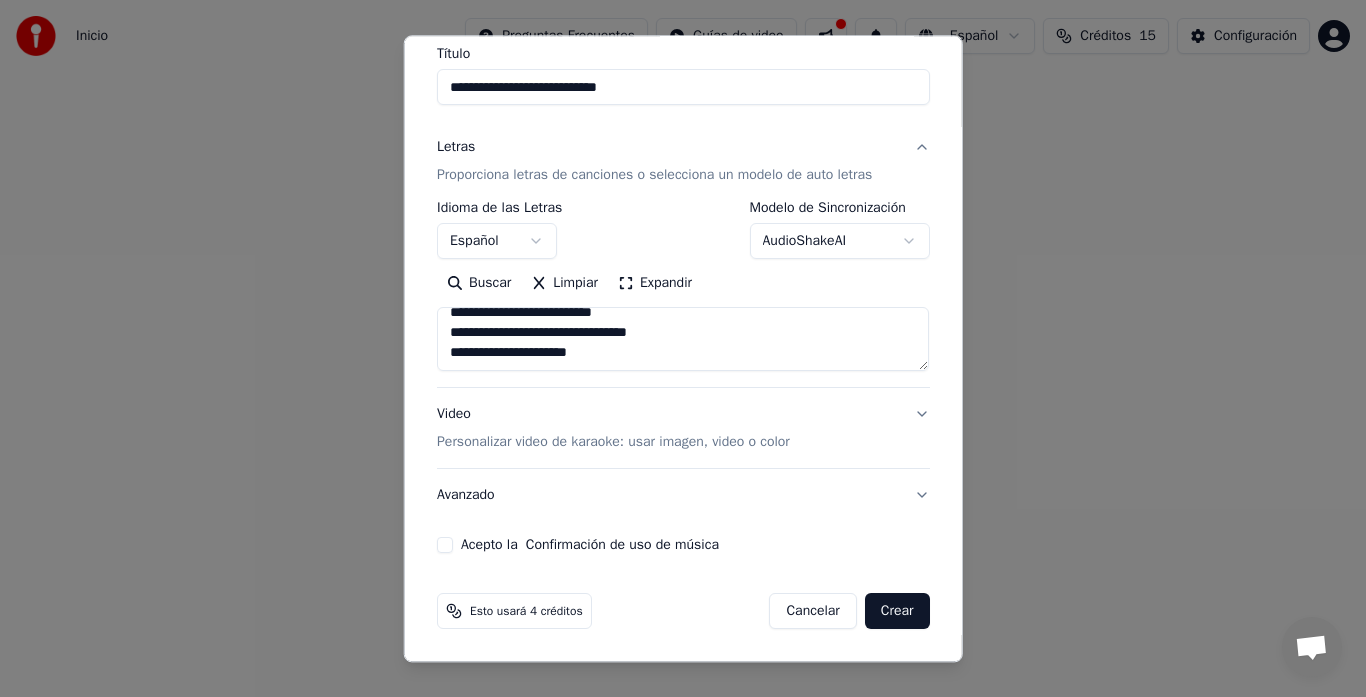 click on "Acepto la   Confirmación de uso de música" at bounding box center (445, 546) 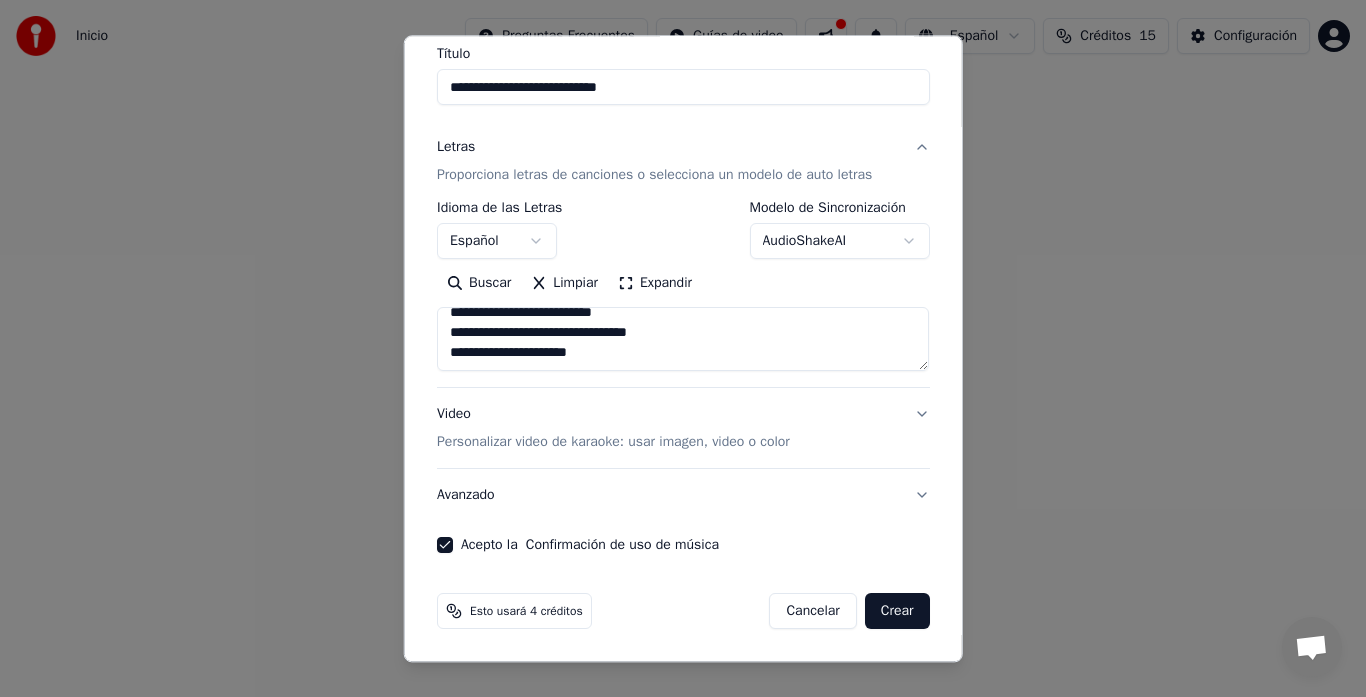 click on "Video Personalizar video de karaoke: usar imagen, video o color" at bounding box center (683, 429) 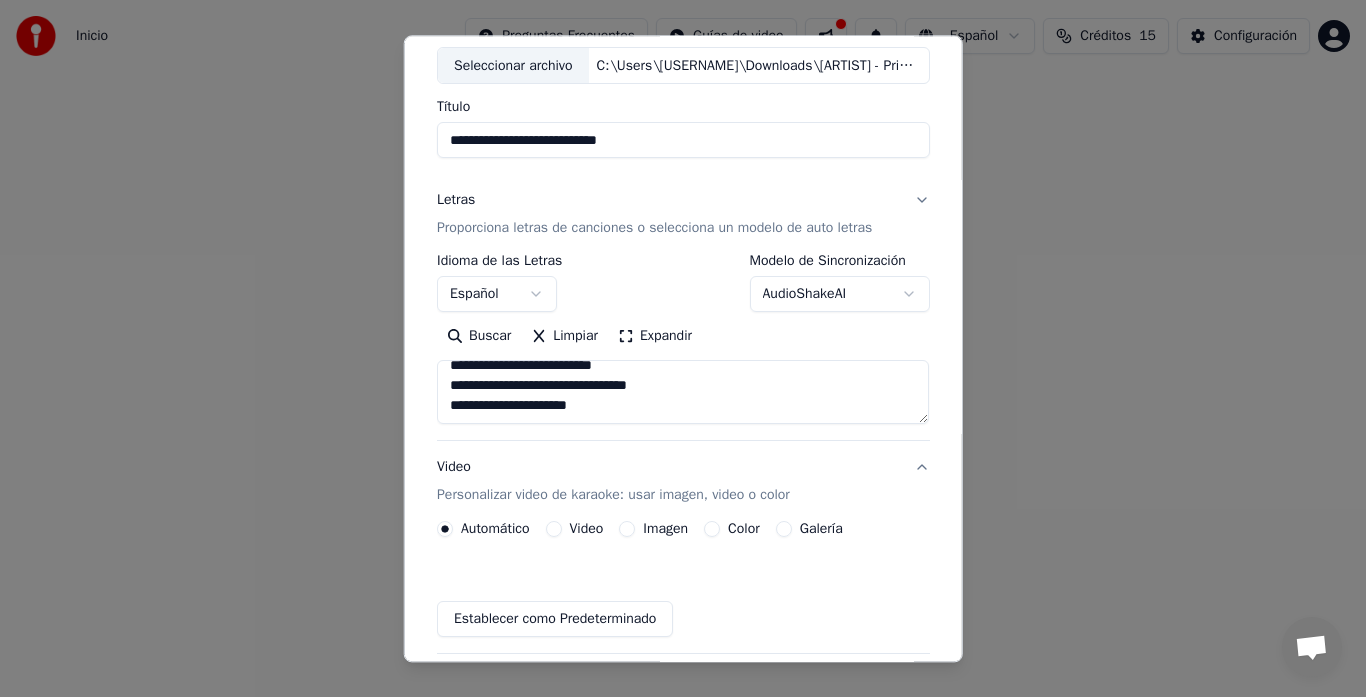 scroll, scrollTop: 111, scrollLeft: 0, axis: vertical 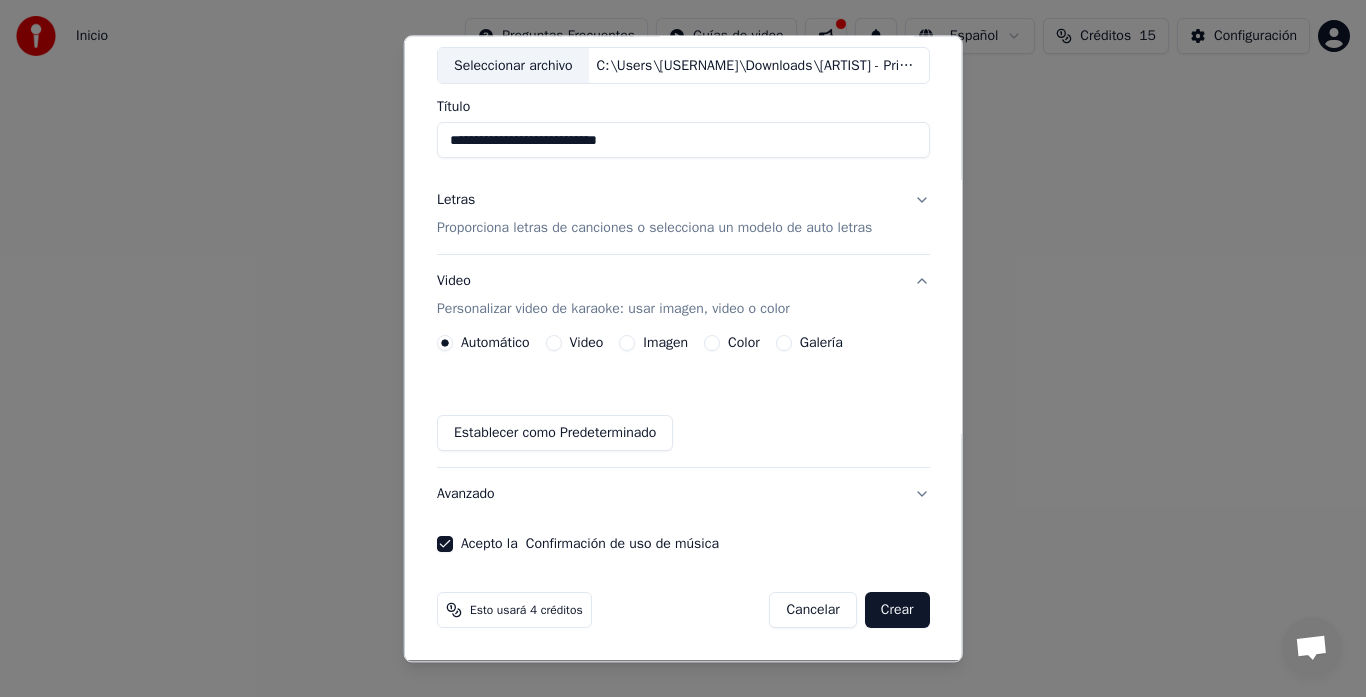 click on "Color" at bounding box center (712, 344) 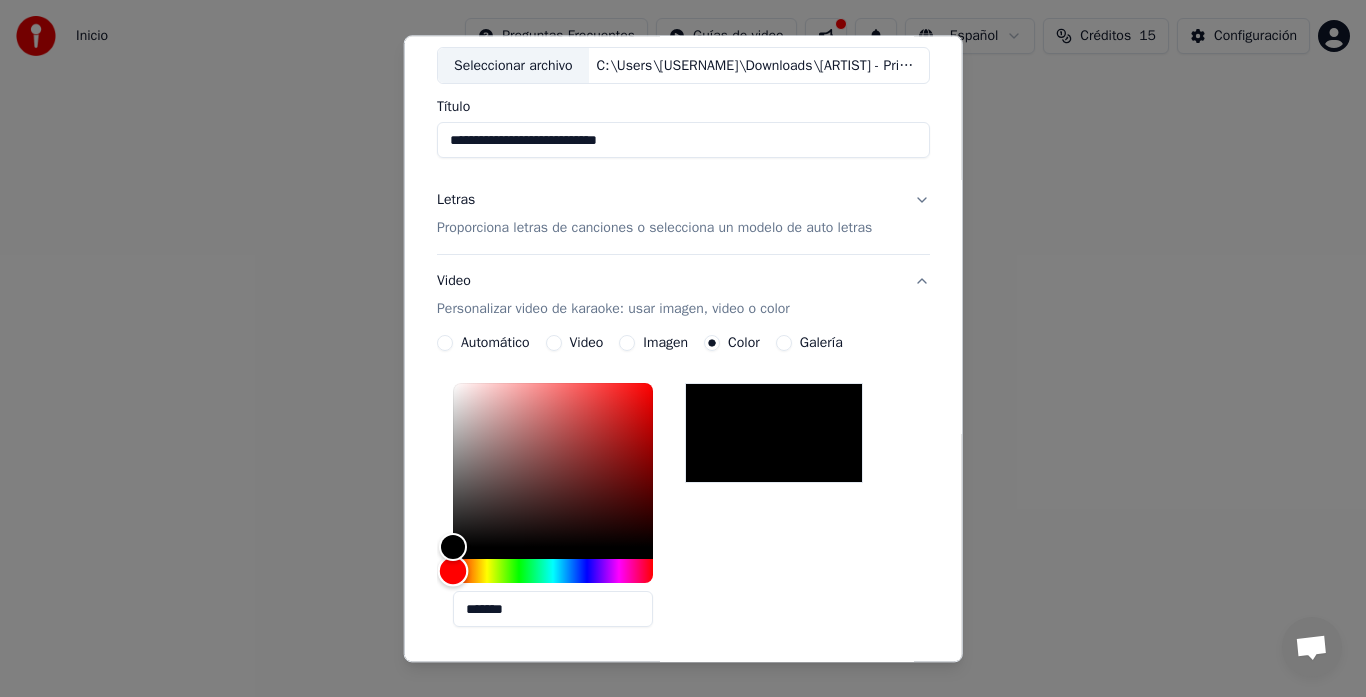 click at bounding box center [452, 571] 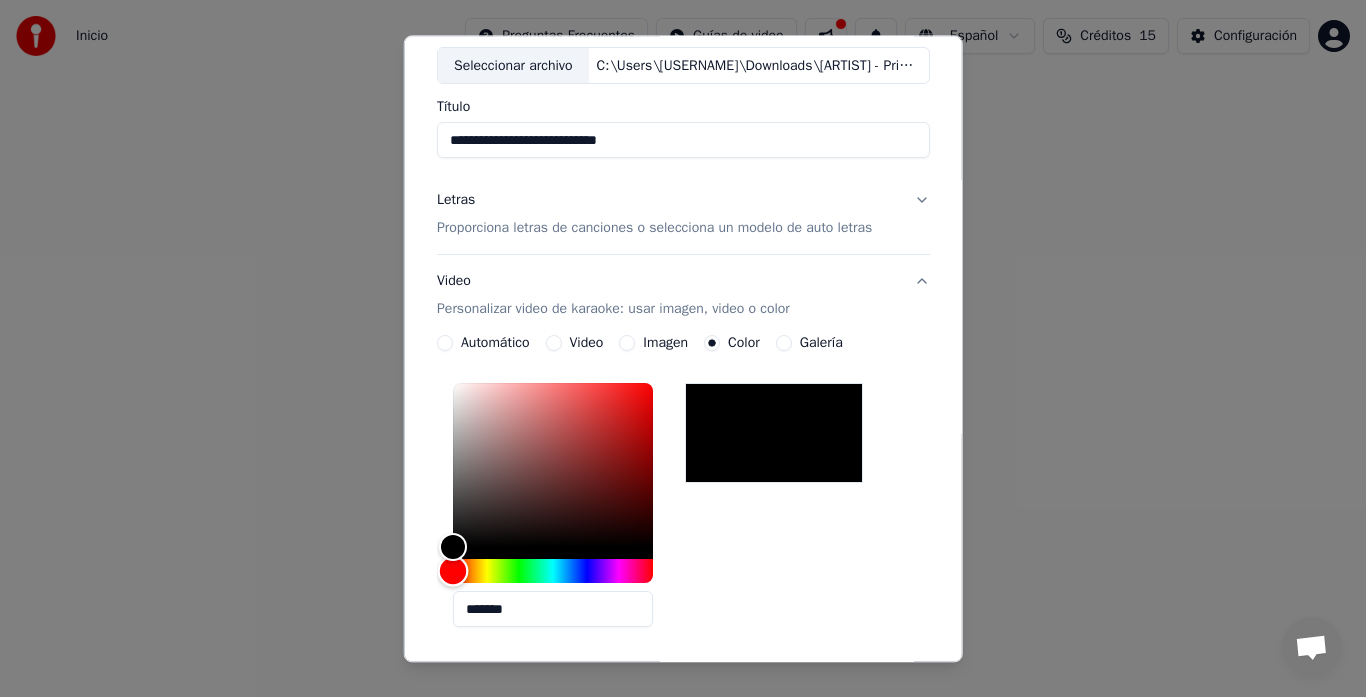click at bounding box center (553, 572) 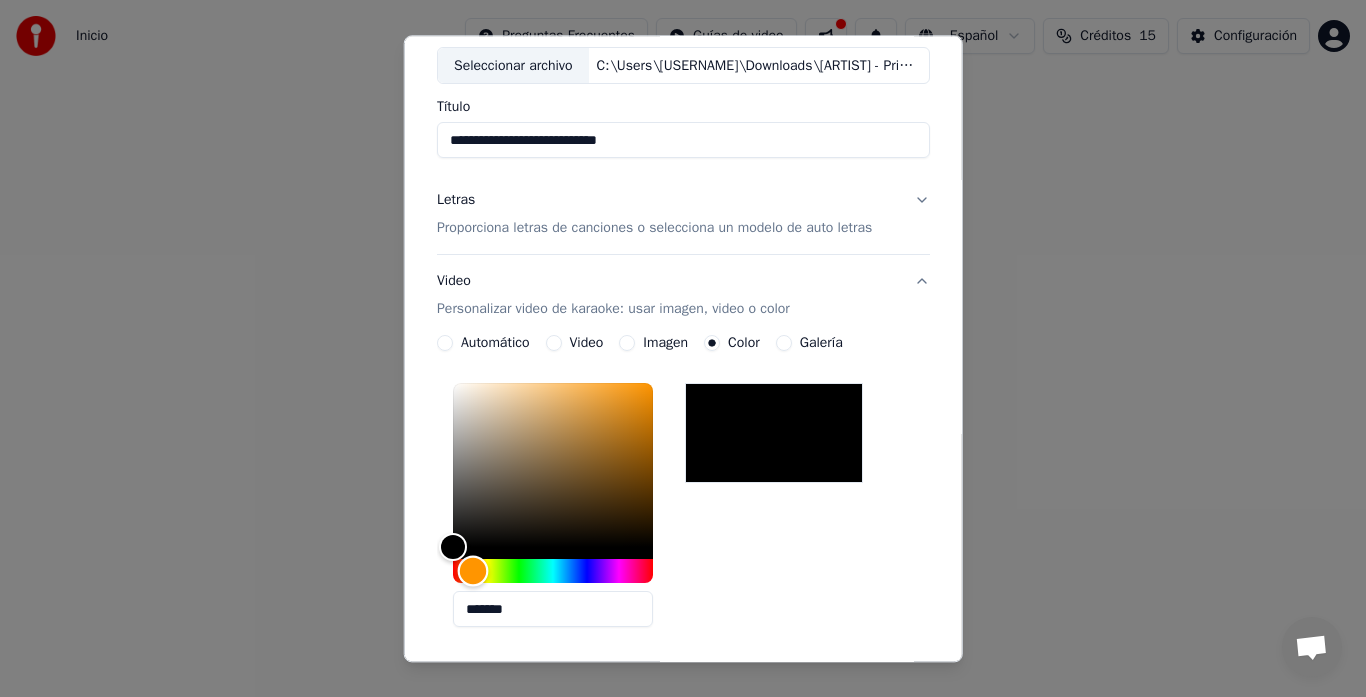 click at bounding box center (472, 571) 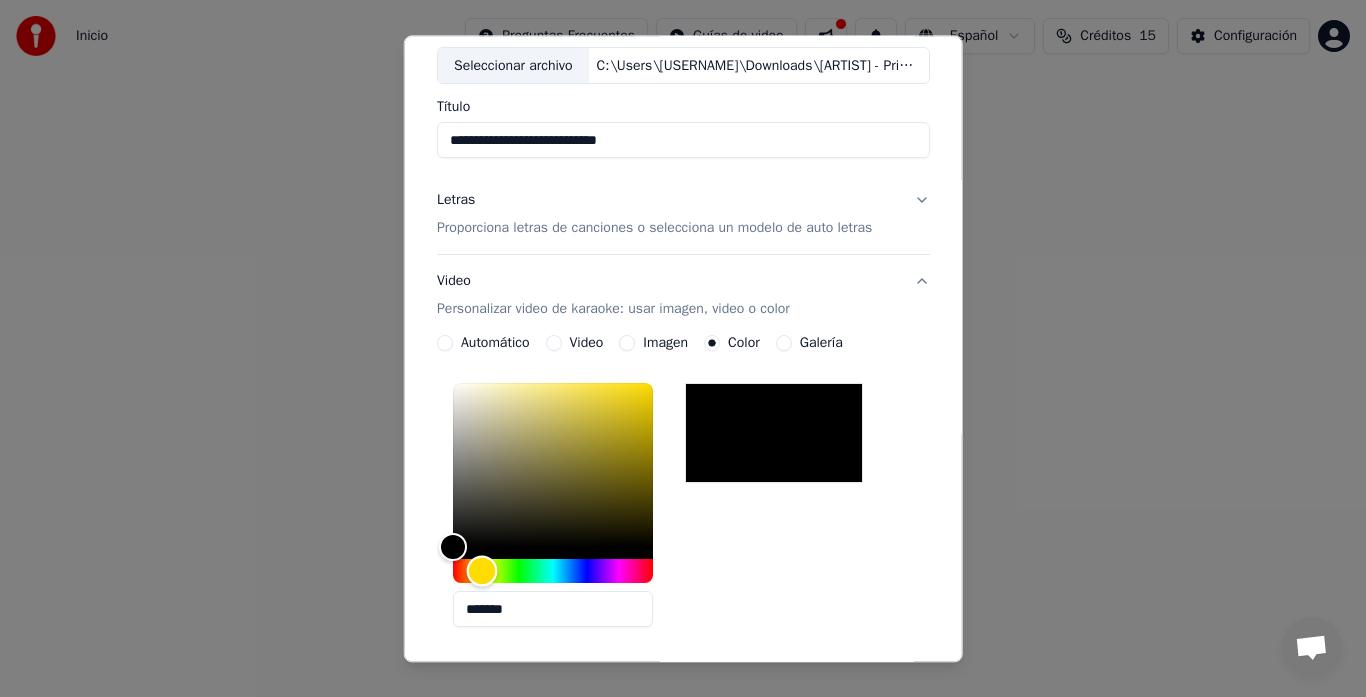 click at bounding box center [481, 571] 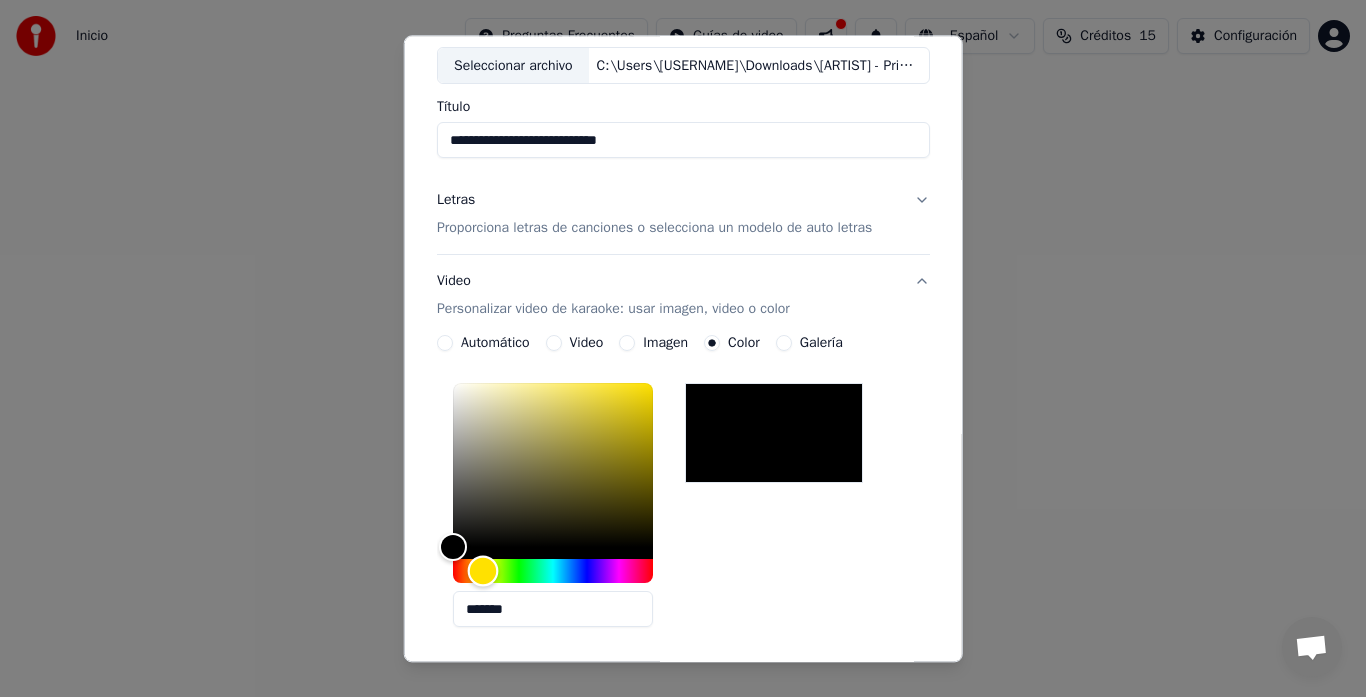 click at bounding box center [482, 571] 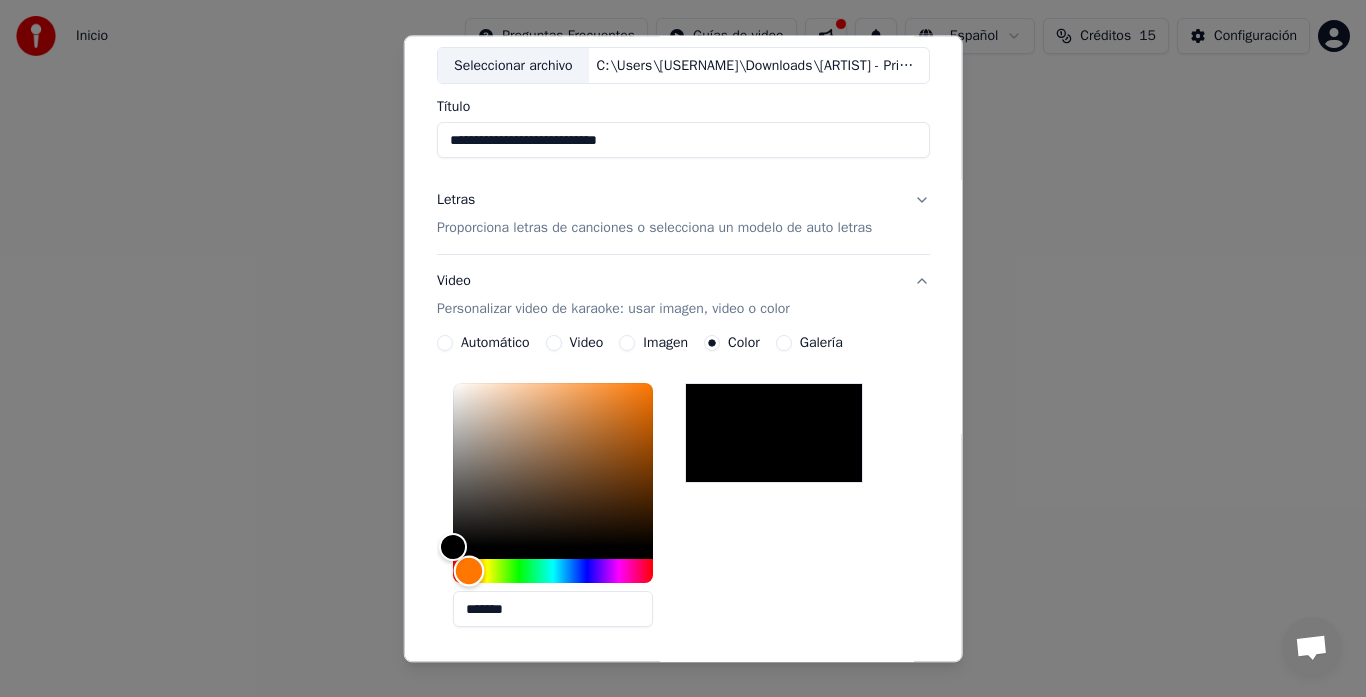 click at bounding box center [468, 571] 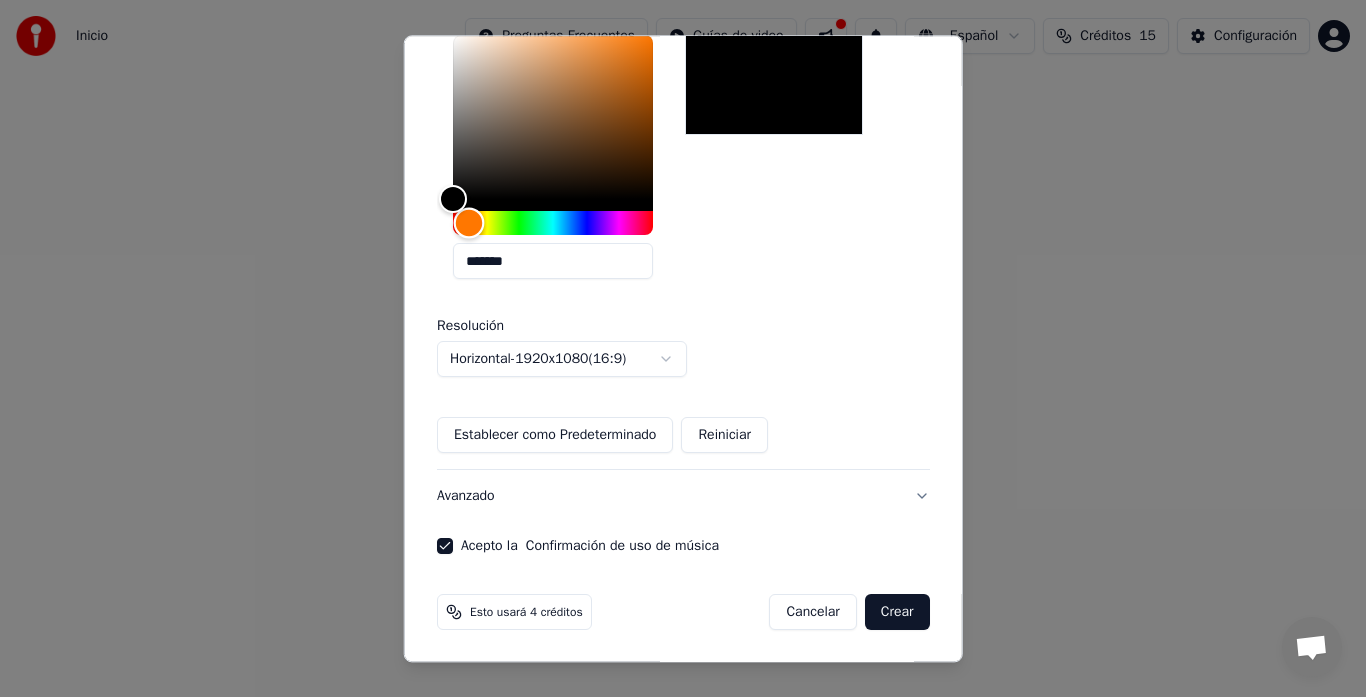 scroll, scrollTop: 460, scrollLeft: 0, axis: vertical 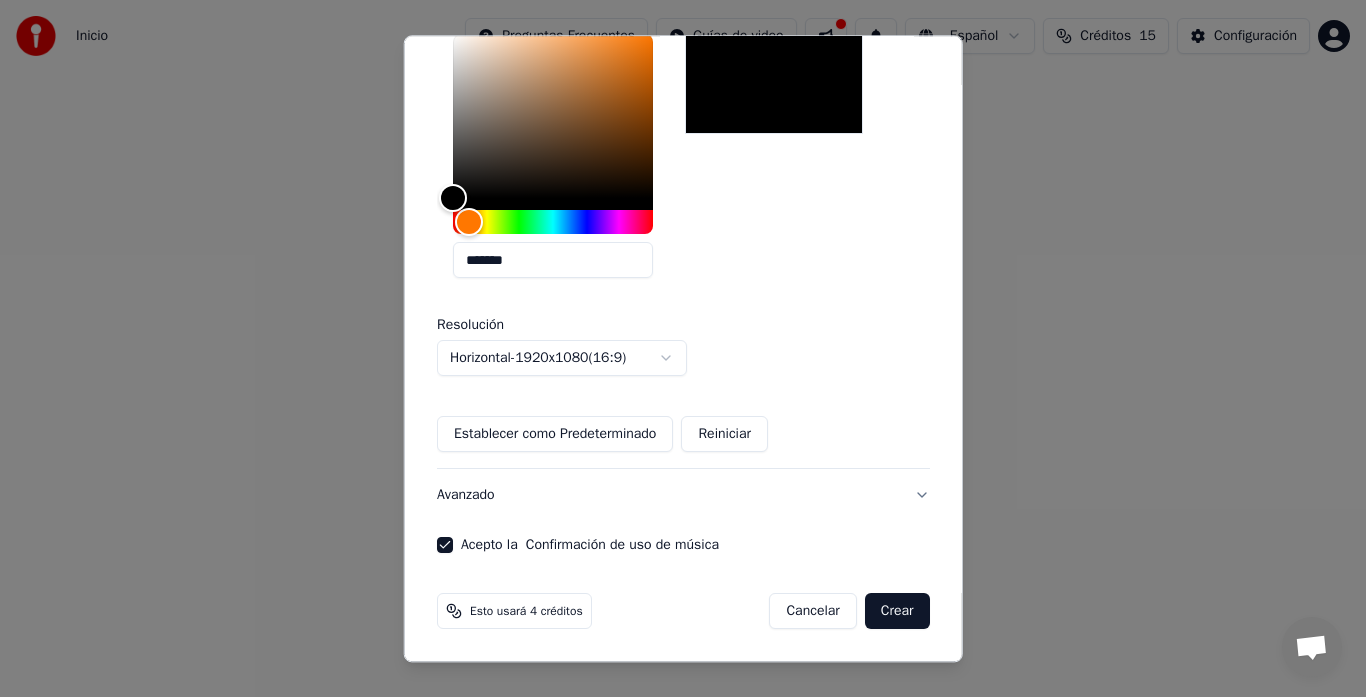 click on "Crear" at bounding box center [897, 612] 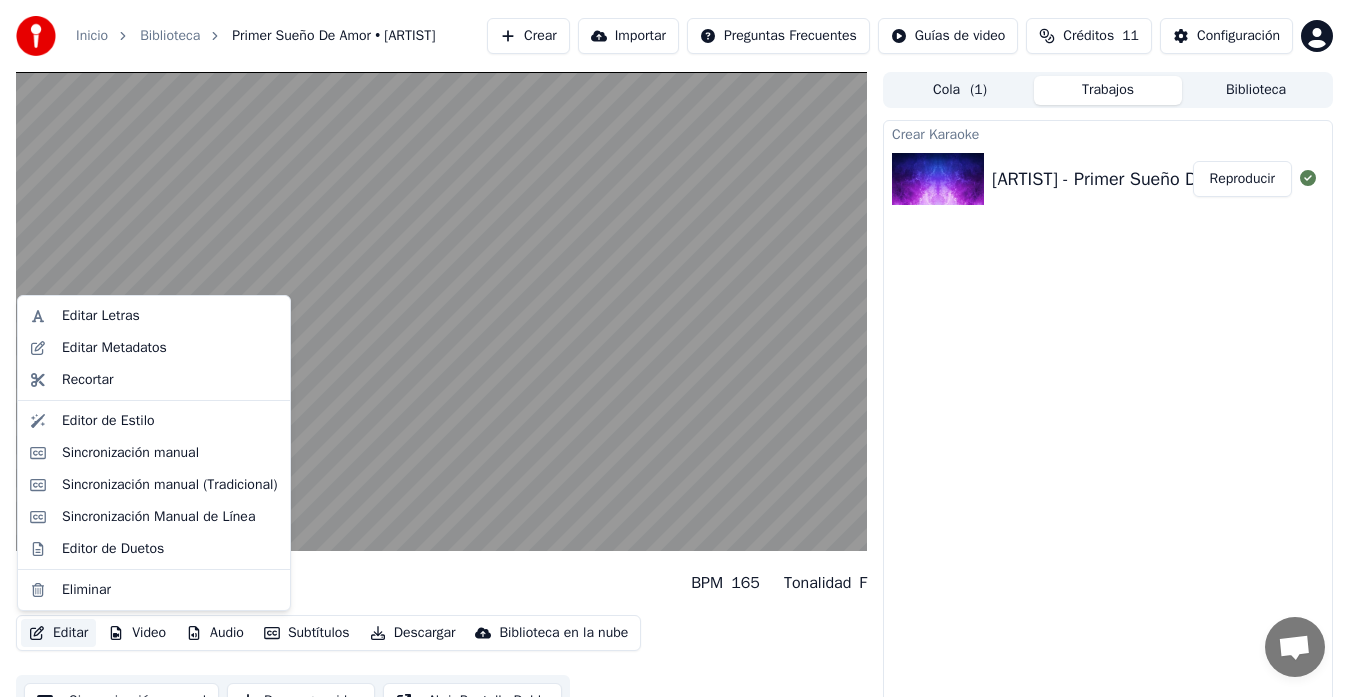 click on "Editar" at bounding box center (58, 633) 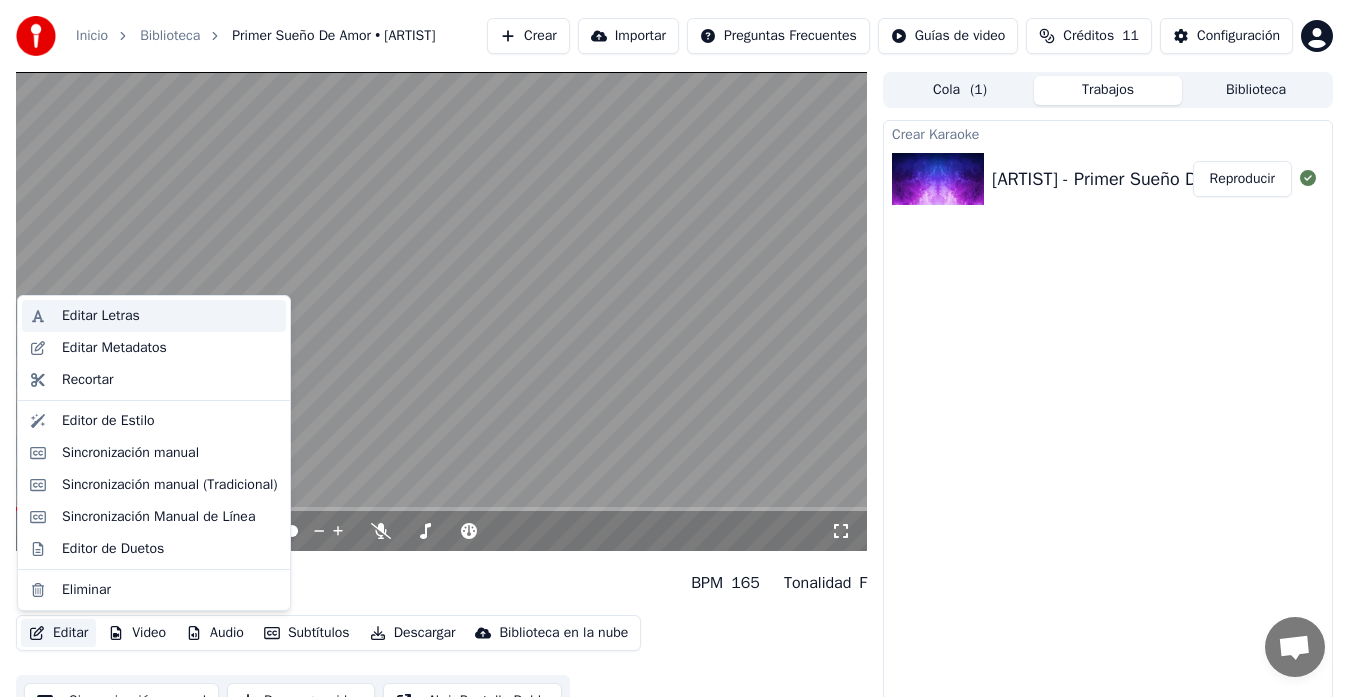 click on "Editar Letras" at bounding box center (170, 316) 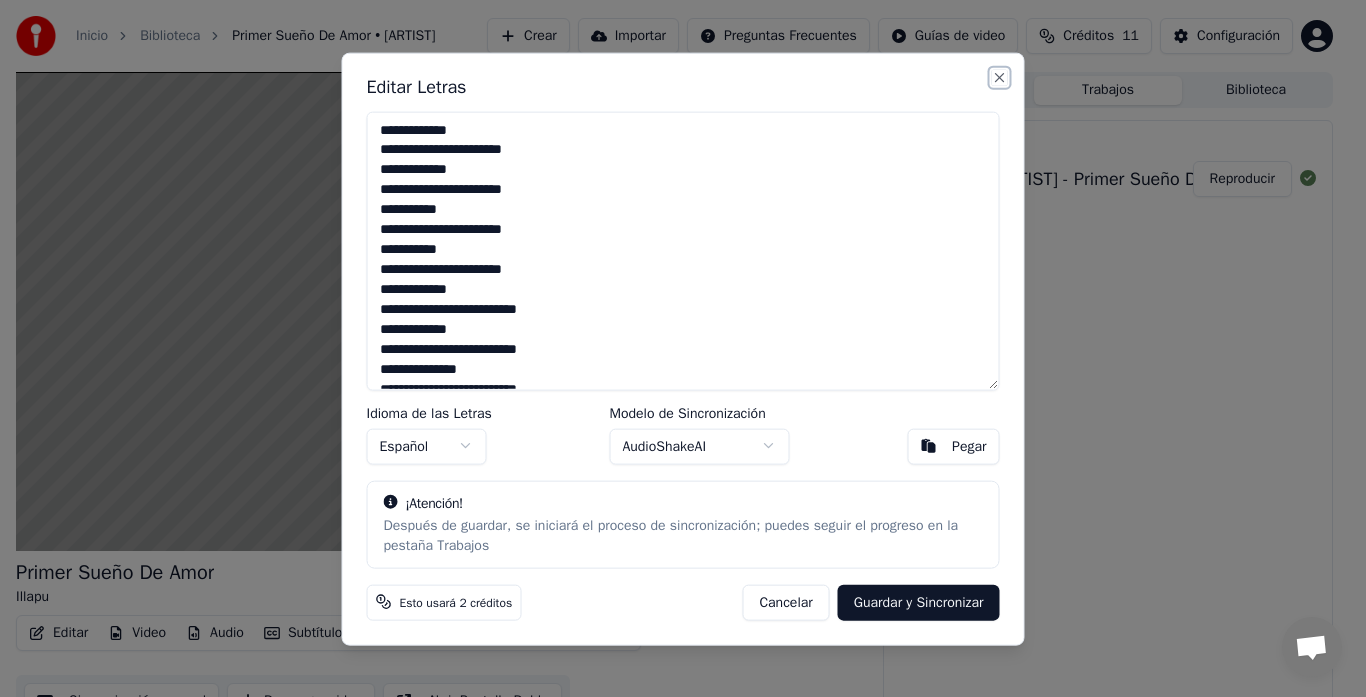 click on "Close" at bounding box center (1000, 77) 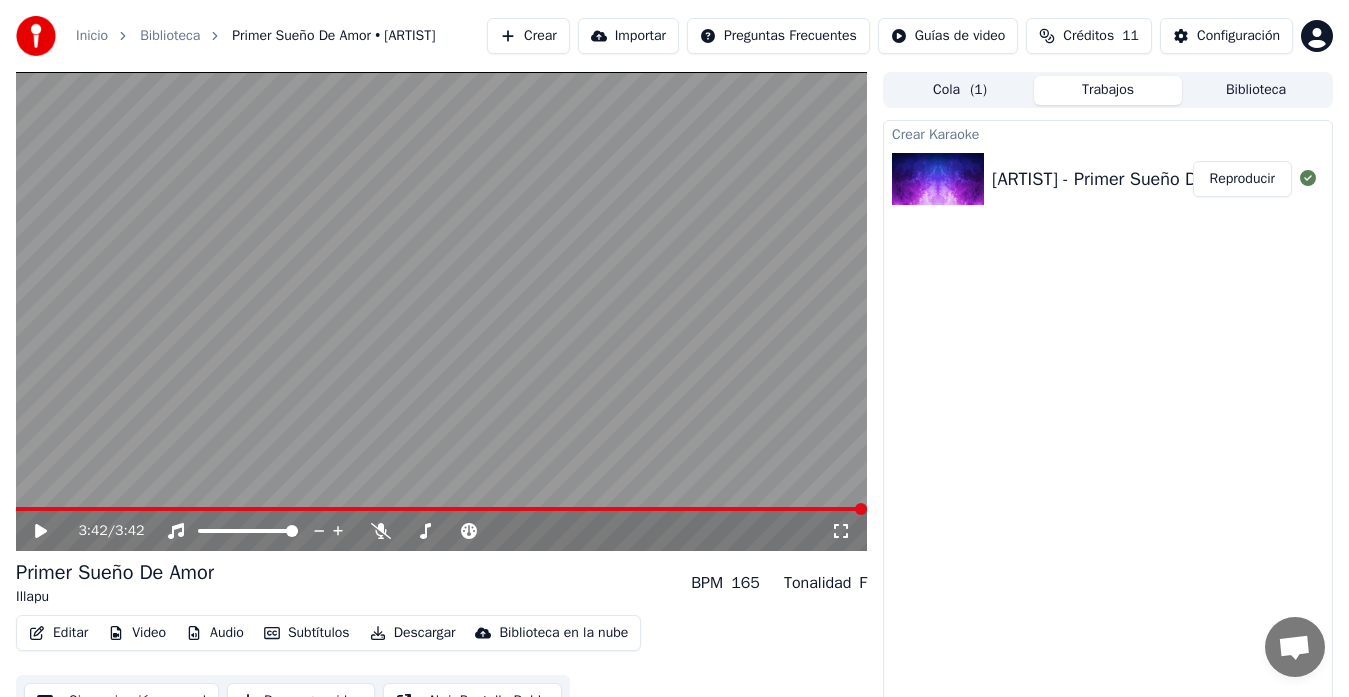 click on "Descargar" at bounding box center (413, 633) 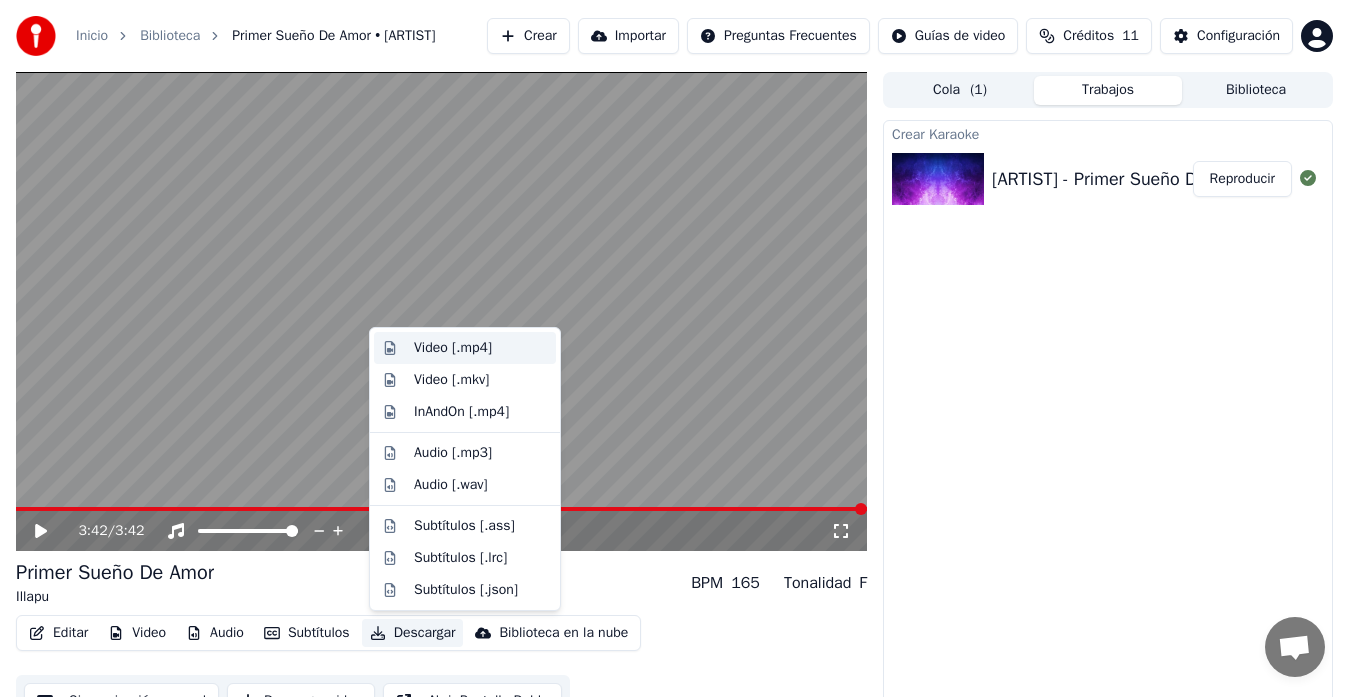 click on "Video [.mp4]" at bounding box center [481, 348] 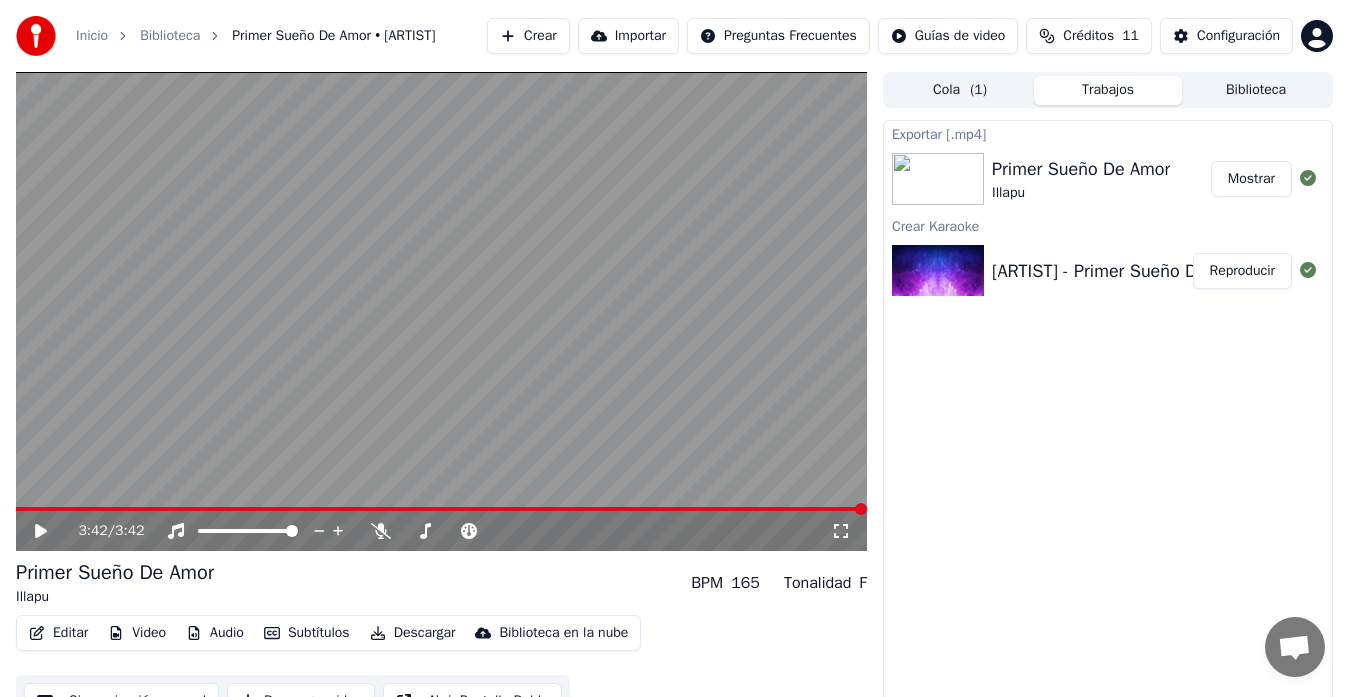 click on "Crear" at bounding box center [528, 36] 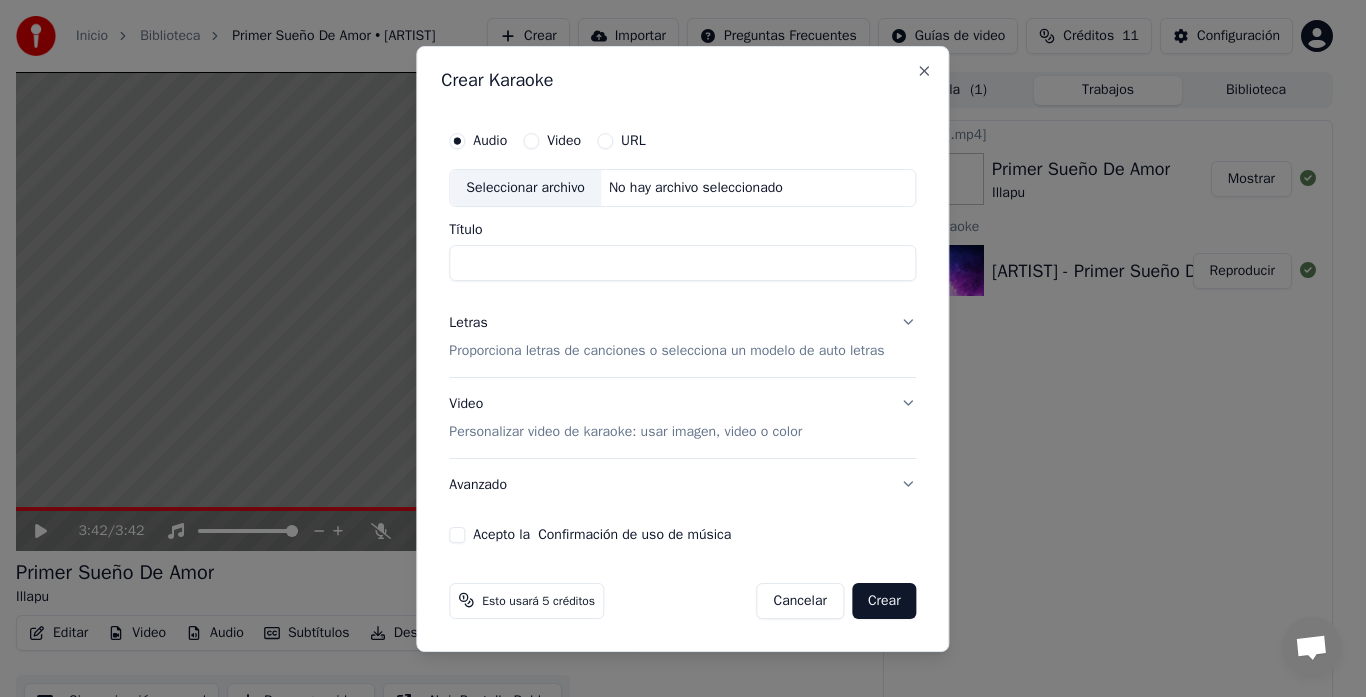 click on "Seleccionar archivo" at bounding box center (525, 188) 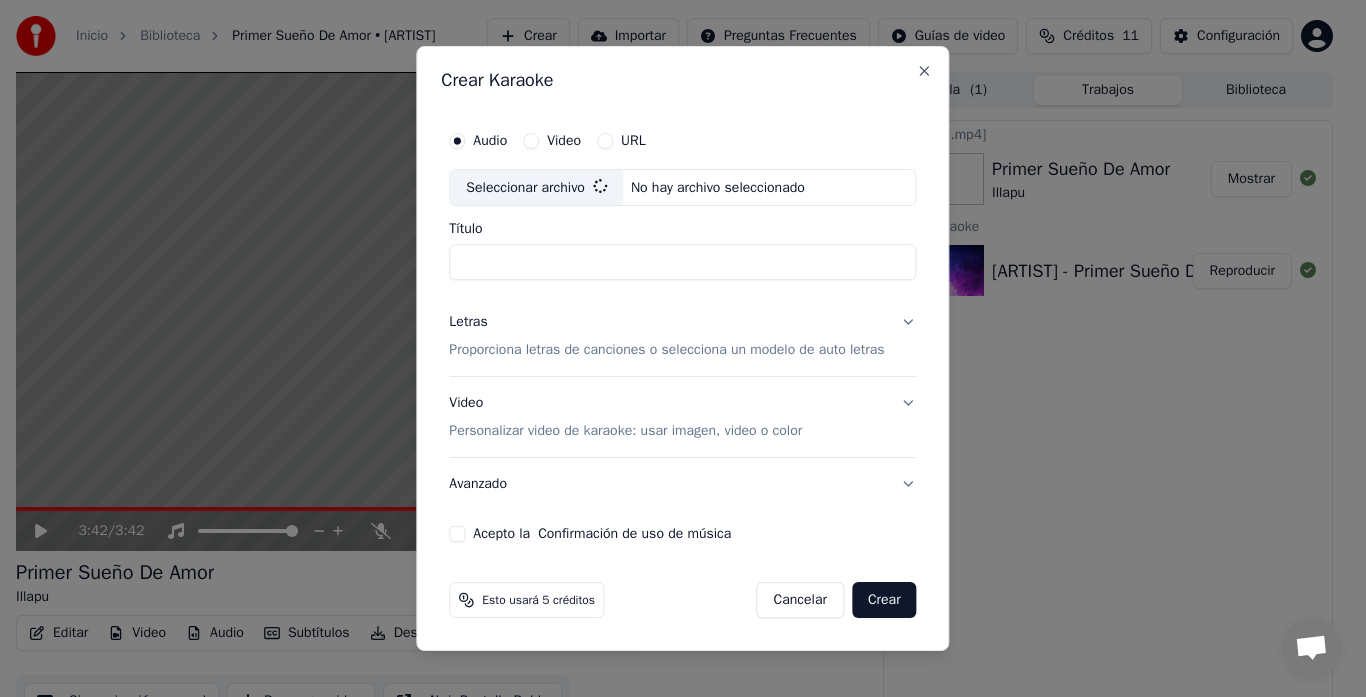 type on "**********" 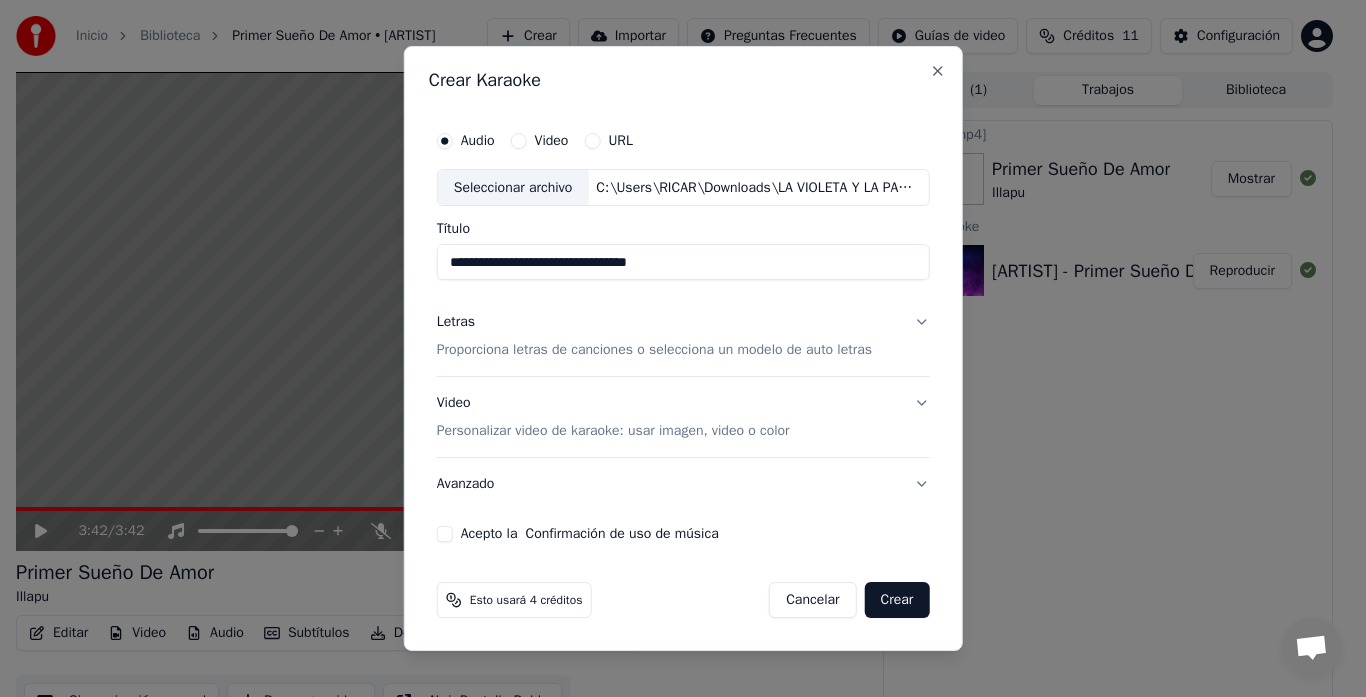 click on "Letras Proporciona letras de canciones o selecciona un modelo de auto letras" at bounding box center [683, 337] 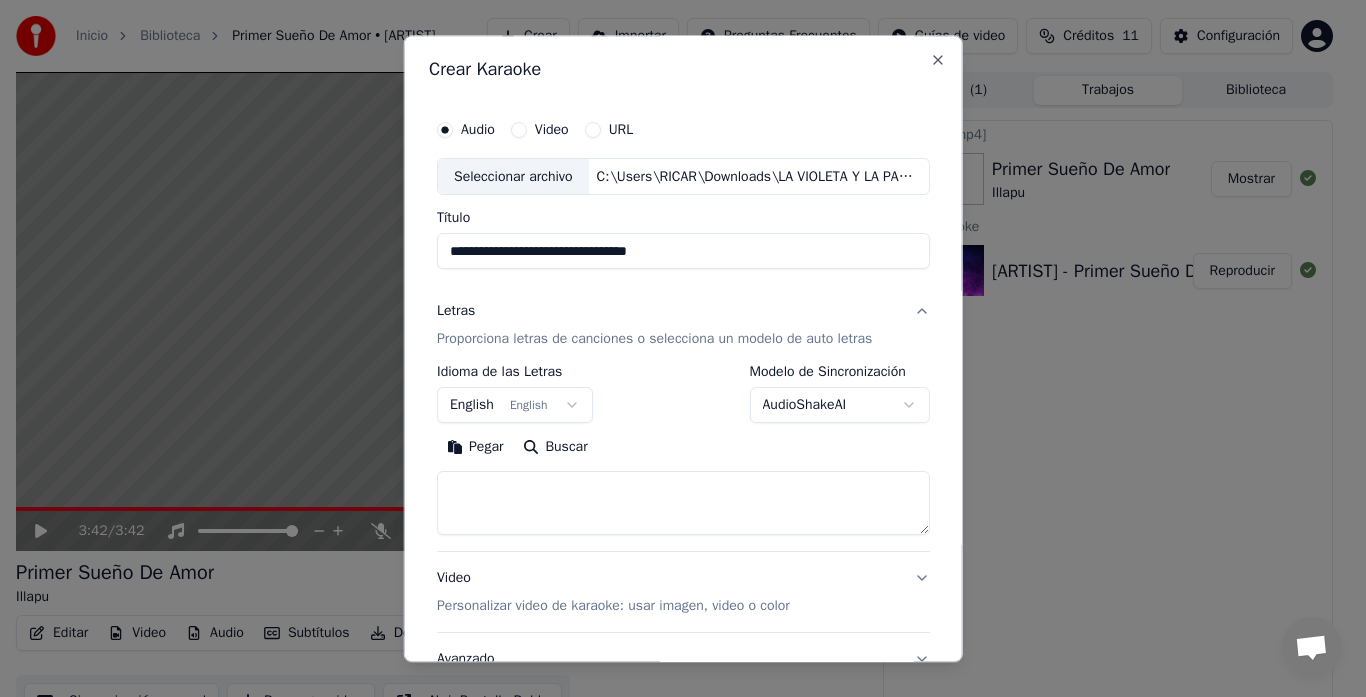 click on "English English" at bounding box center (515, 406) 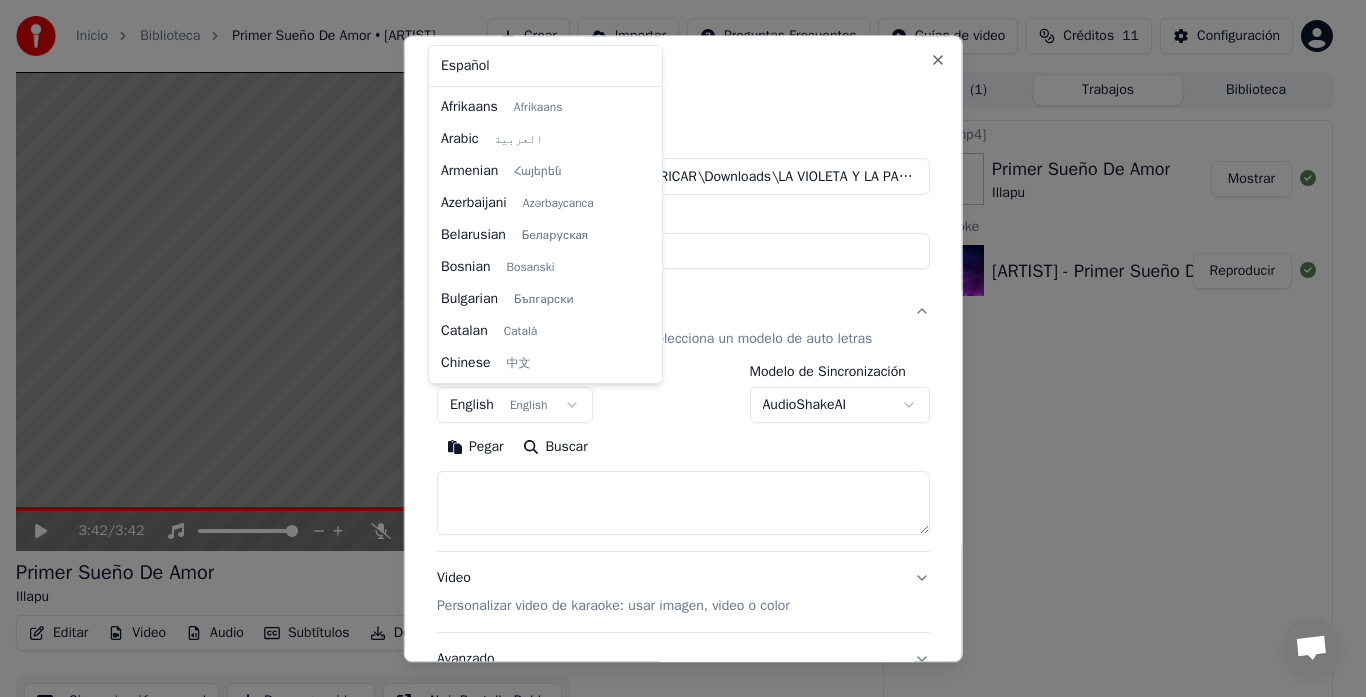 scroll, scrollTop: 160, scrollLeft: 0, axis: vertical 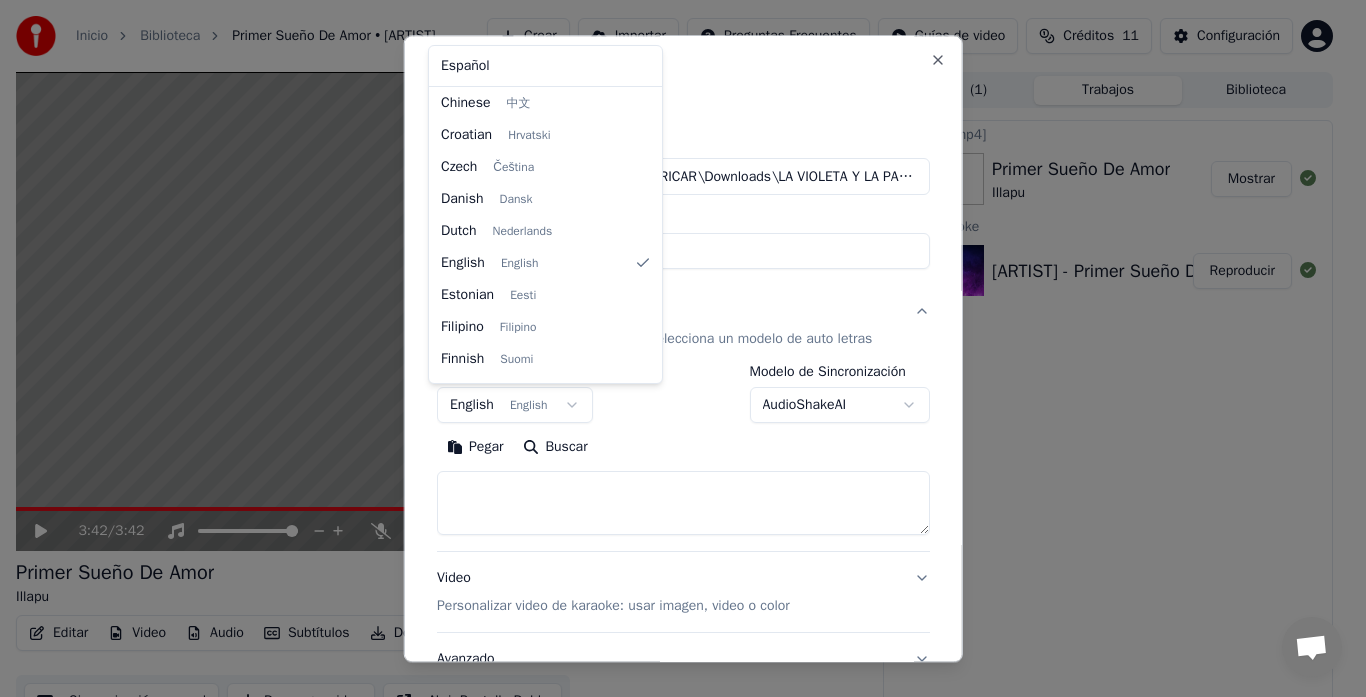 select on "**" 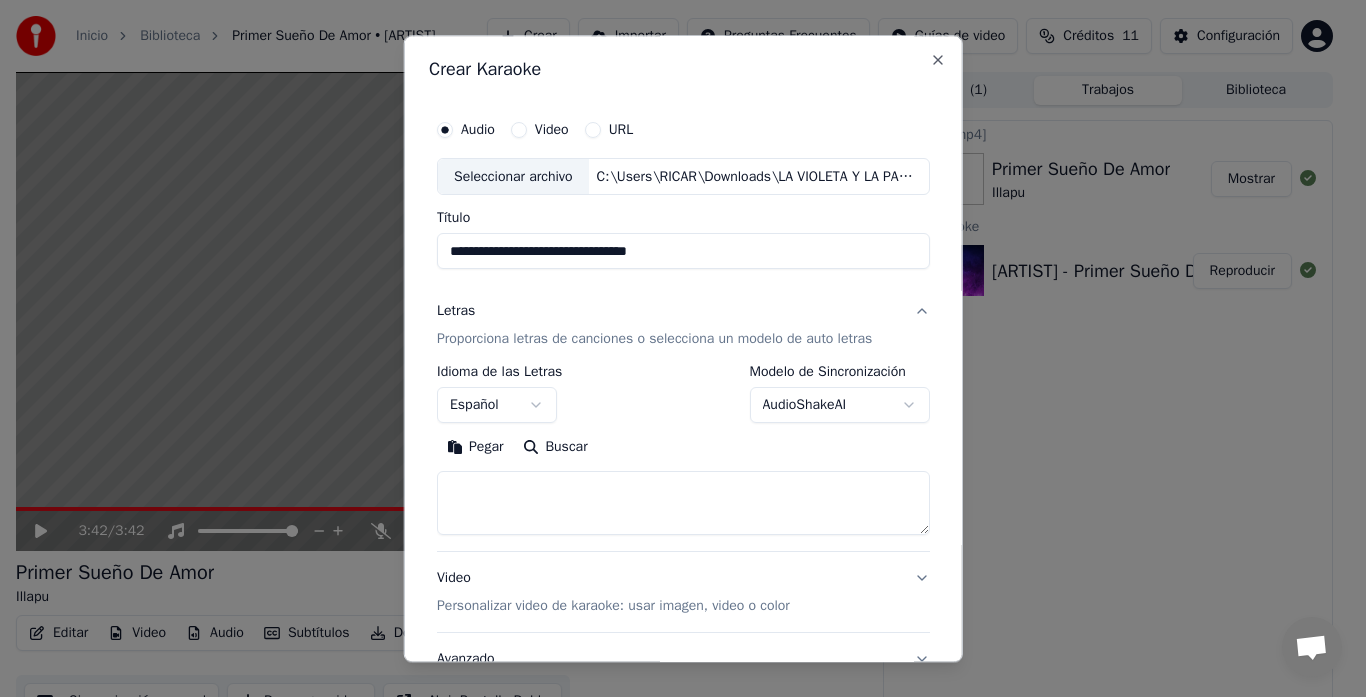 click on "Pegar" at bounding box center [475, 448] 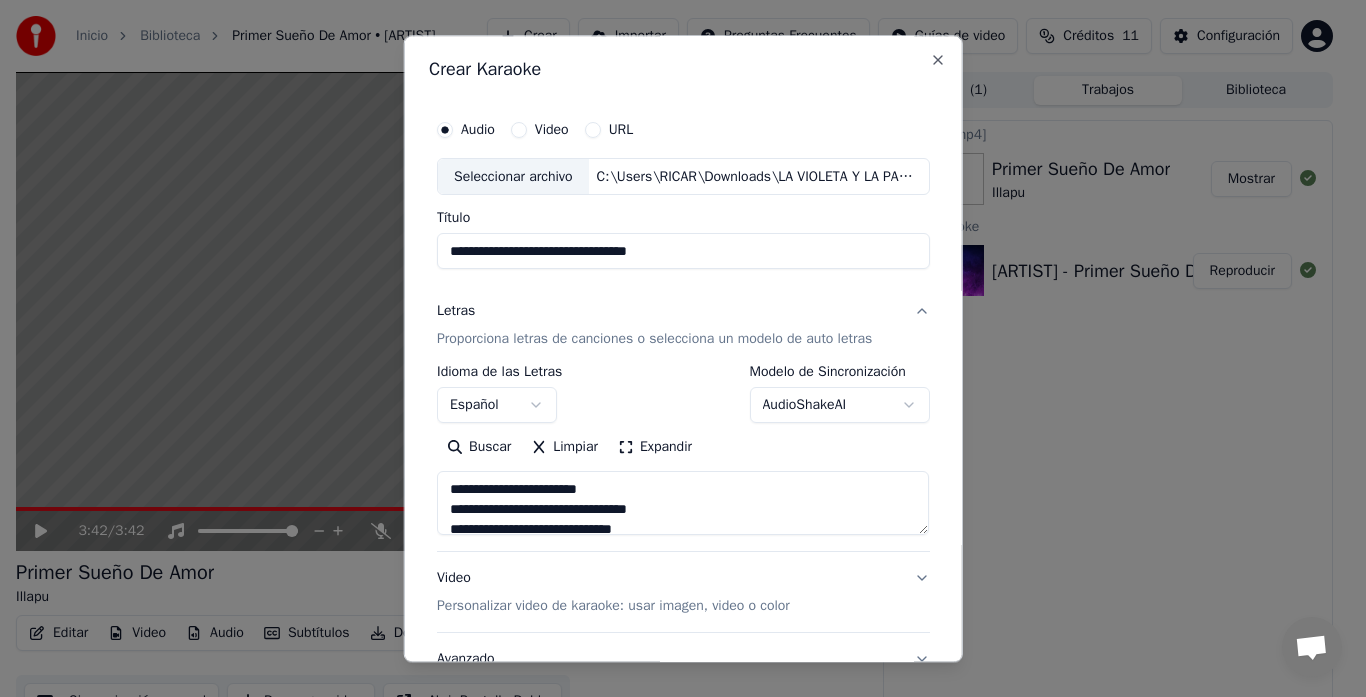 click on "**********" at bounding box center [683, 504] 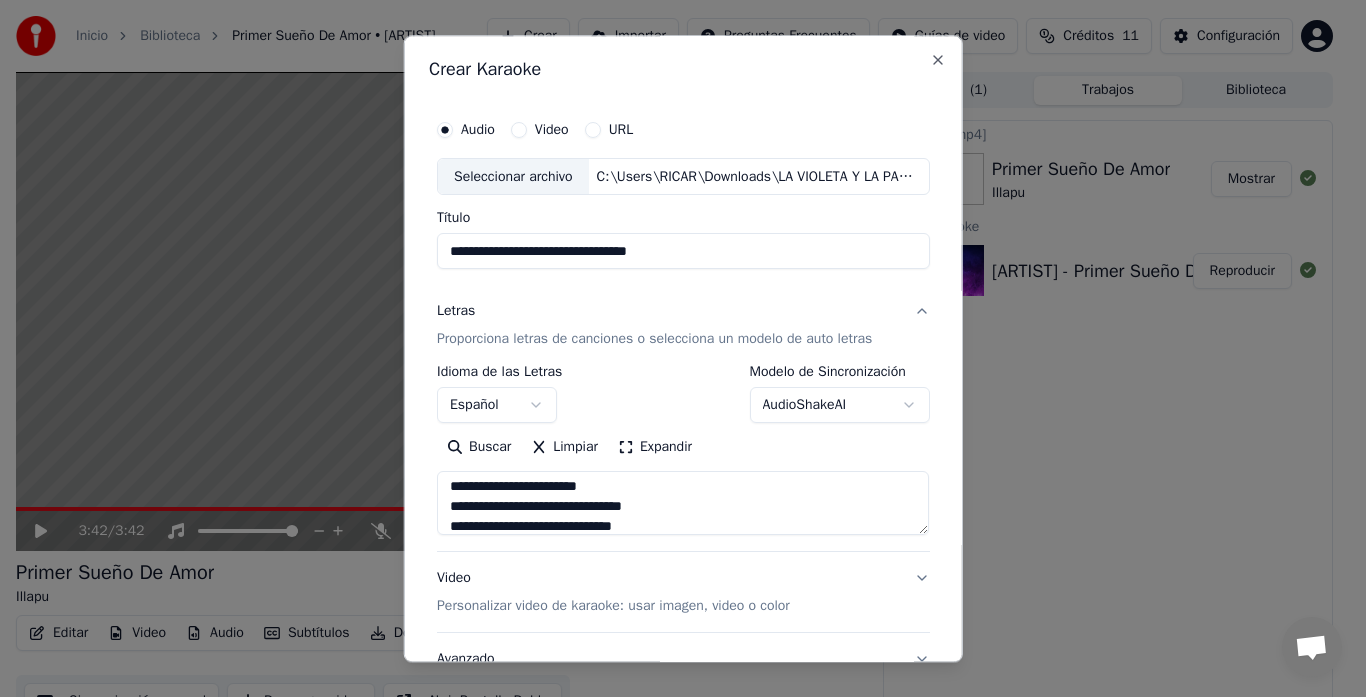 scroll, scrollTop: 0, scrollLeft: 0, axis: both 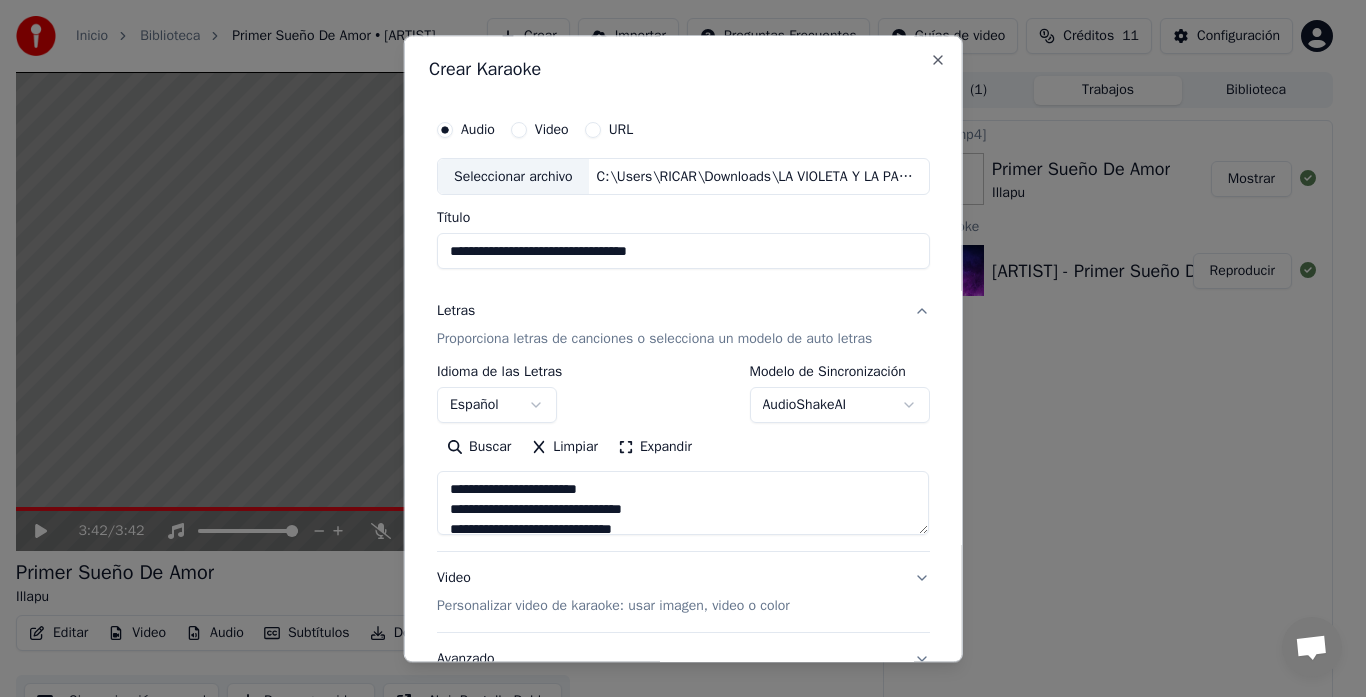 click on "**********" at bounding box center [683, 504] 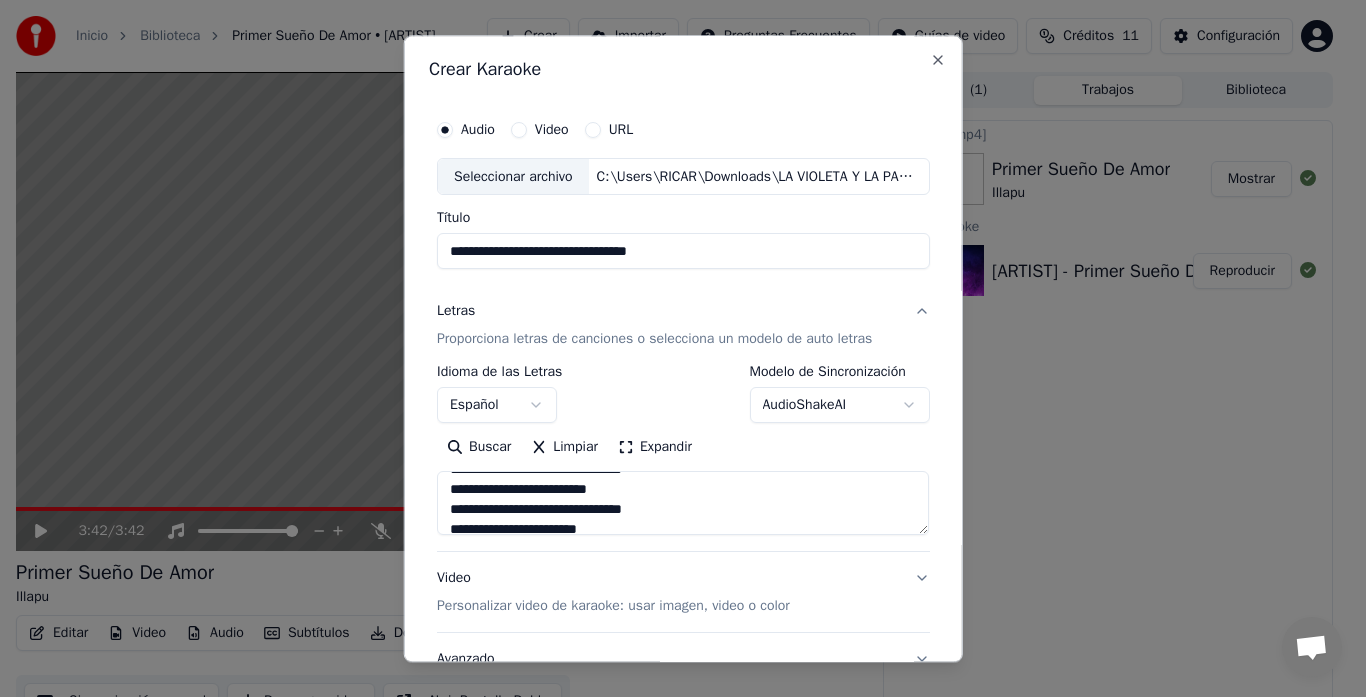 scroll, scrollTop: 200, scrollLeft: 0, axis: vertical 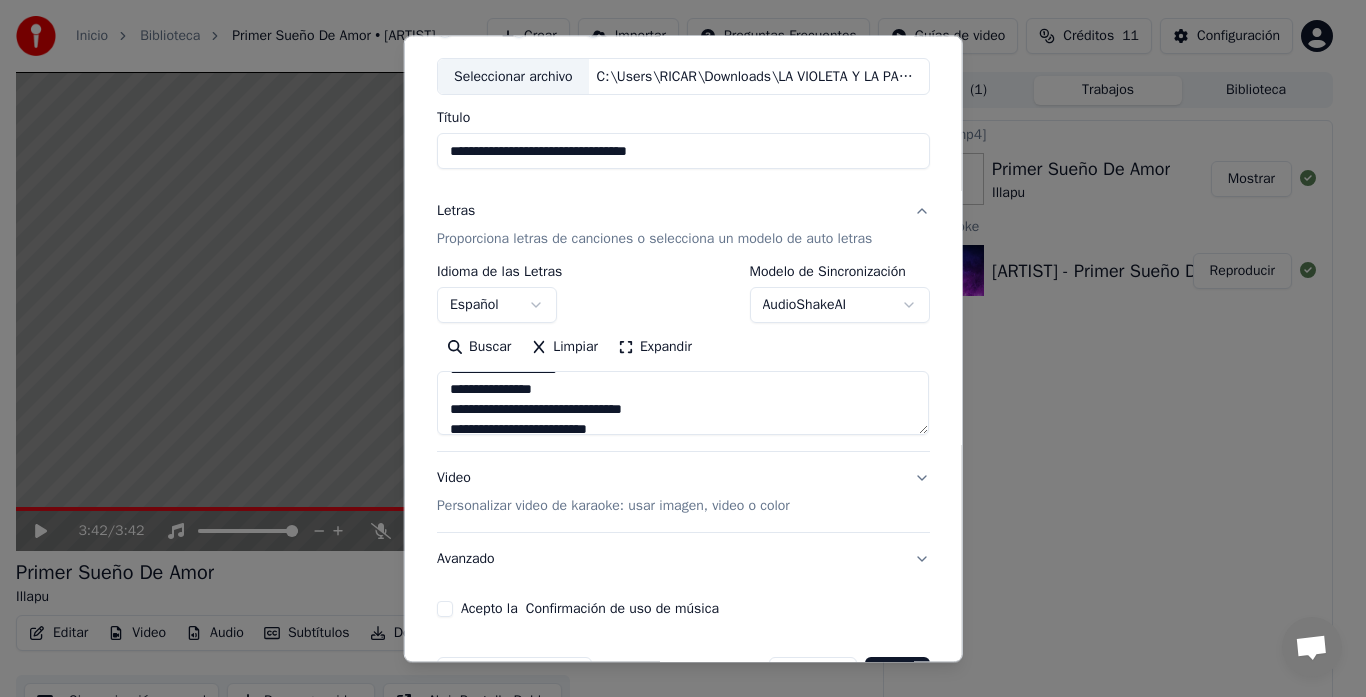 click on "**********" at bounding box center (683, 404) 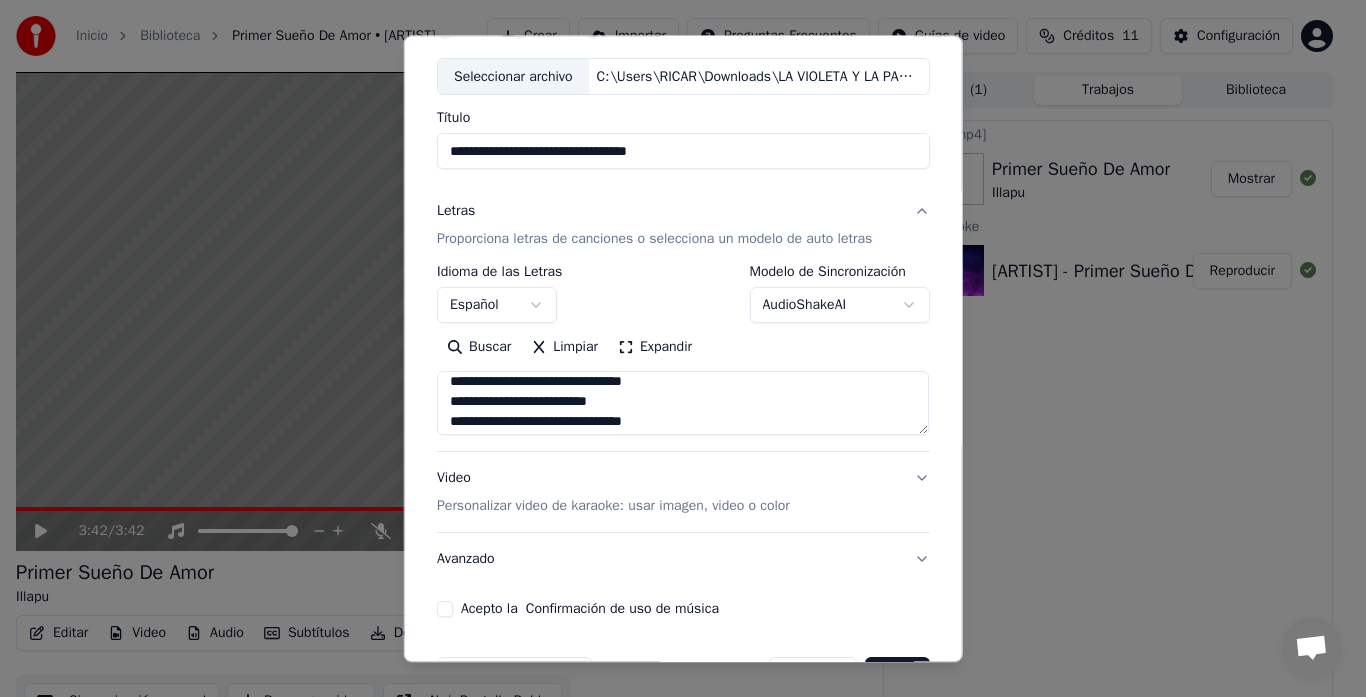 scroll, scrollTop: 240, scrollLeft: 0, axis: vertical 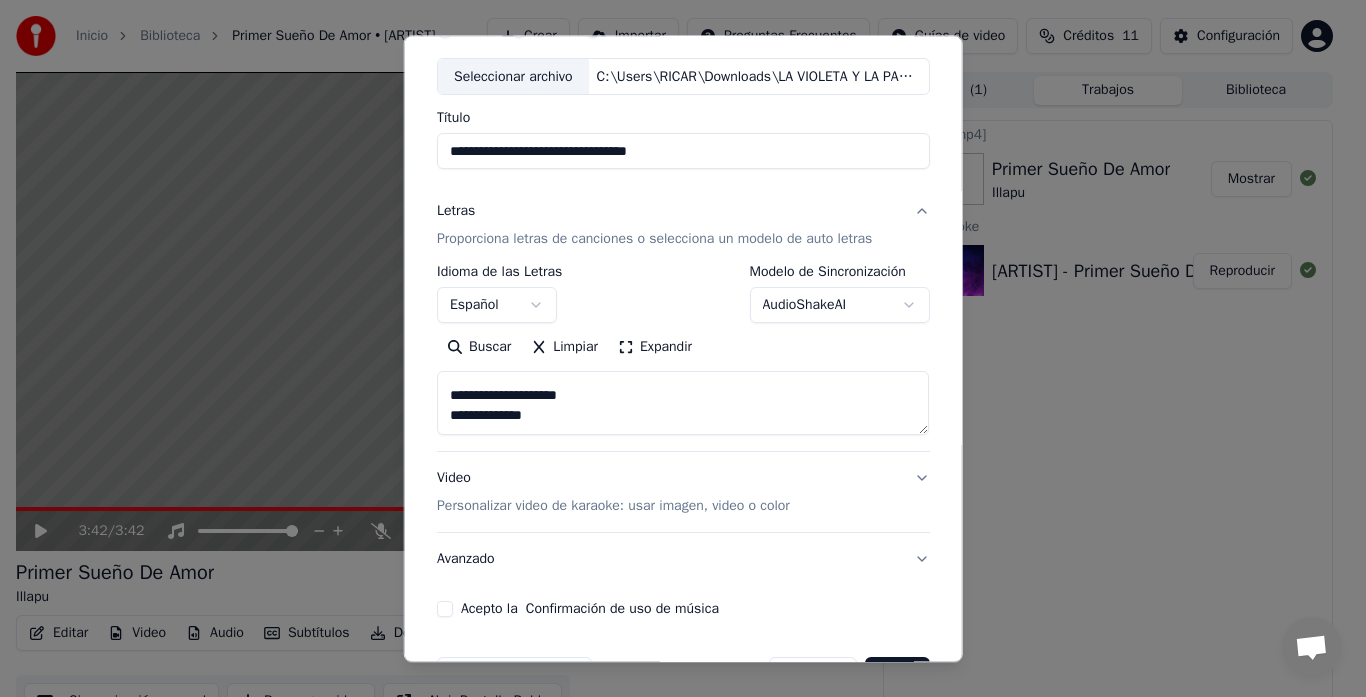 drag, startPoint x: 439, startPoint y: 374, endPoint x: 561, endPoint y: 428, distance: 133.41664 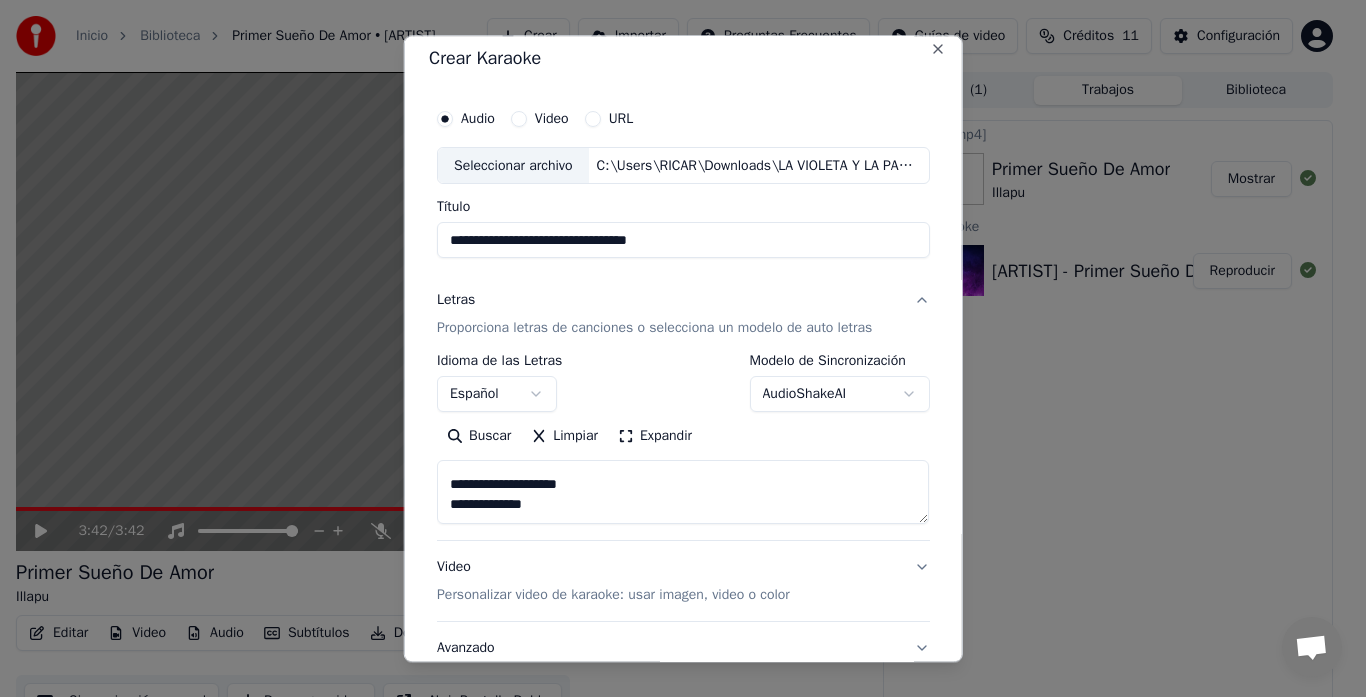 scroll, scrollTop: 0, scrollLeft: 0, axis: both 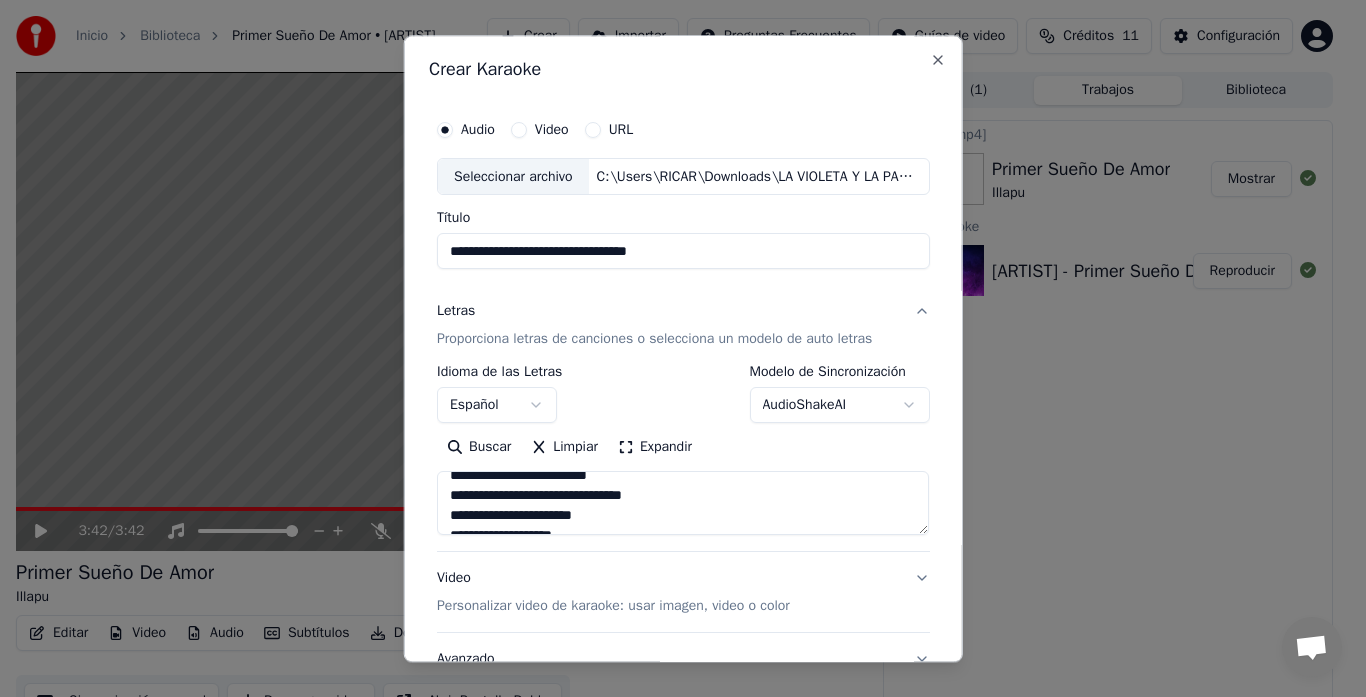 click on "**********" at bounding box center (683, 504) 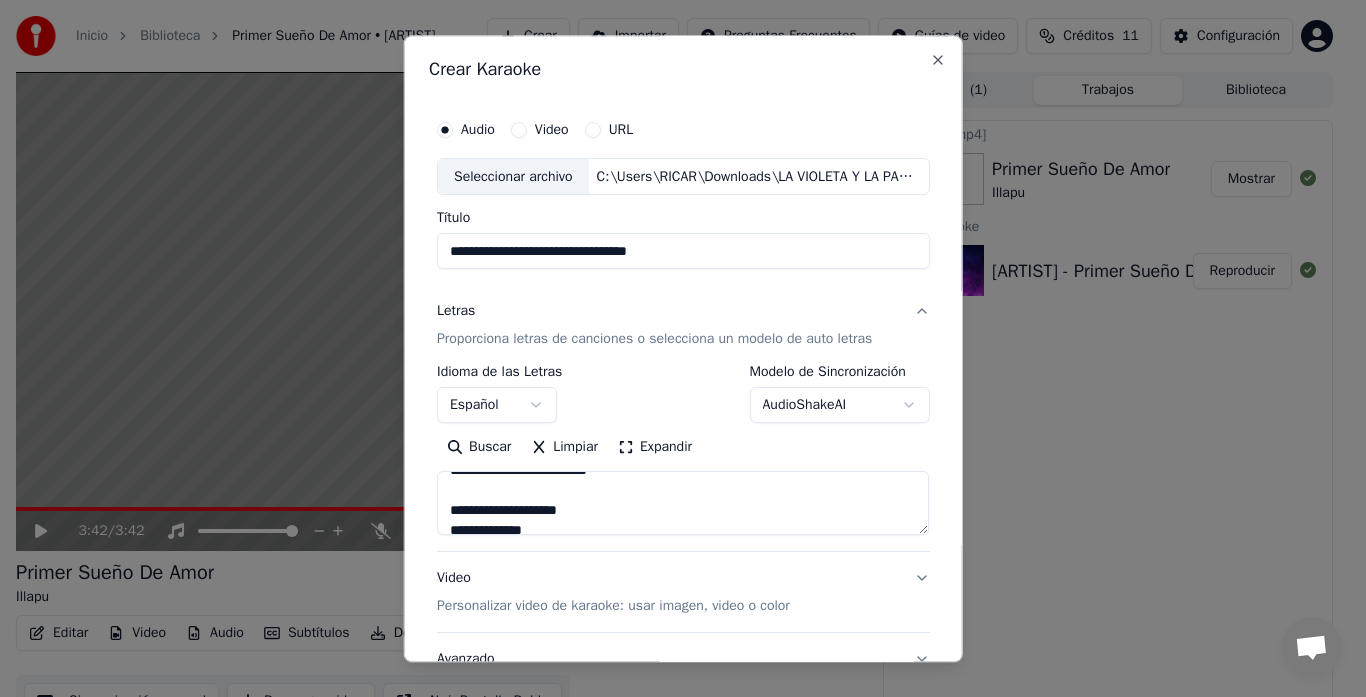 scroll, scrollTop: 394, scrollLeft: 0, axis: vertical 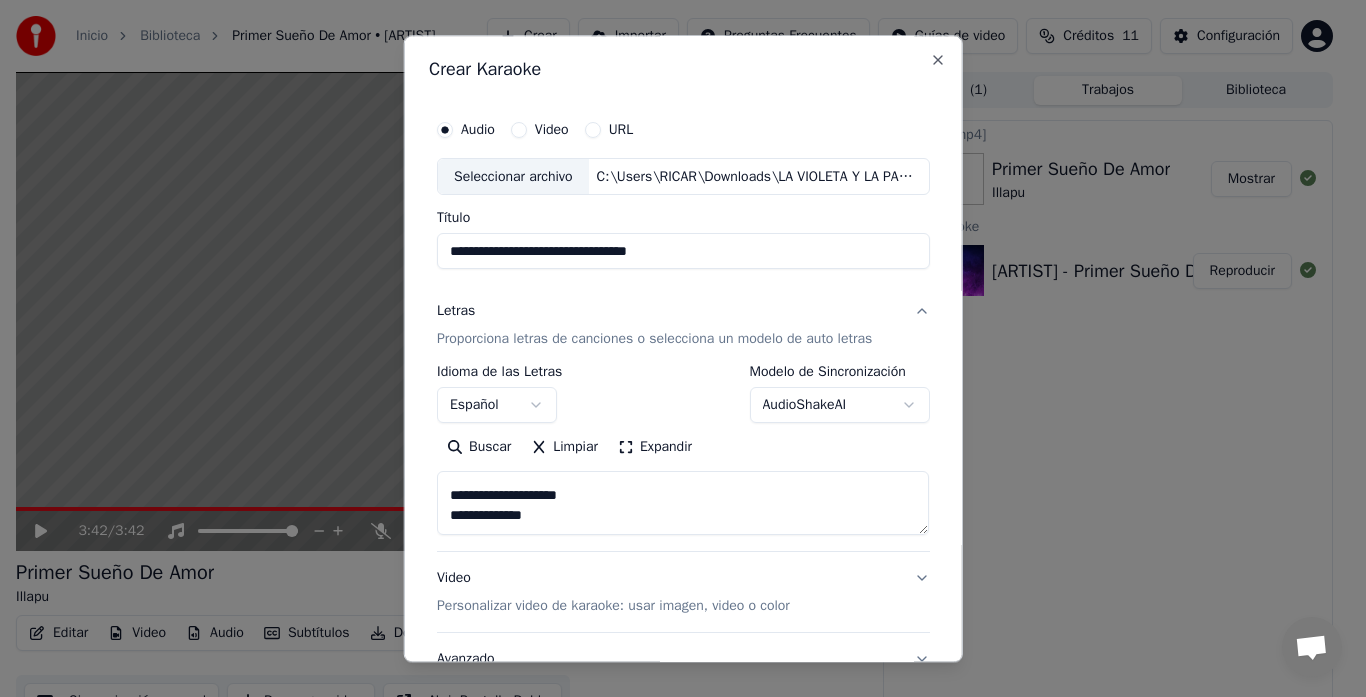 click on "**********" at bounding box center [683, 504] 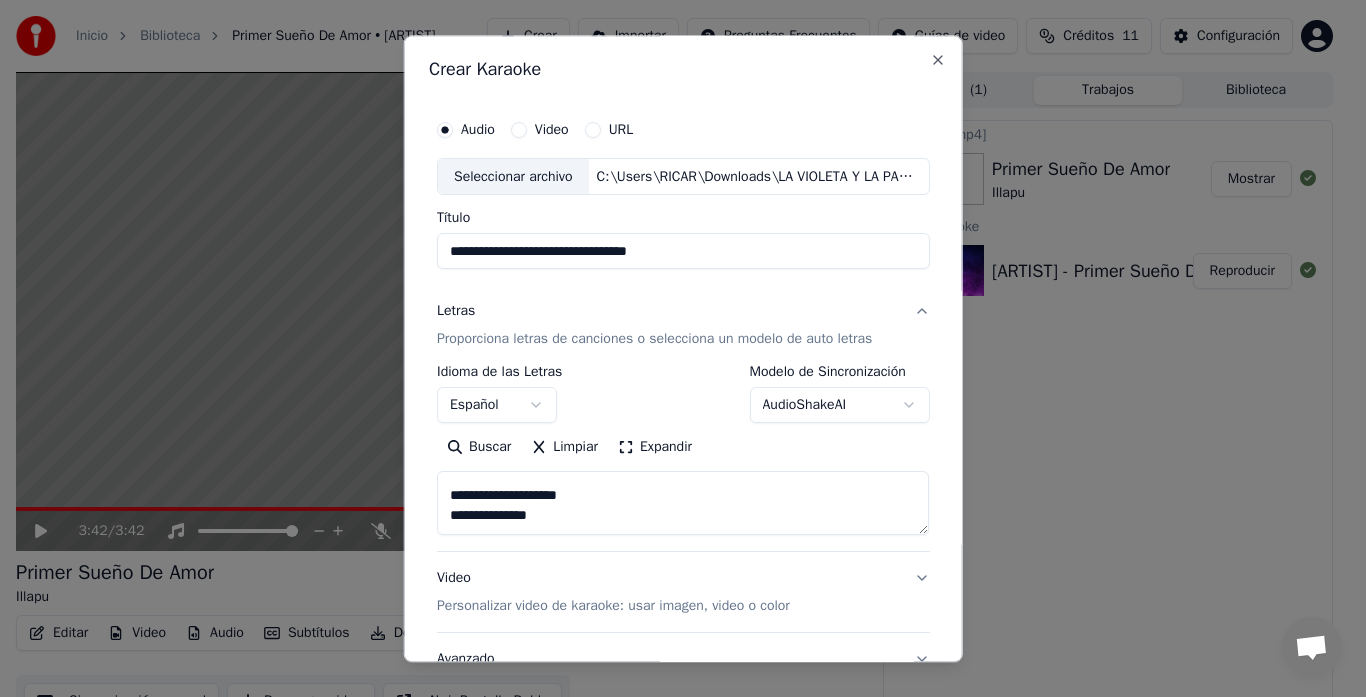 scroll, scrollTop: 405, scrollLeft: 0, axis: vertical 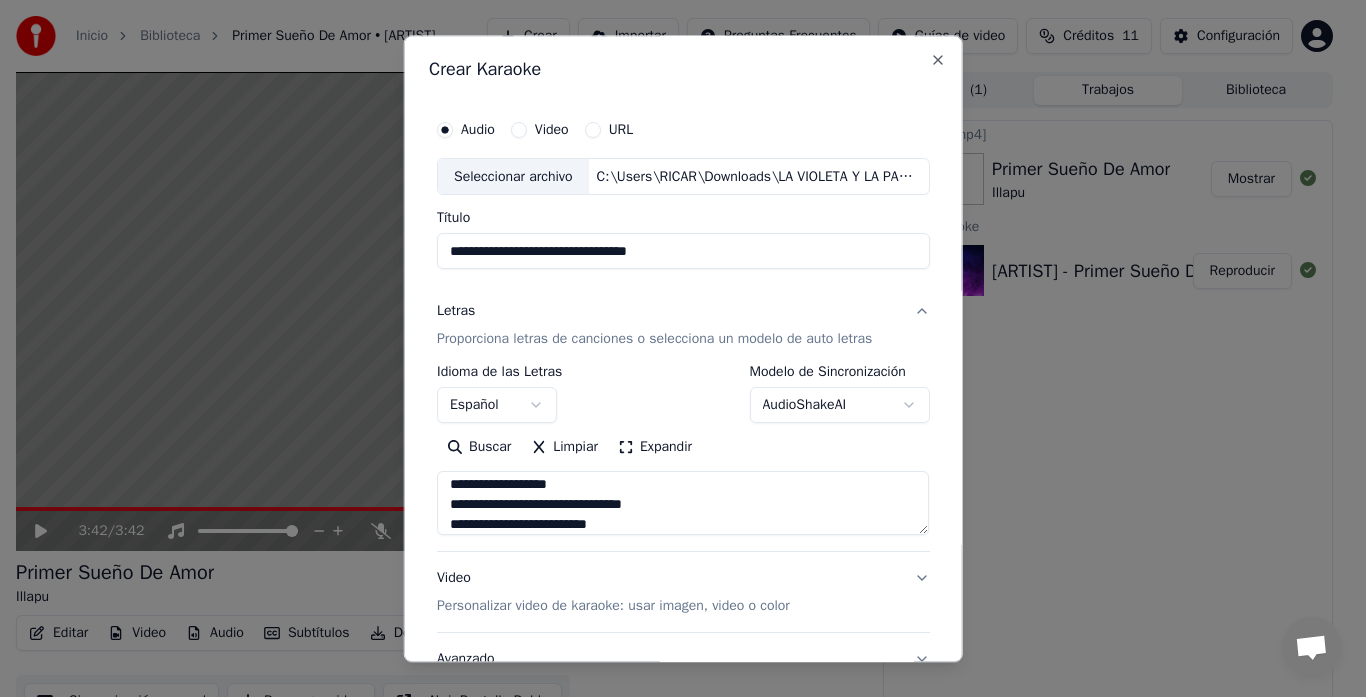 click on "Expandir" at bounding box center (655, 448) 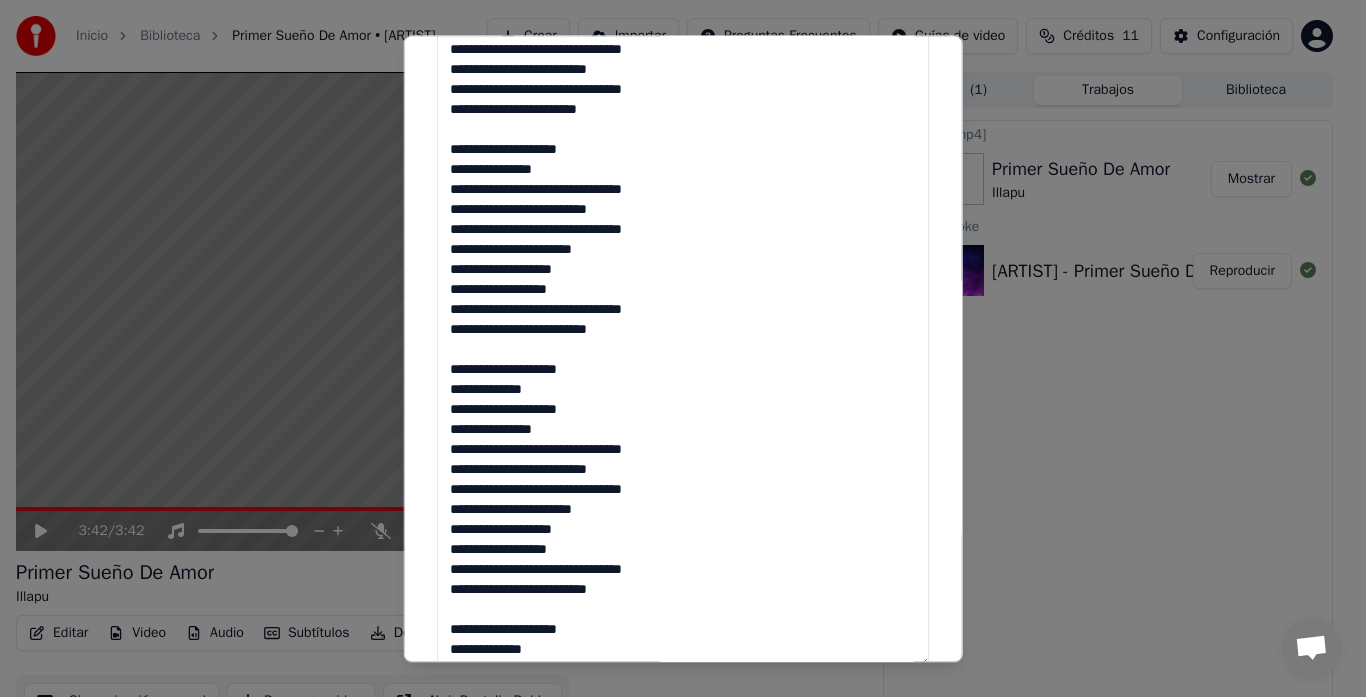 scroll, scrollTop: 528, scrollLeft: 0, axis: vertical 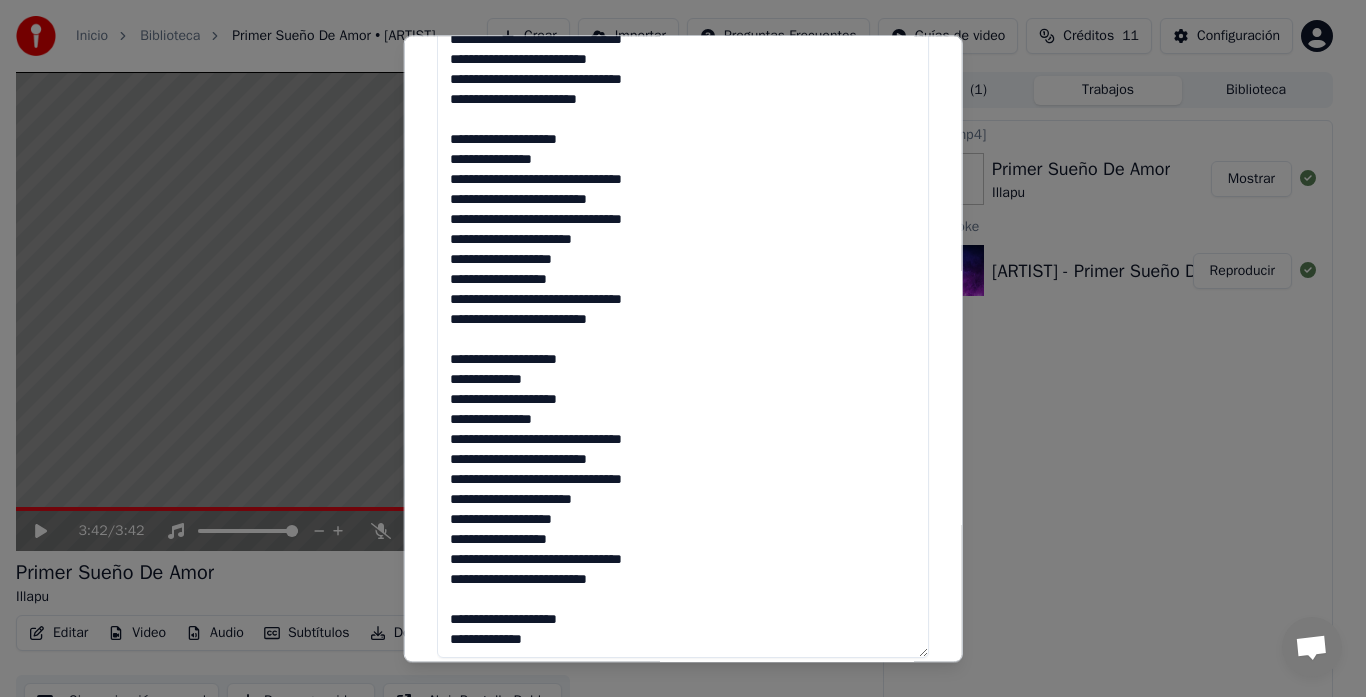 click on "**********" at bounding box center (683, 301) 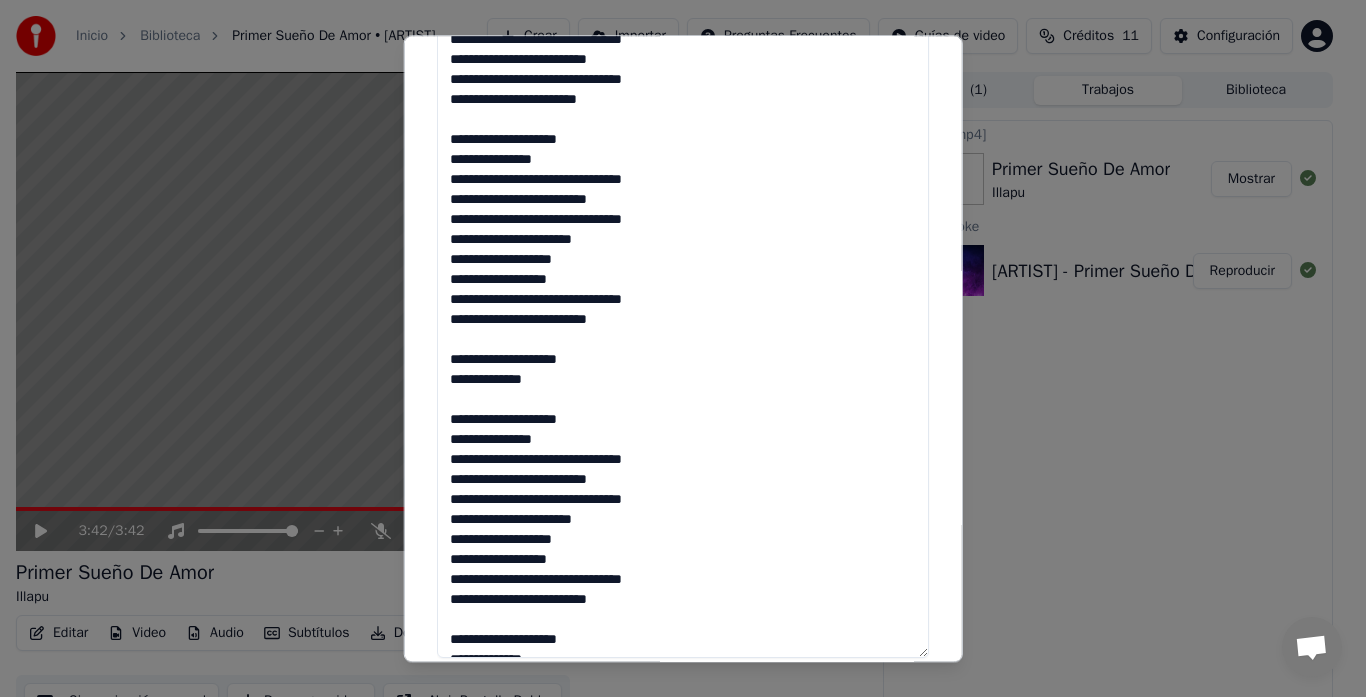click on "**********" at bounding box center (683, 301) 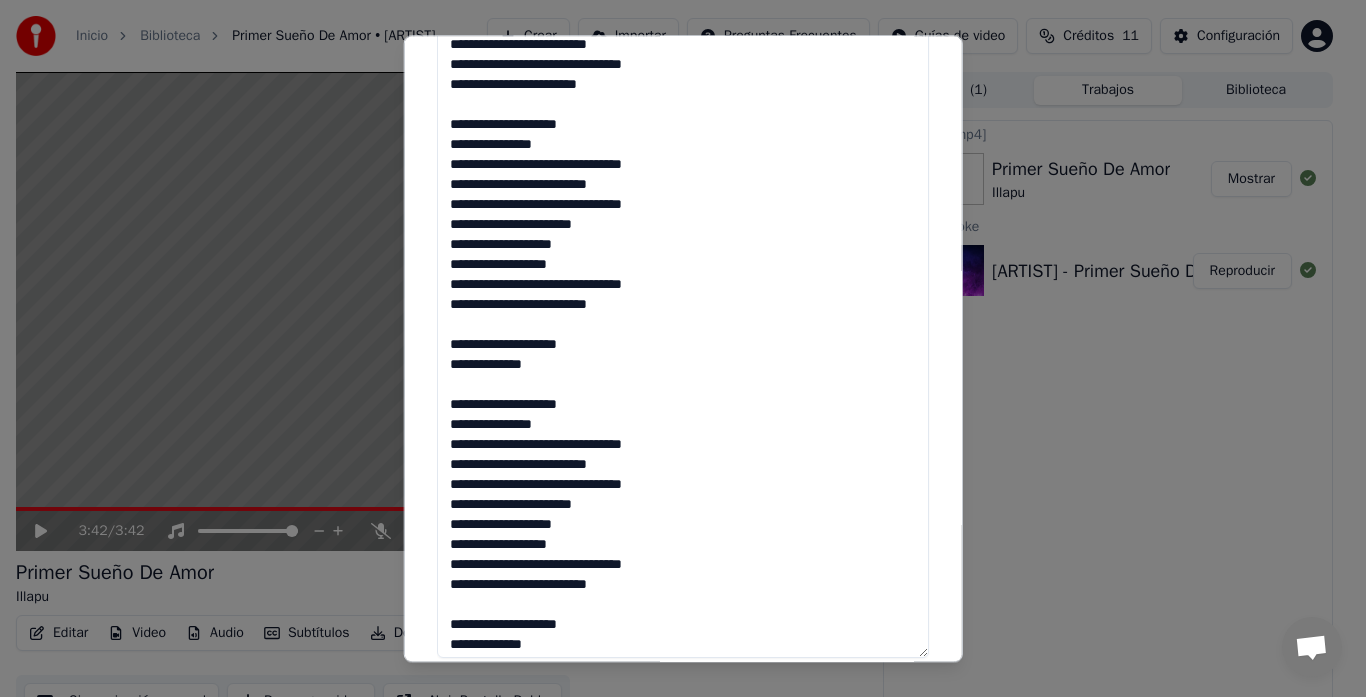 scroll, scrollTop: 22, scrollLeft: 0, axis: vertical 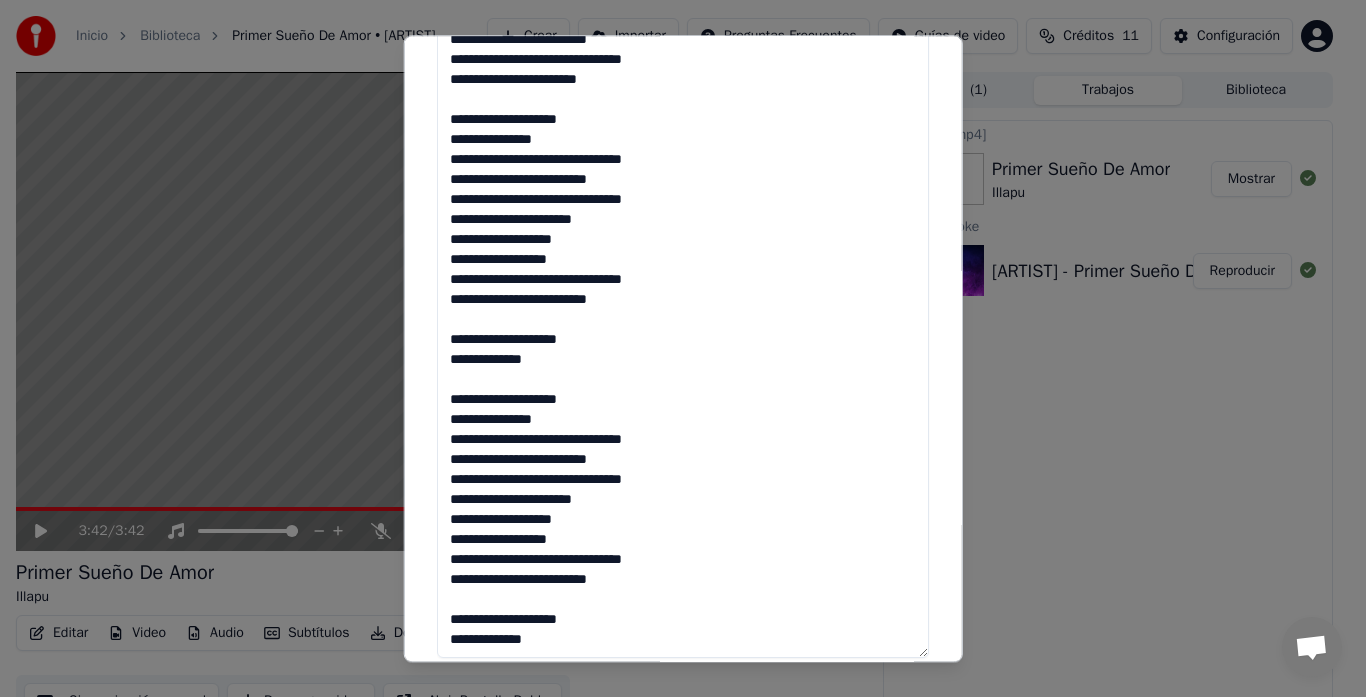 click on "**********" at bounding box center (683, 301) 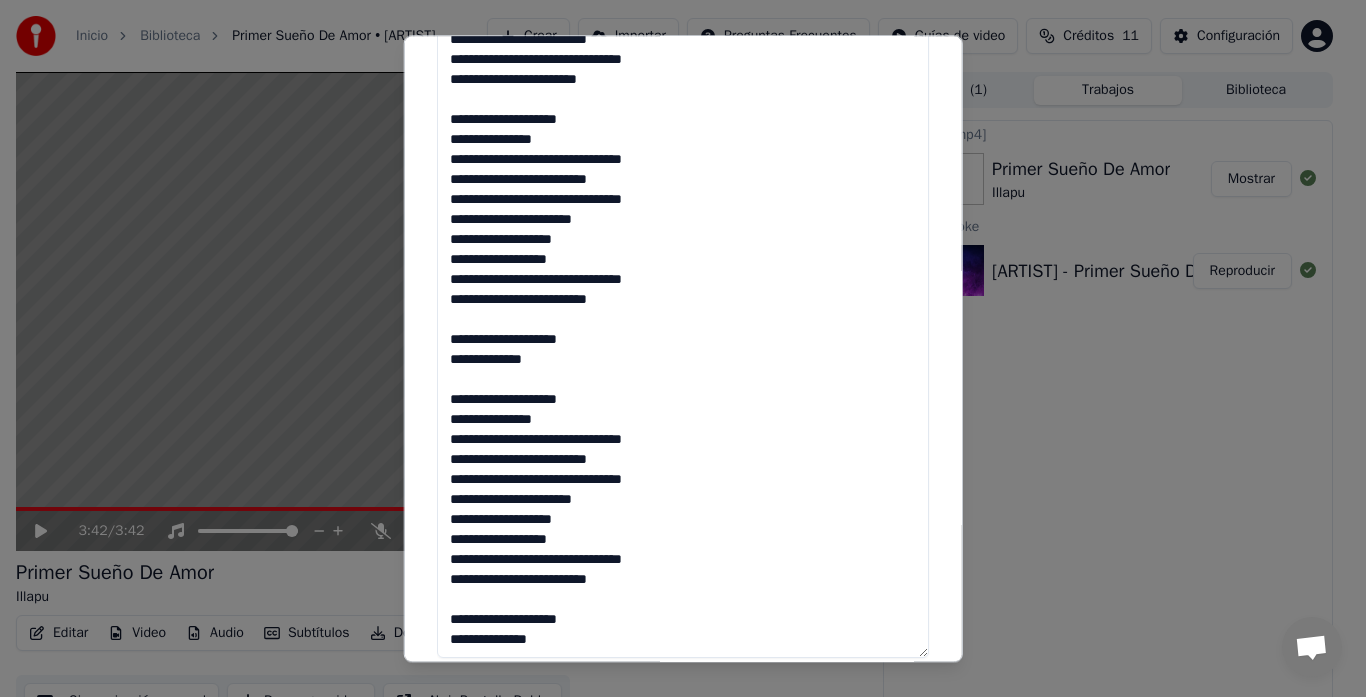 scroll, scrollTop: 34, scrollLeft: 0, axis: vertical 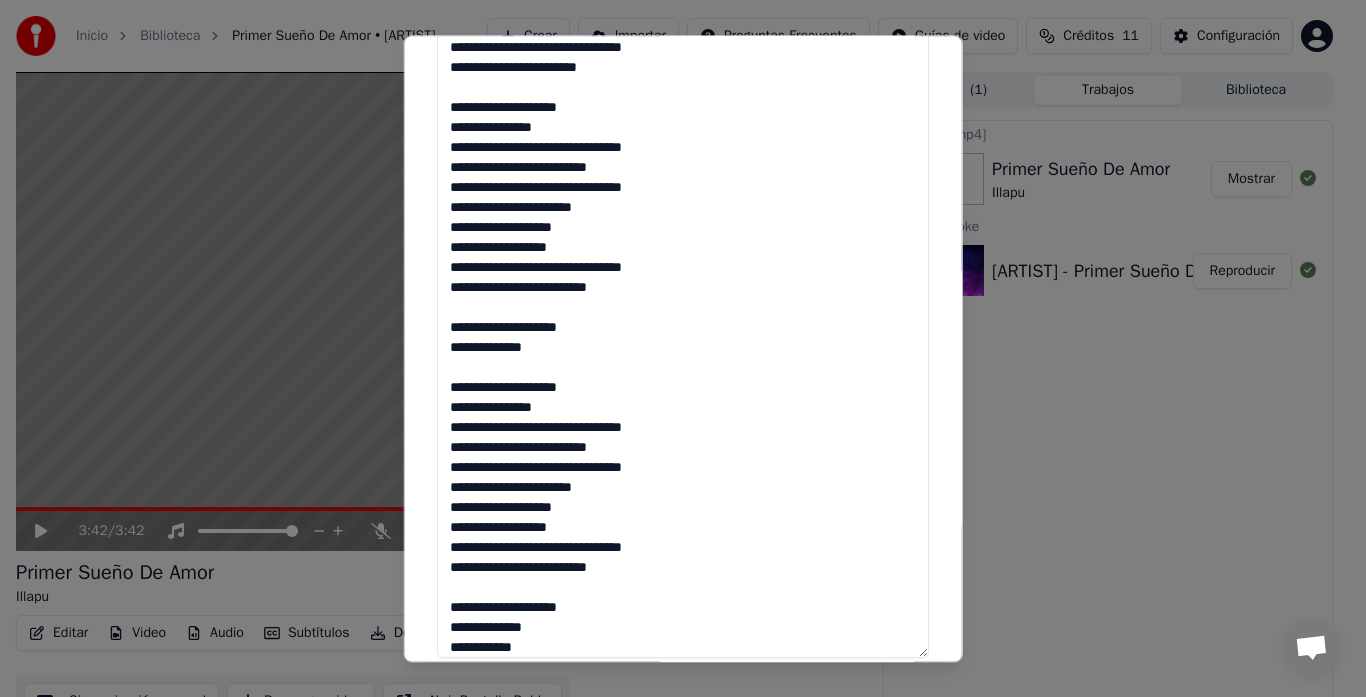 type on "**********" 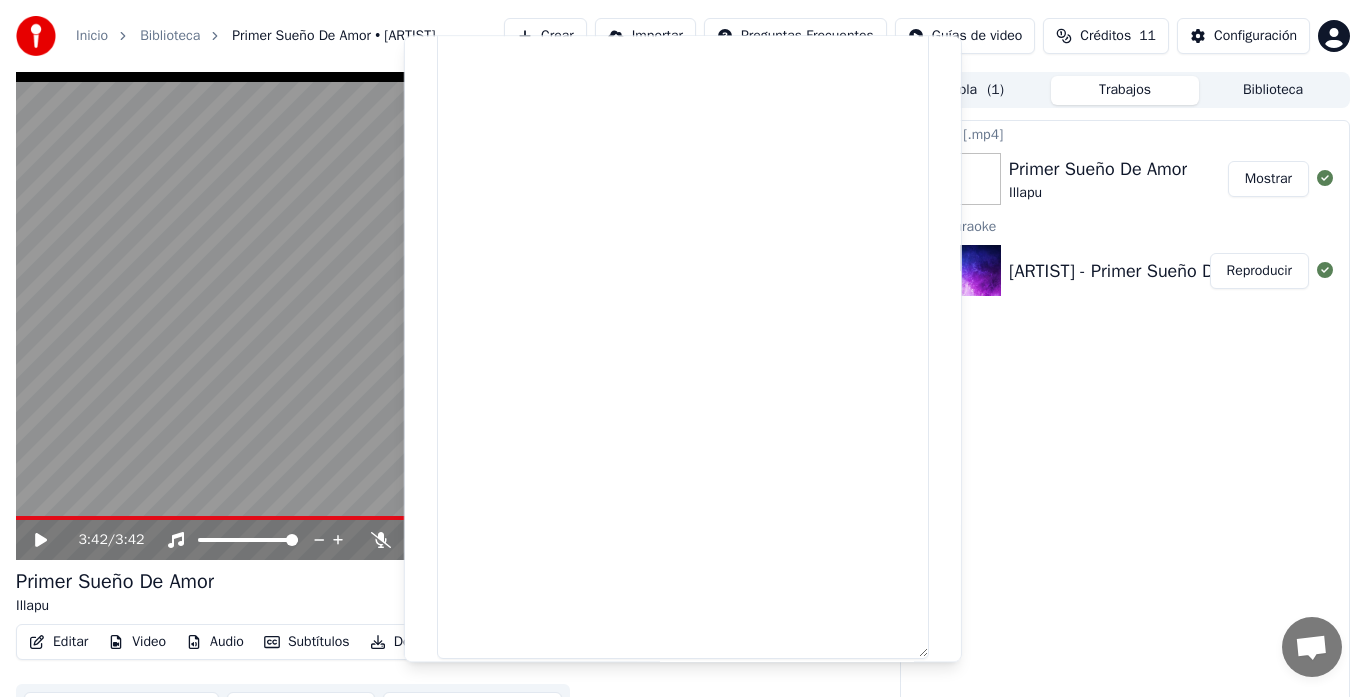 scroll, scrollTop: 0, scrollLeft: 0, axis: both 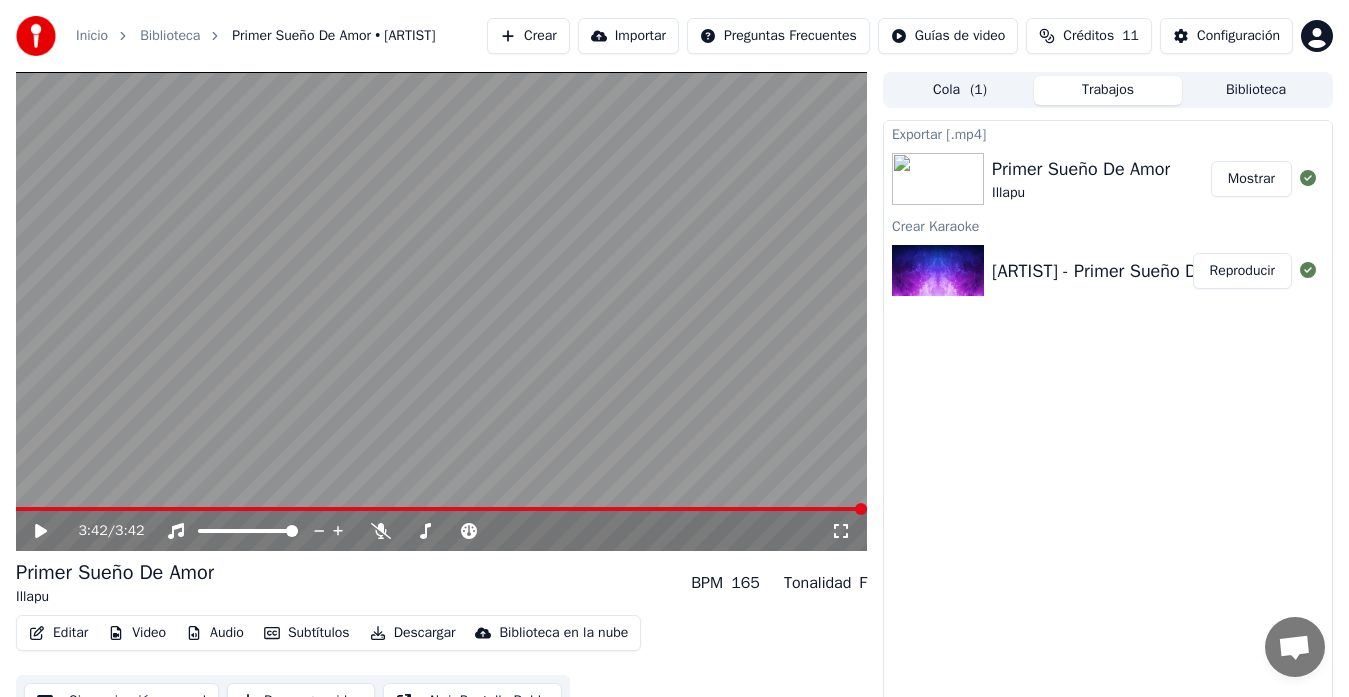 click on "Crear" at bounding box center [528, 36] 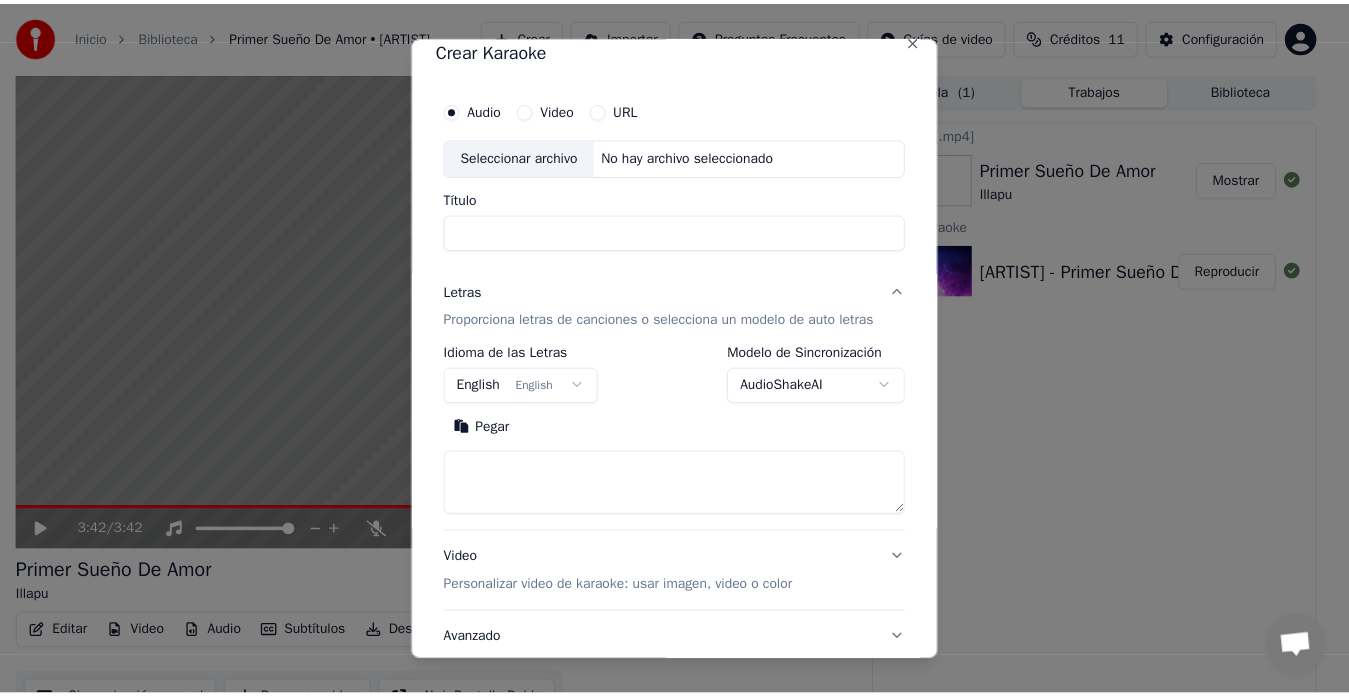 scroll, scrollTop: 0, scrollLeft: 0, axis: both 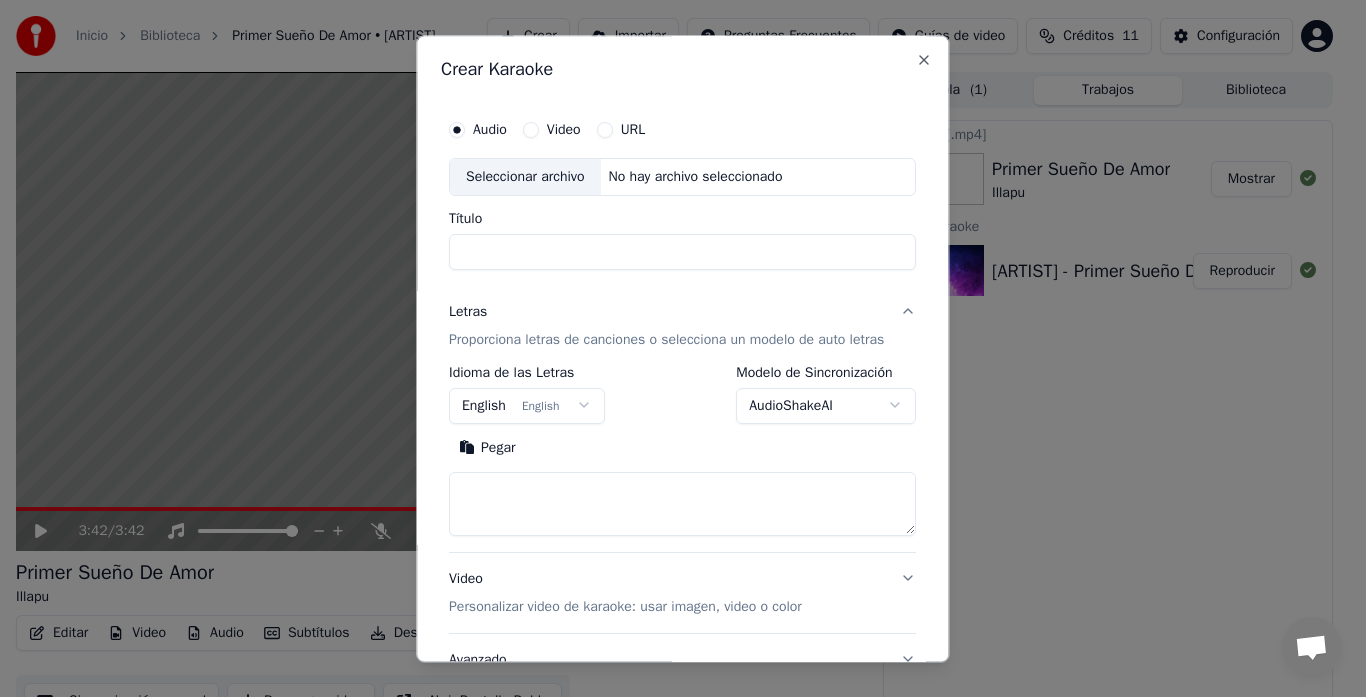 select 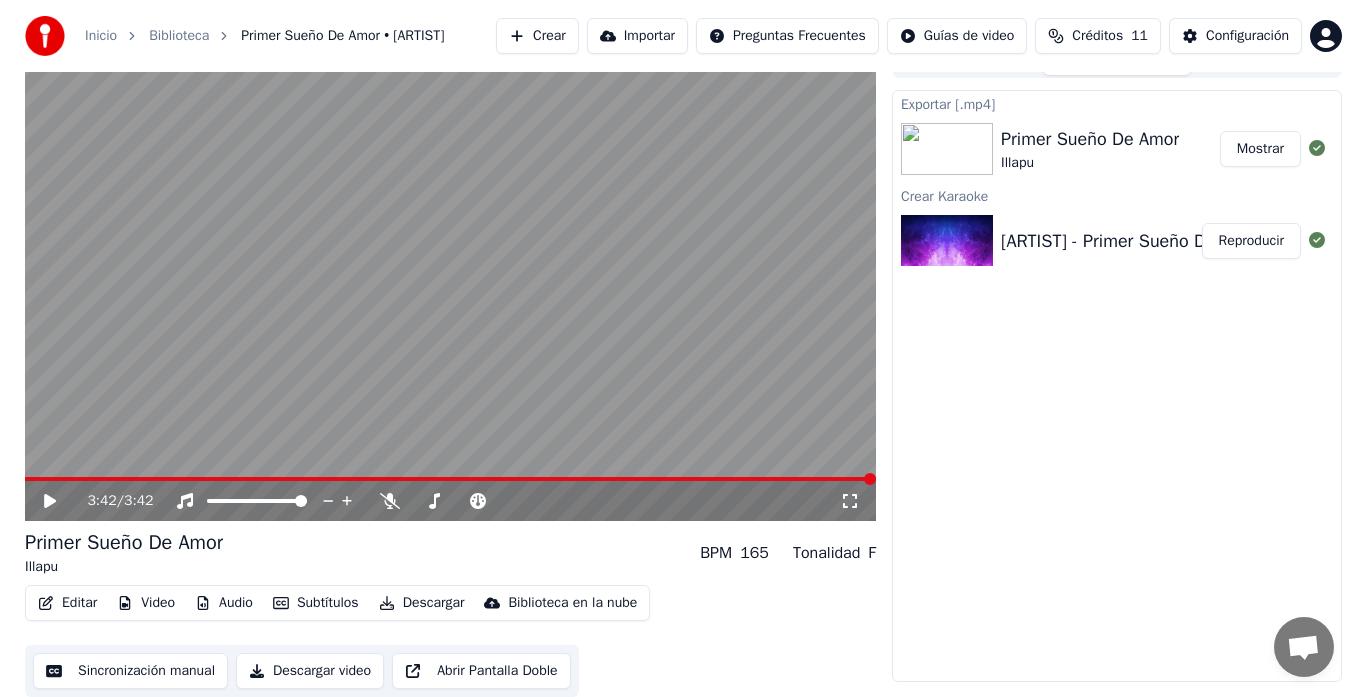 scroll, scrollTop: 0, scrollLeft: 0, axis: both 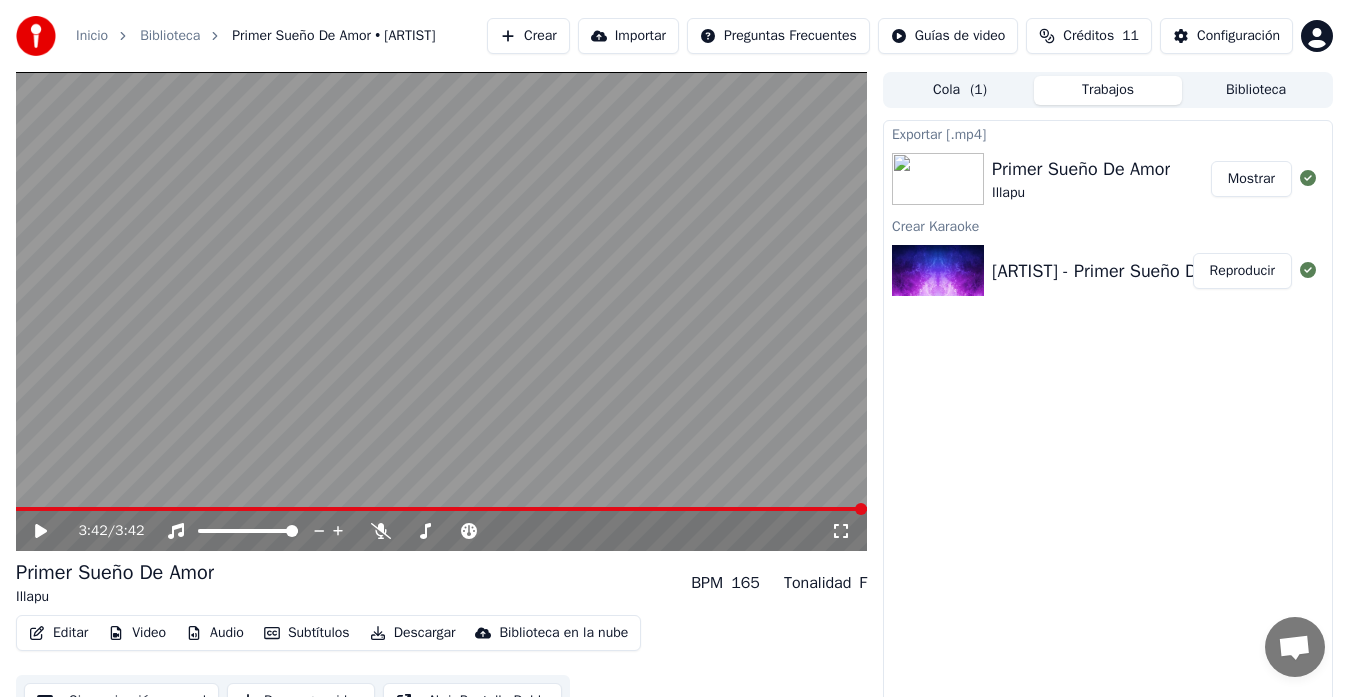 click on "Crear" at bounding box center [528, 36] 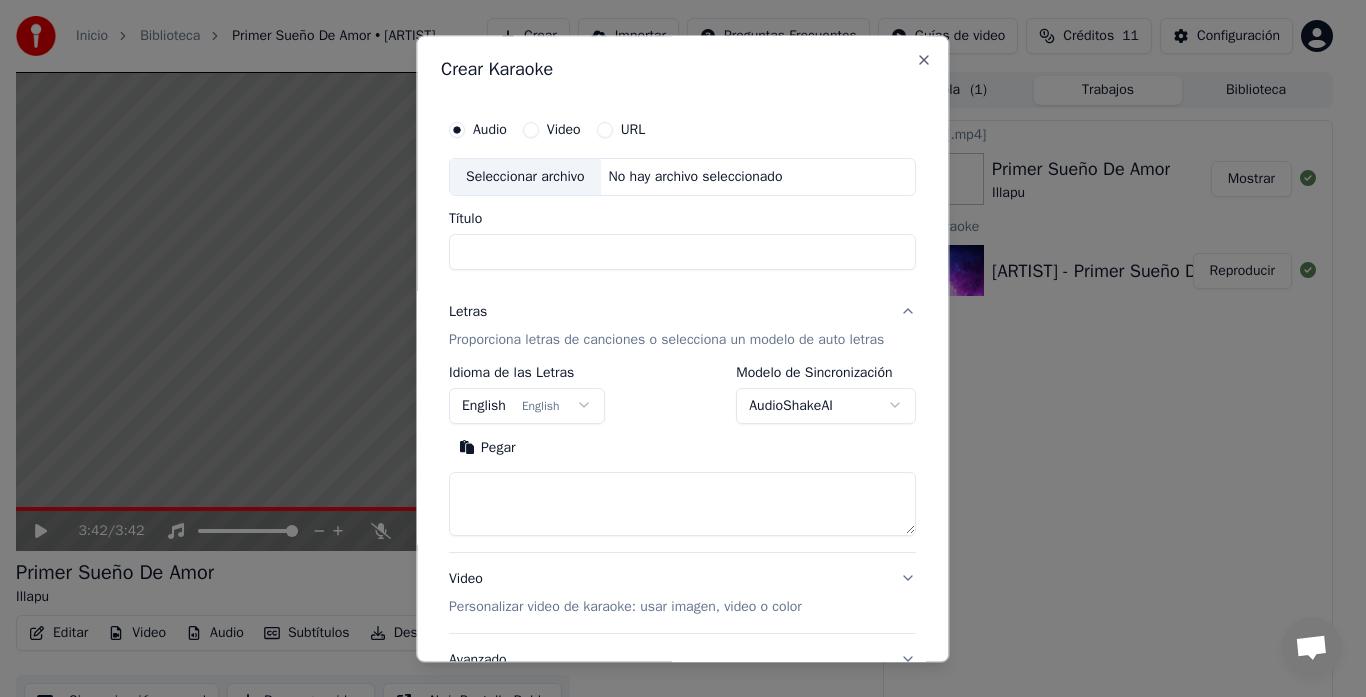 click on "English English" at bounding box center [527, 406] 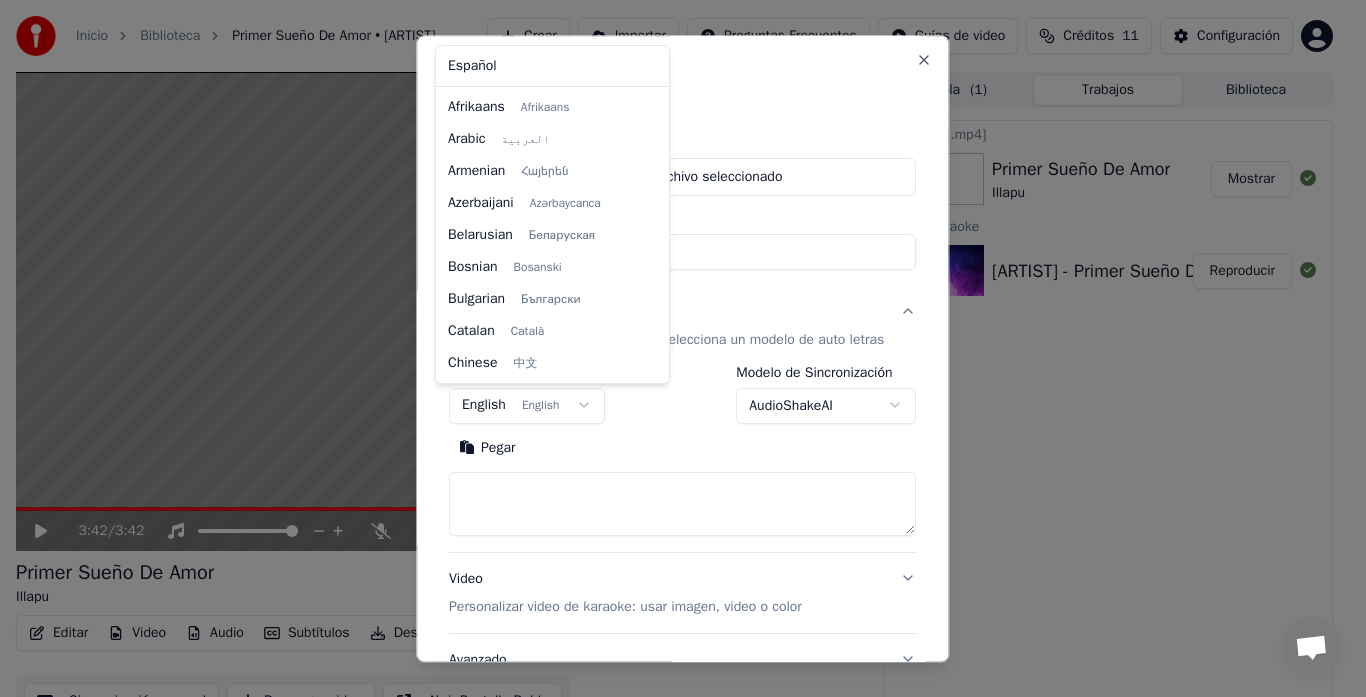 scroll, scrollTop: 160, scrollLeft: 0, axis: vertical 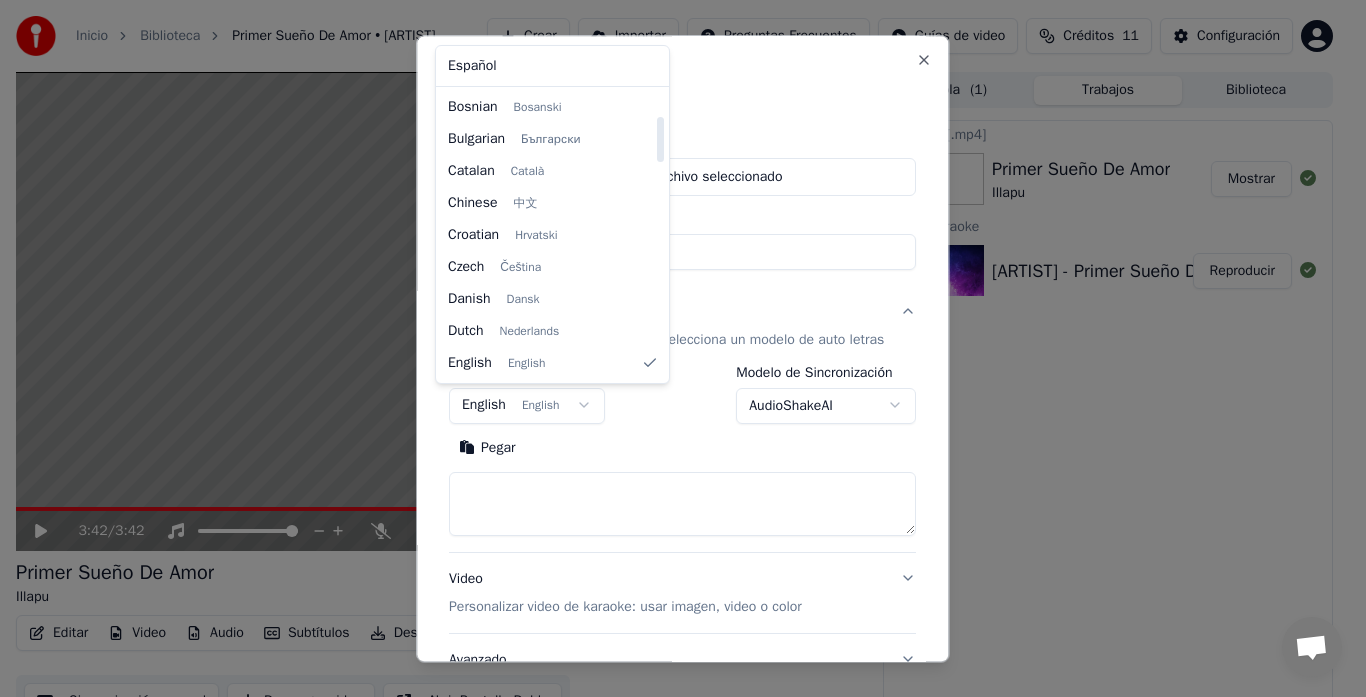 select on "**" 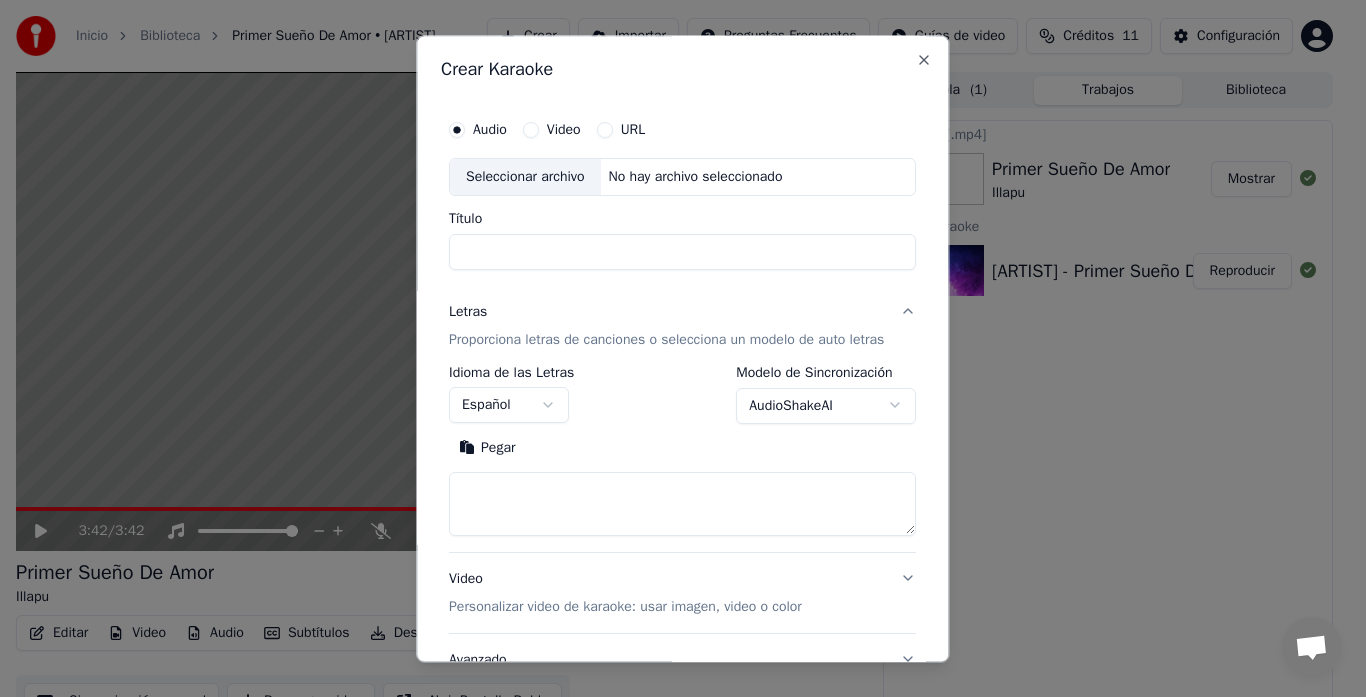 click at bounding box center (682, 504) 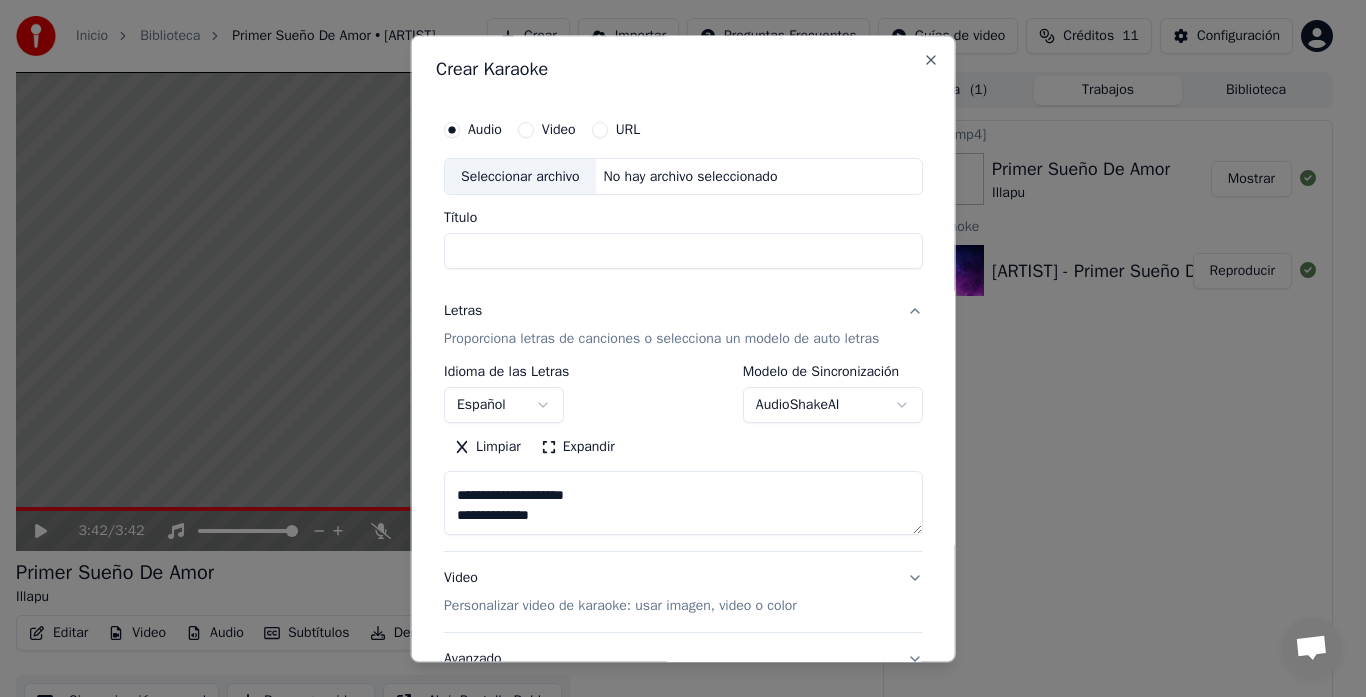 click on "Expandir" at bounding box center [577, 448] 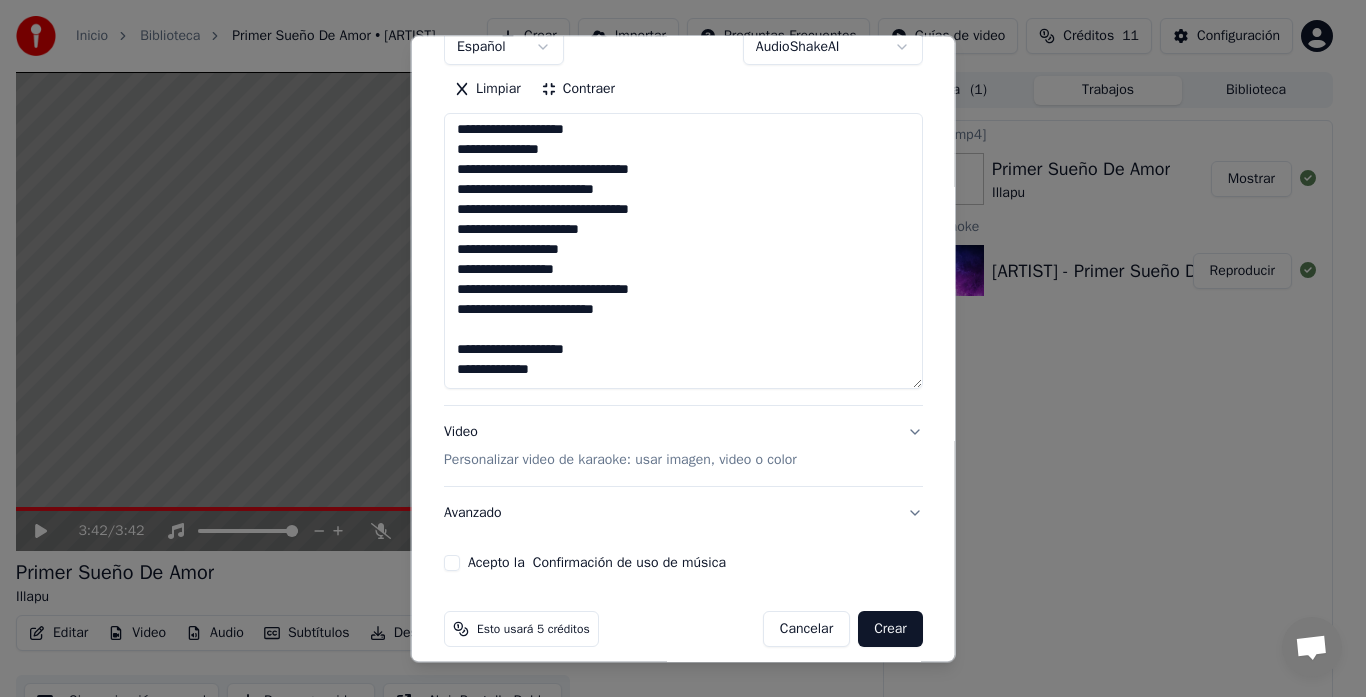 scroll, scrollTop: 376, scrollLeft: 0, axis: vertical 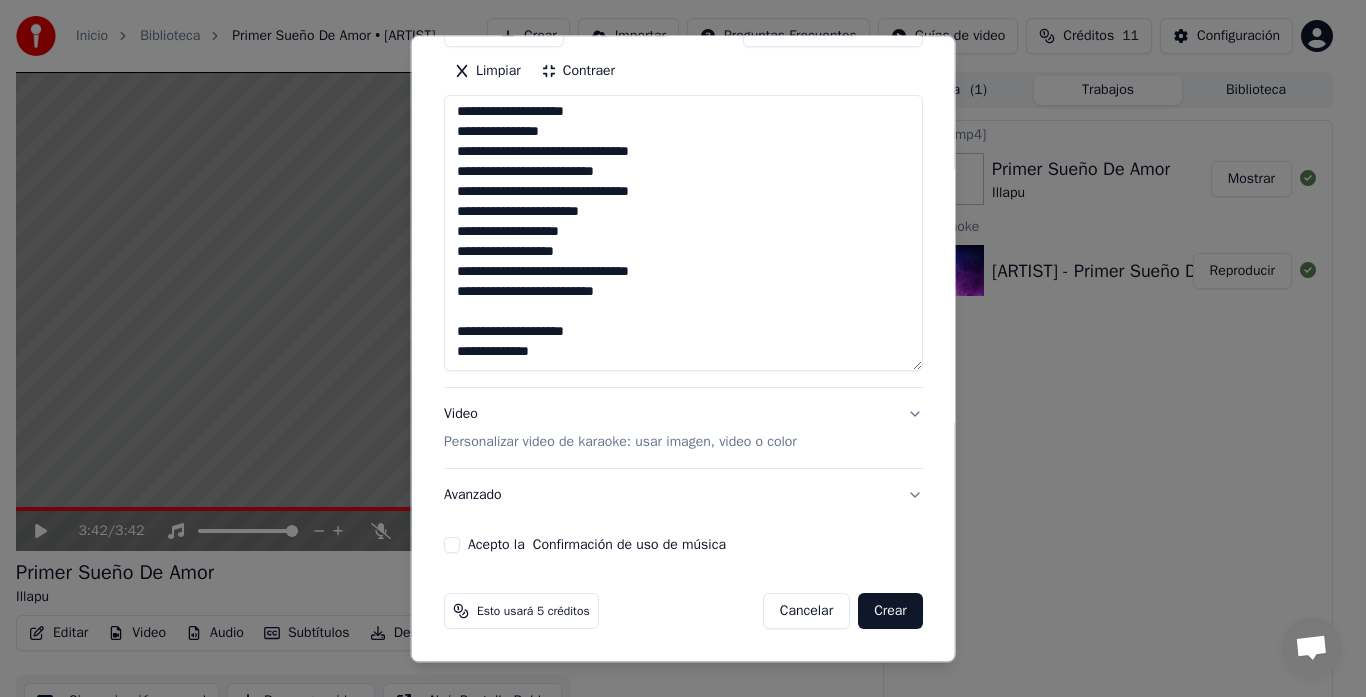 click on "**********" at bounding box center [683, 234] 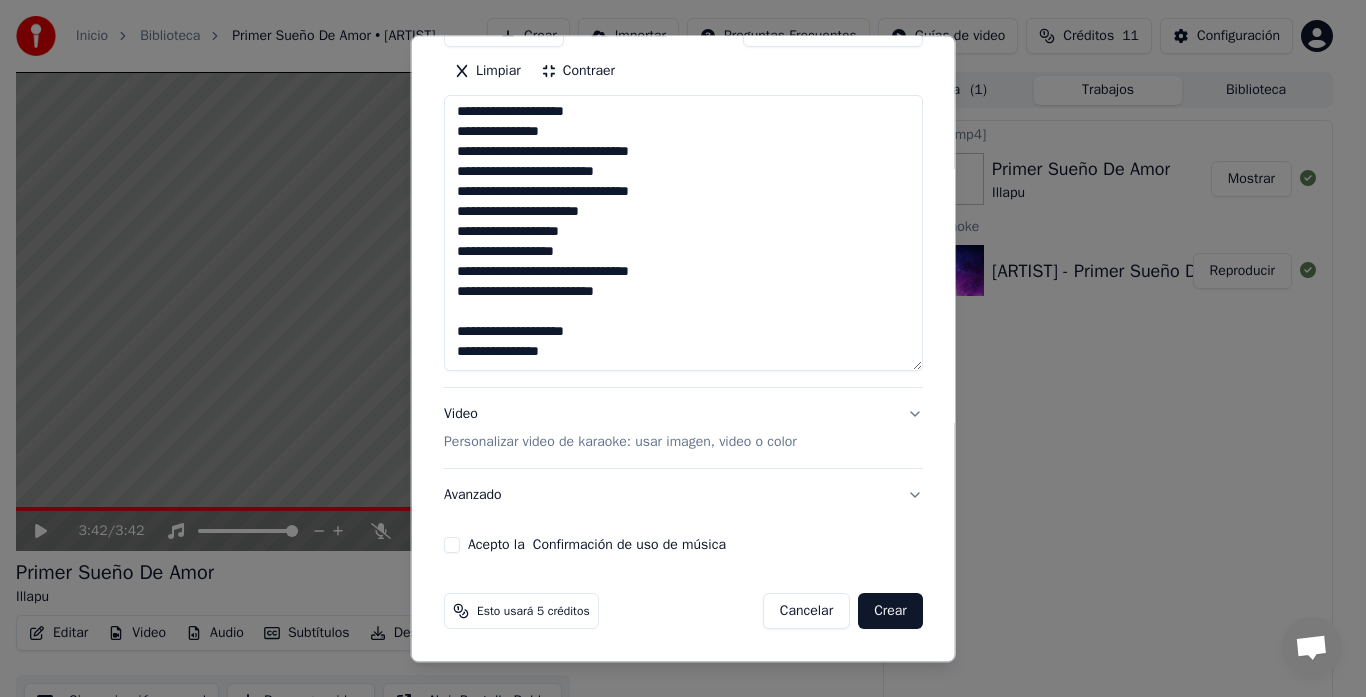 scroll, scrollTop: 33, scrollLeft: 0, axis: vertical 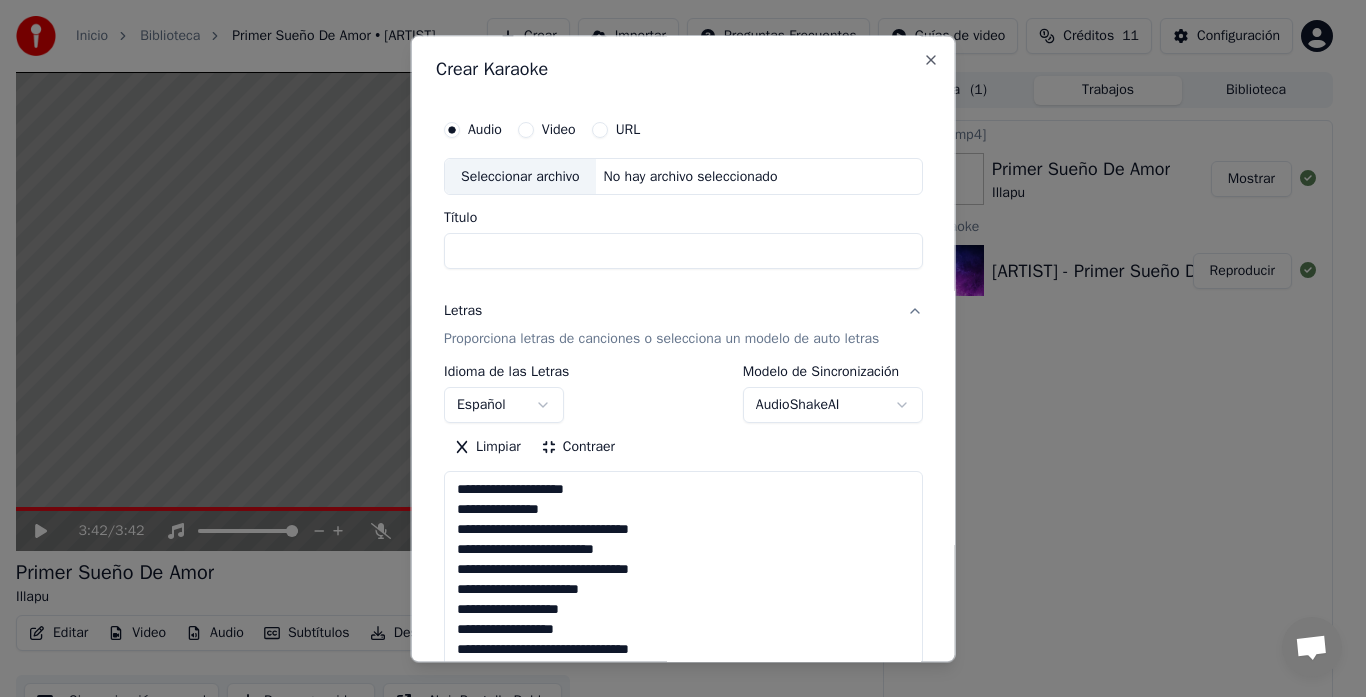 type on "**********" 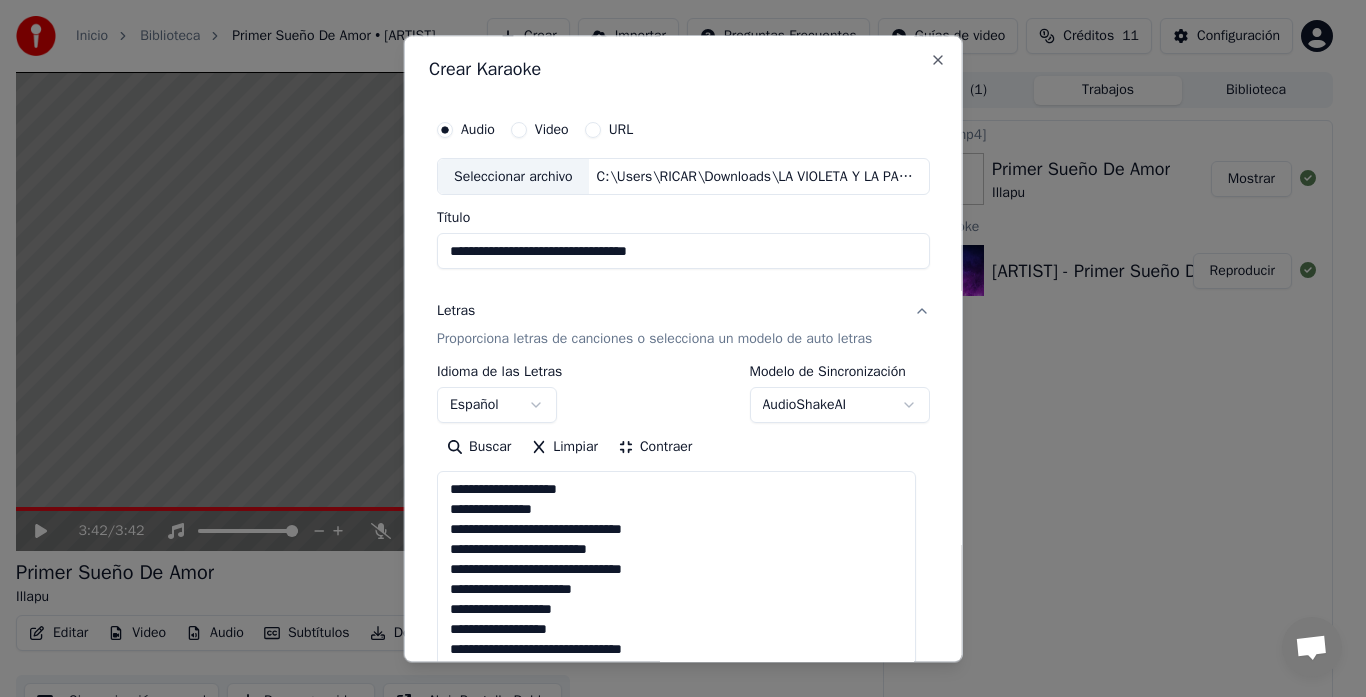 type on "**********" 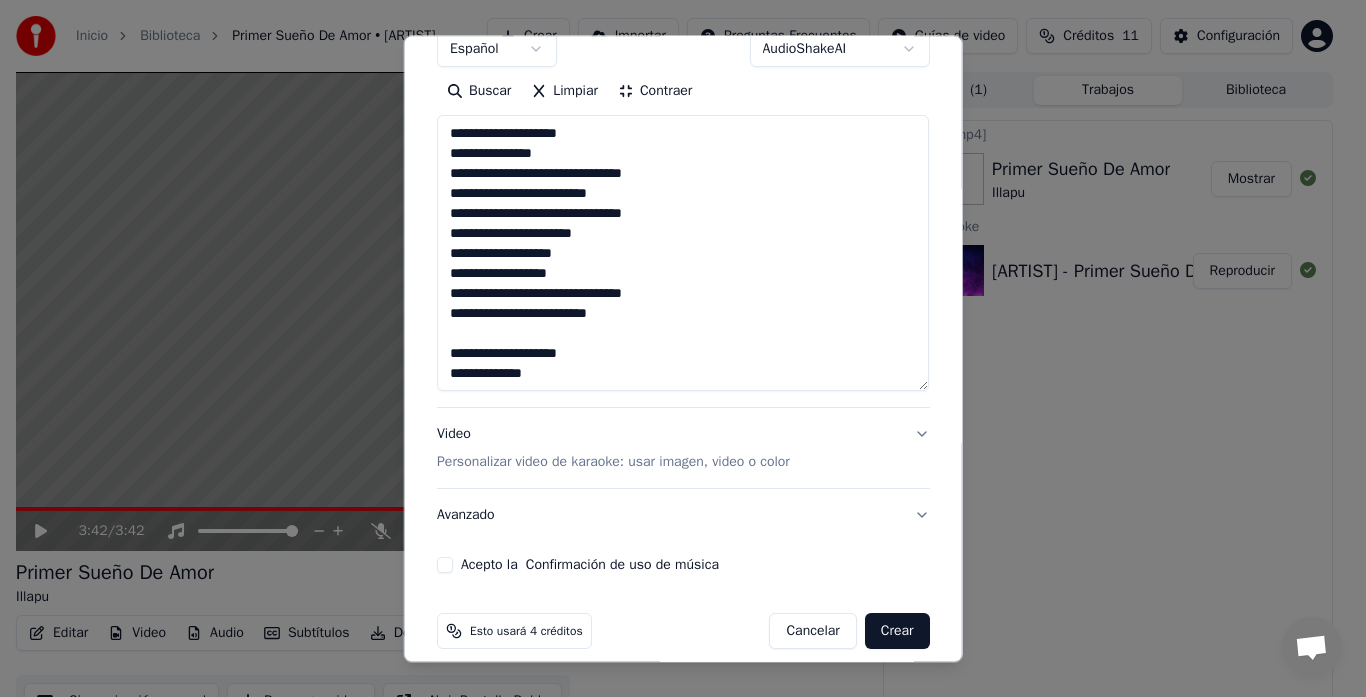 scroll, scrollTop: 376, scrollLeft: 0, axis: vertical 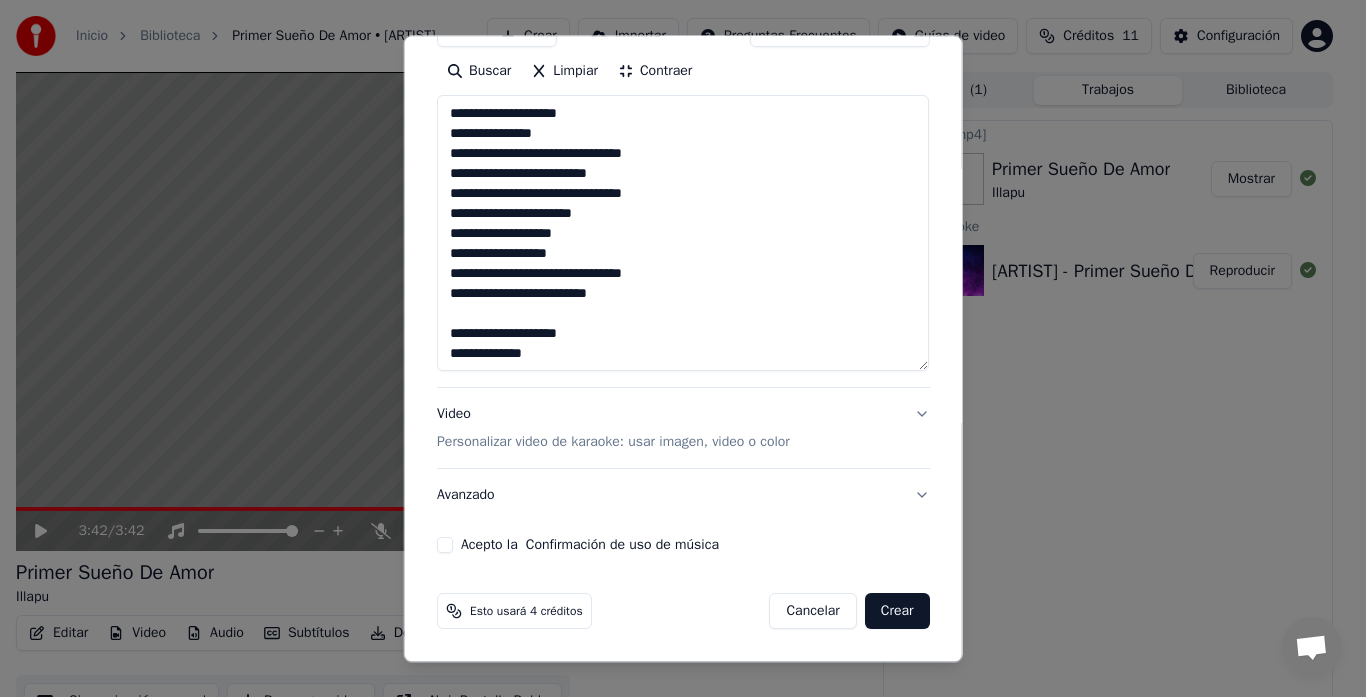 click on "**********" at bounding box center (683, 144) 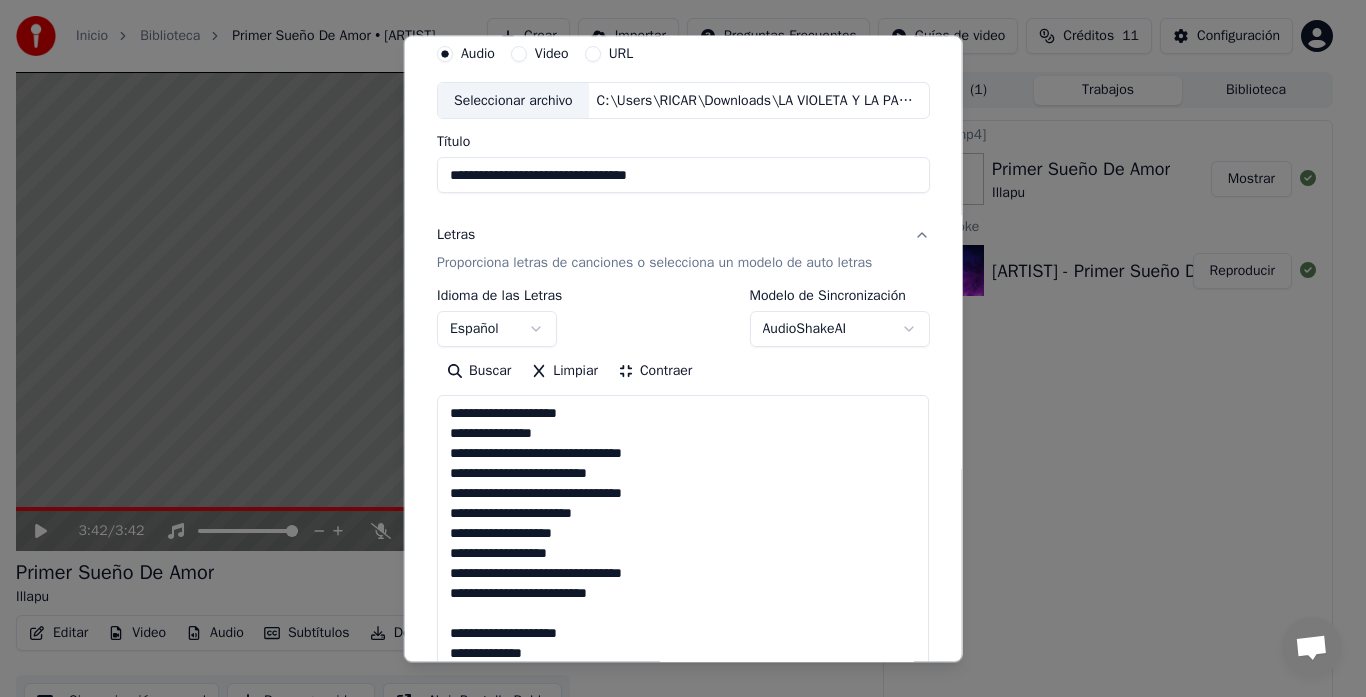 scroll, scrollTop: 0, scrollLeft: 0, axis: both 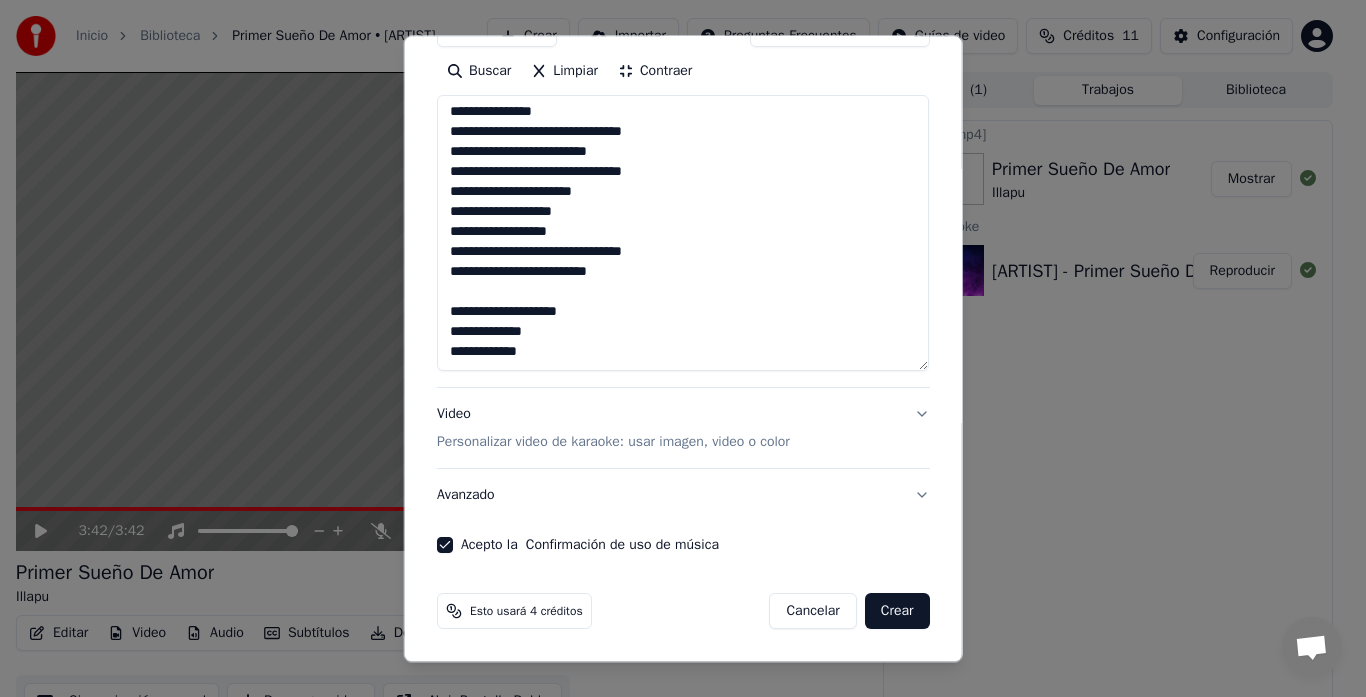 click on "Personalizar video de karaoke: usar imagen, video o color" at bounding box center (613, 443) 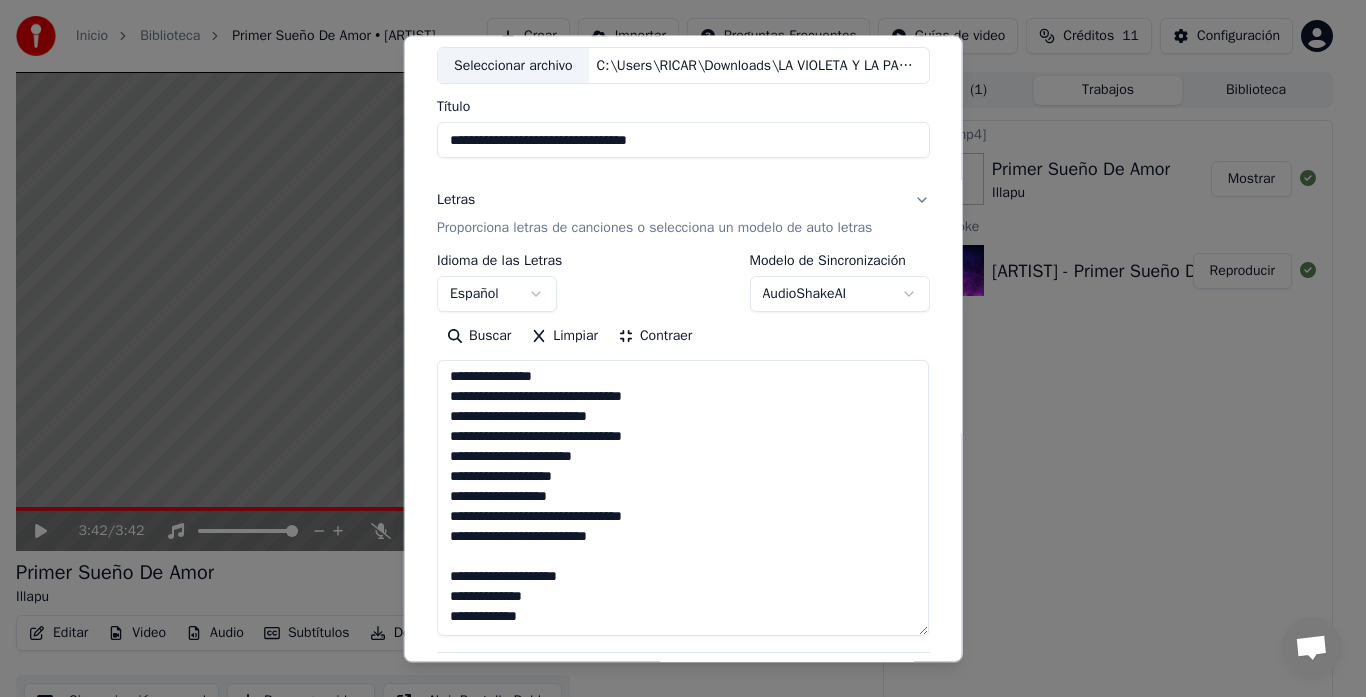 scroll, scrollTop: 111, scrollLeft: 0, axis: vertical 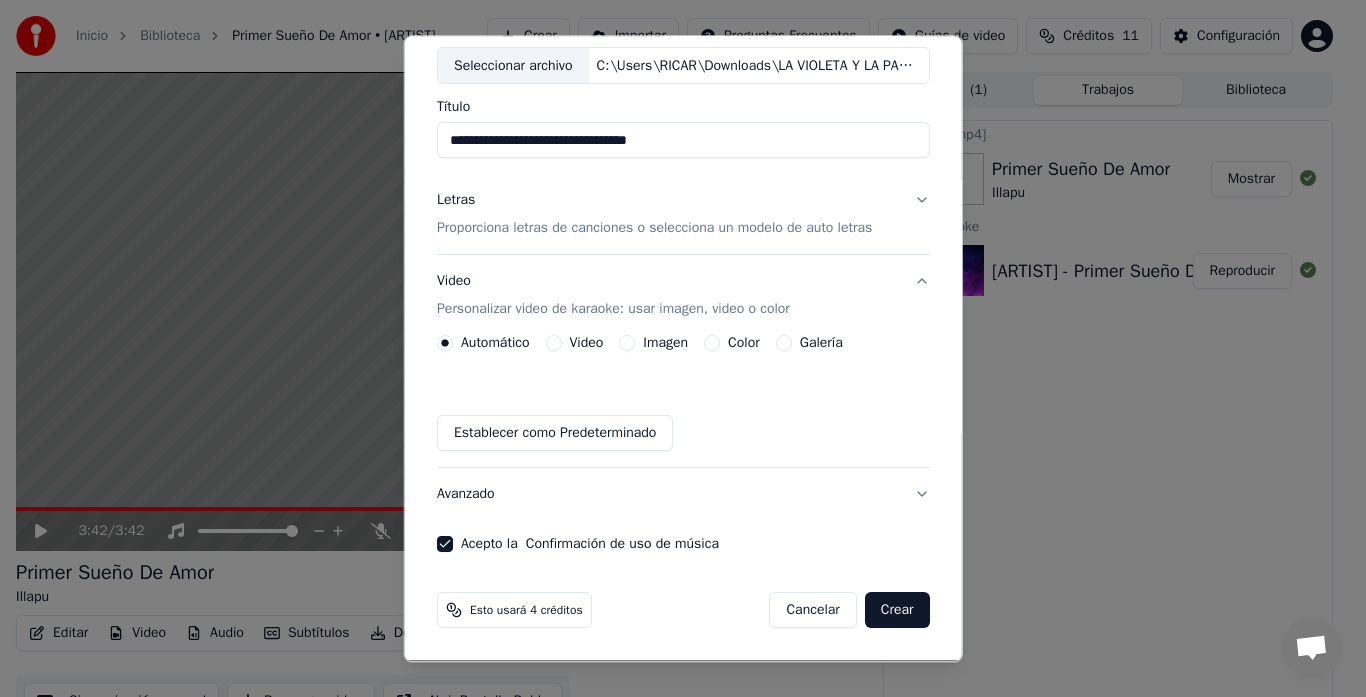 click on "Imagen" at bounding box center (627, 344) 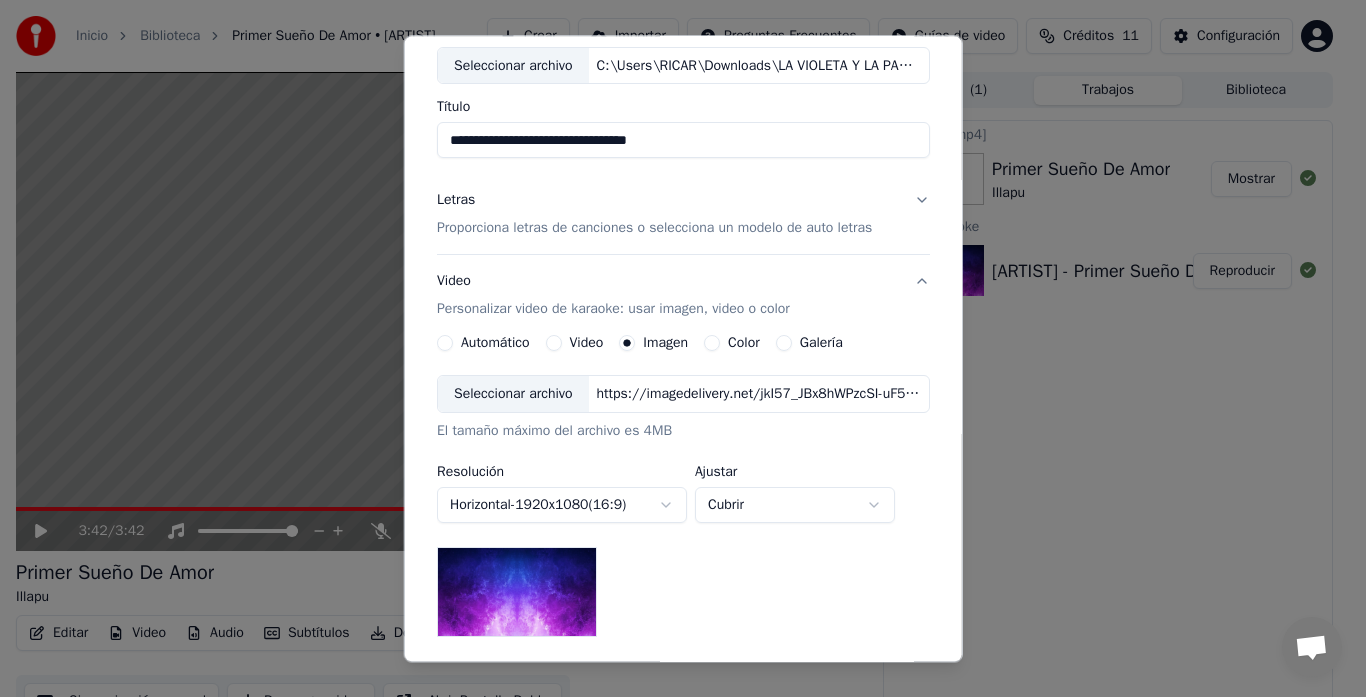 click on "Color" at bounding box center (712, 344) 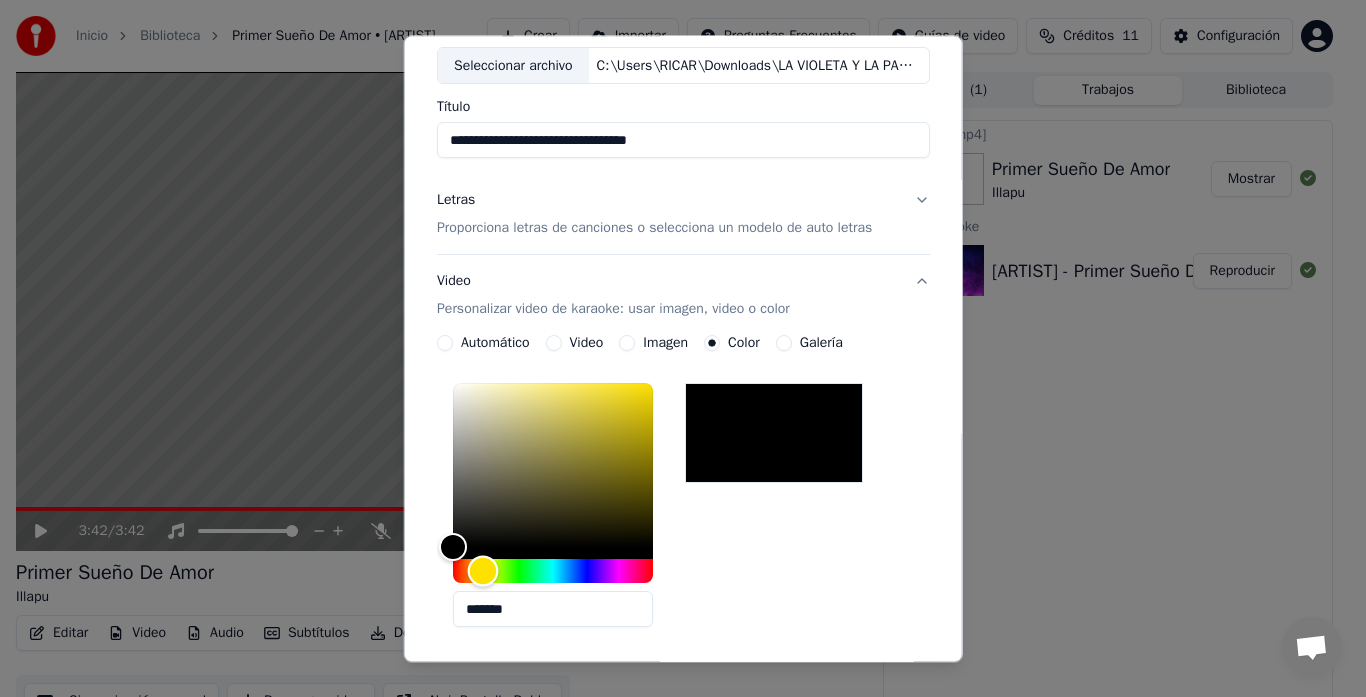 click at bounding box center [553, 572] 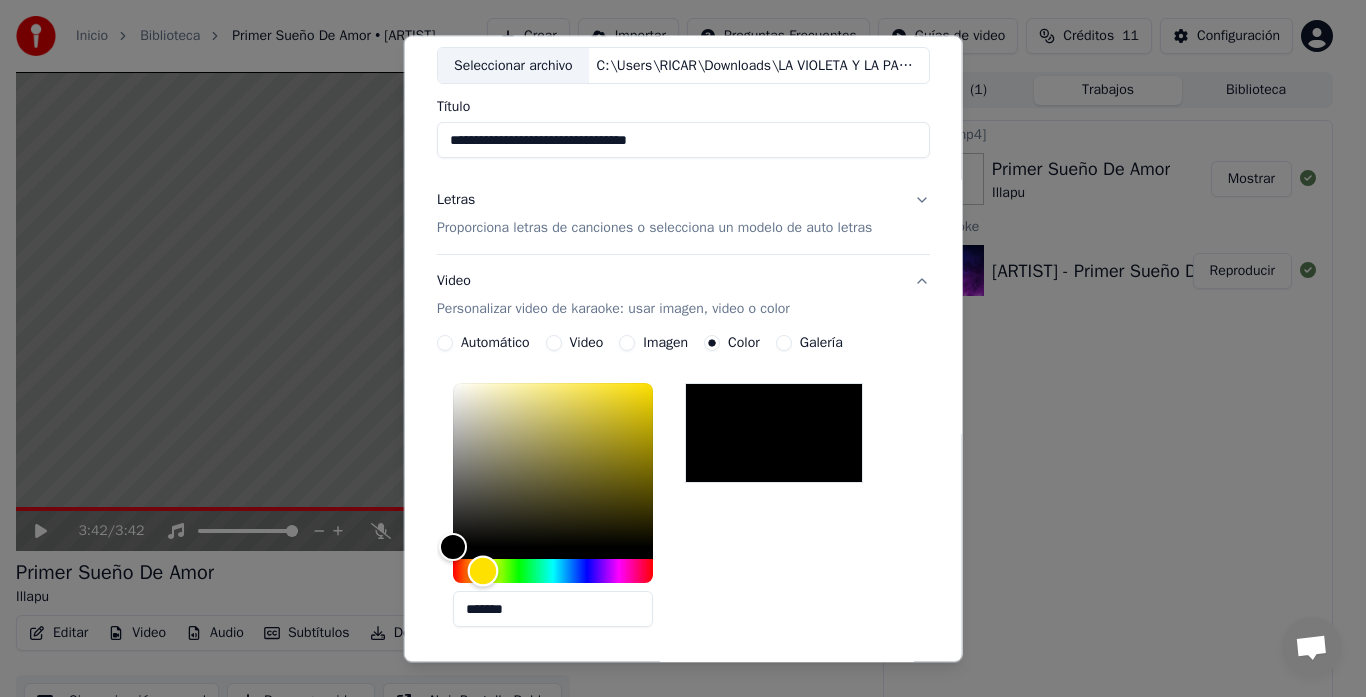 click at bounding box center [482, 571] 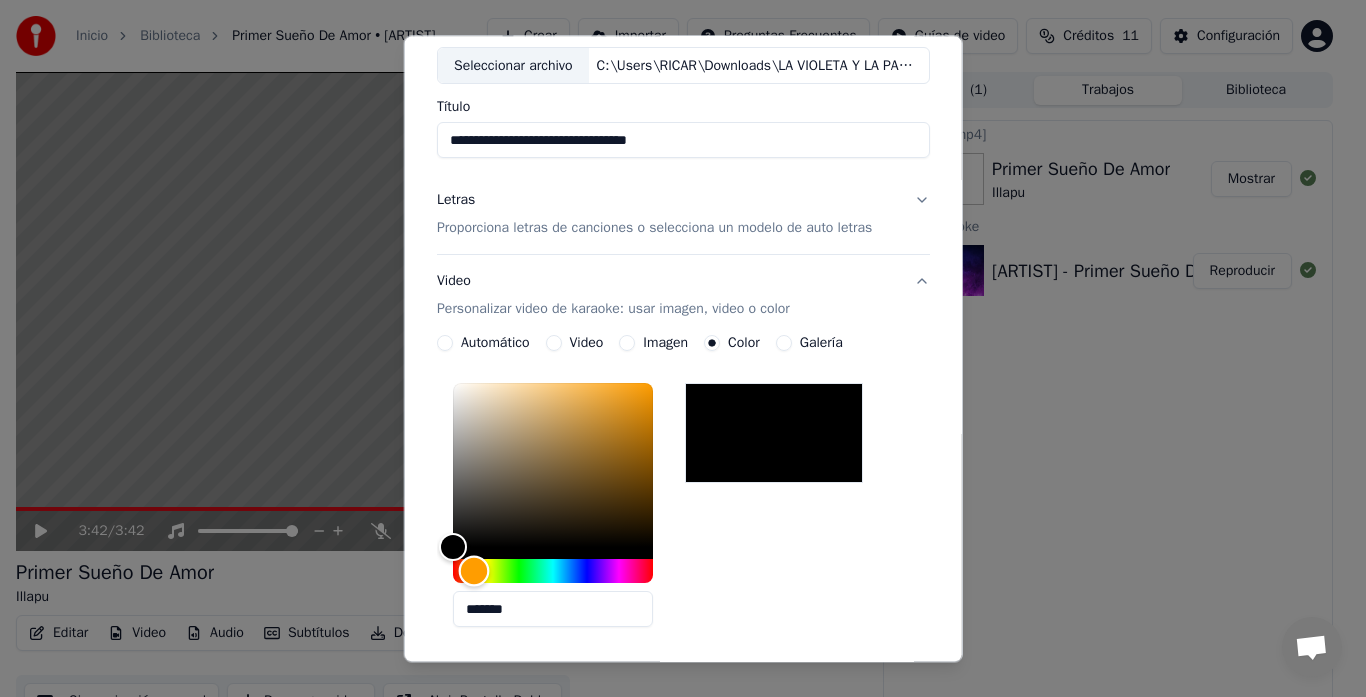 drag, startPoint x: 457, startPoint y: 564, endPoint x: 465, endPoint y: 549, distance: 17 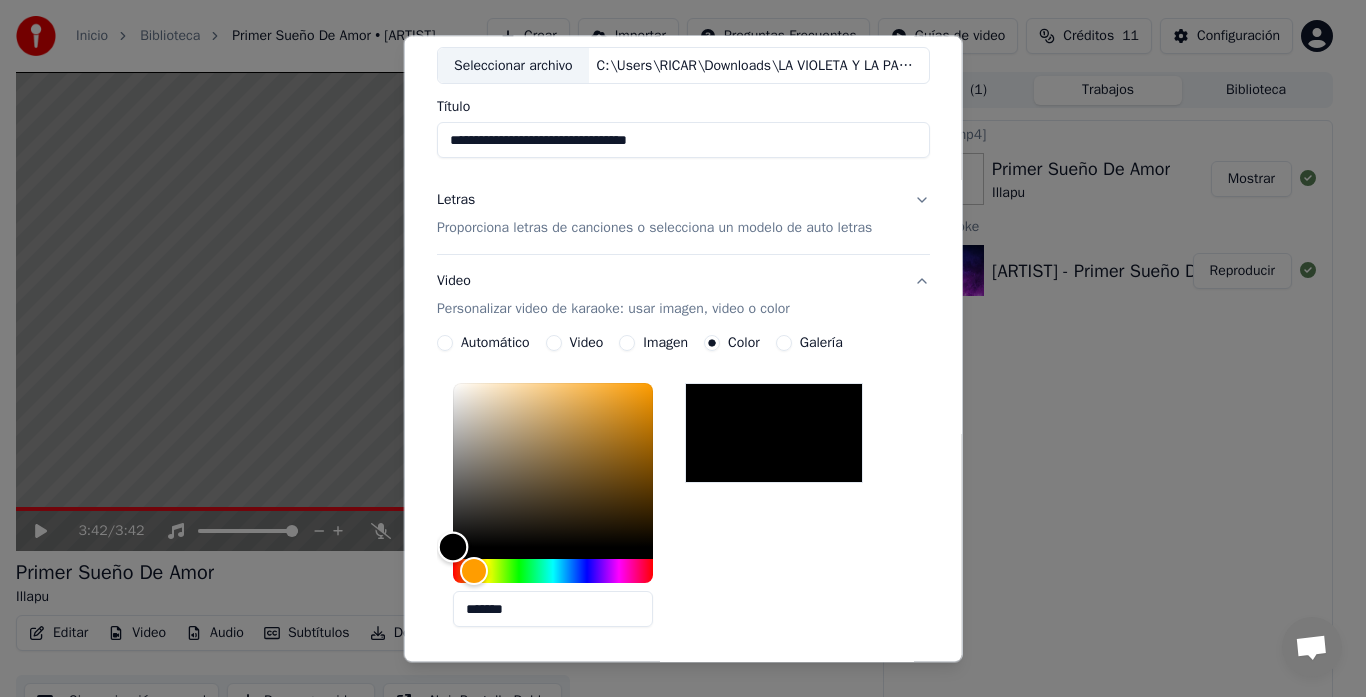type on "*******" 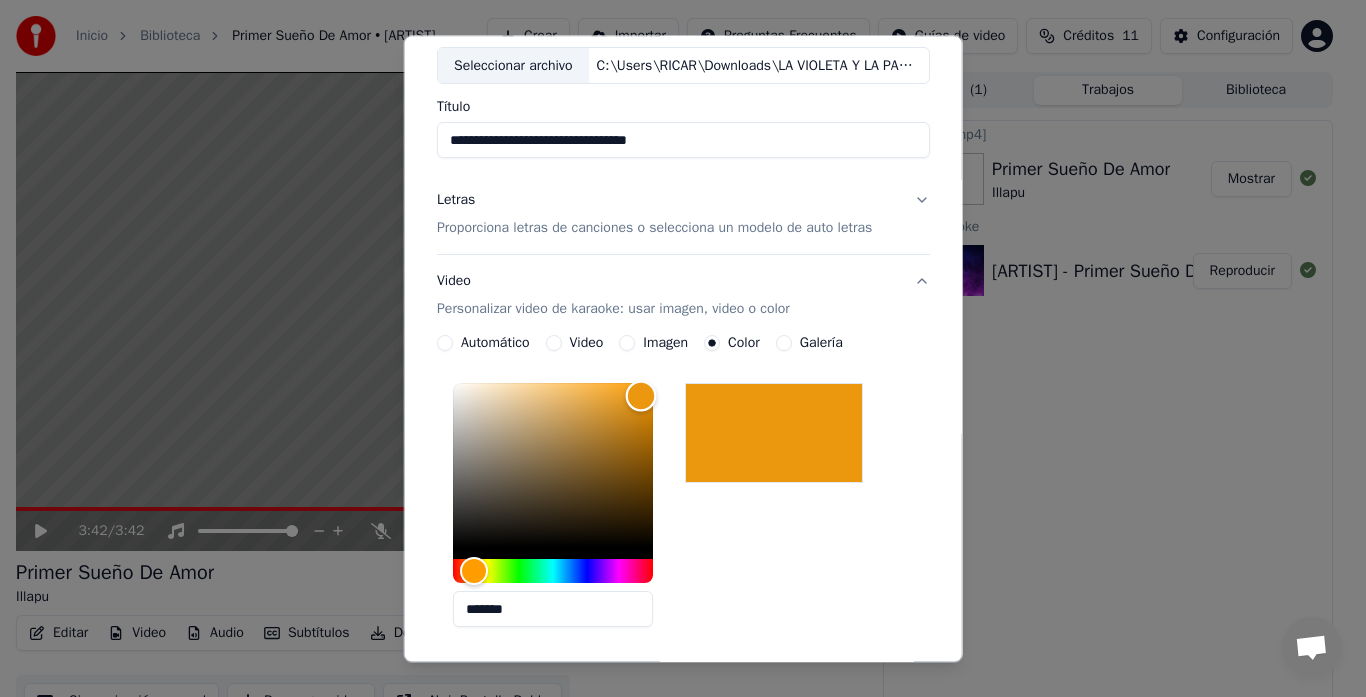 click at bounding box center (553, 466) 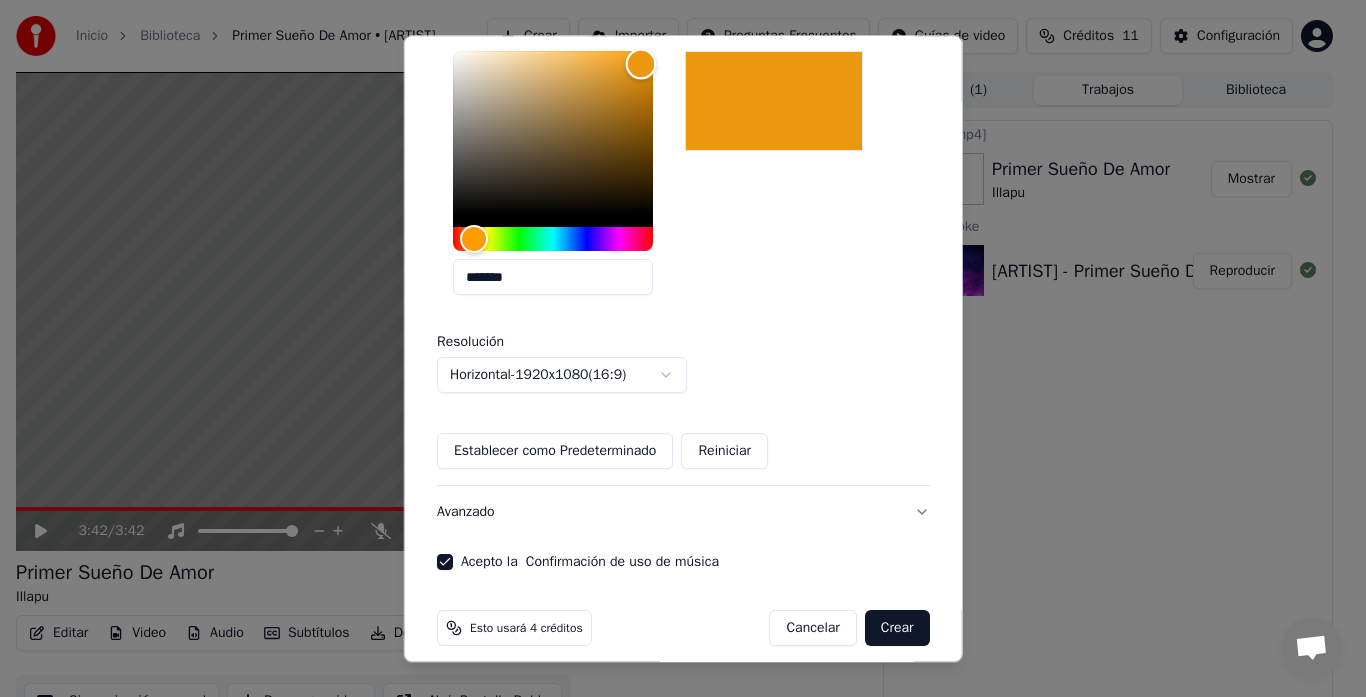 scroll, scrollTop: 460, scrollLeft: 0, axis: vertical 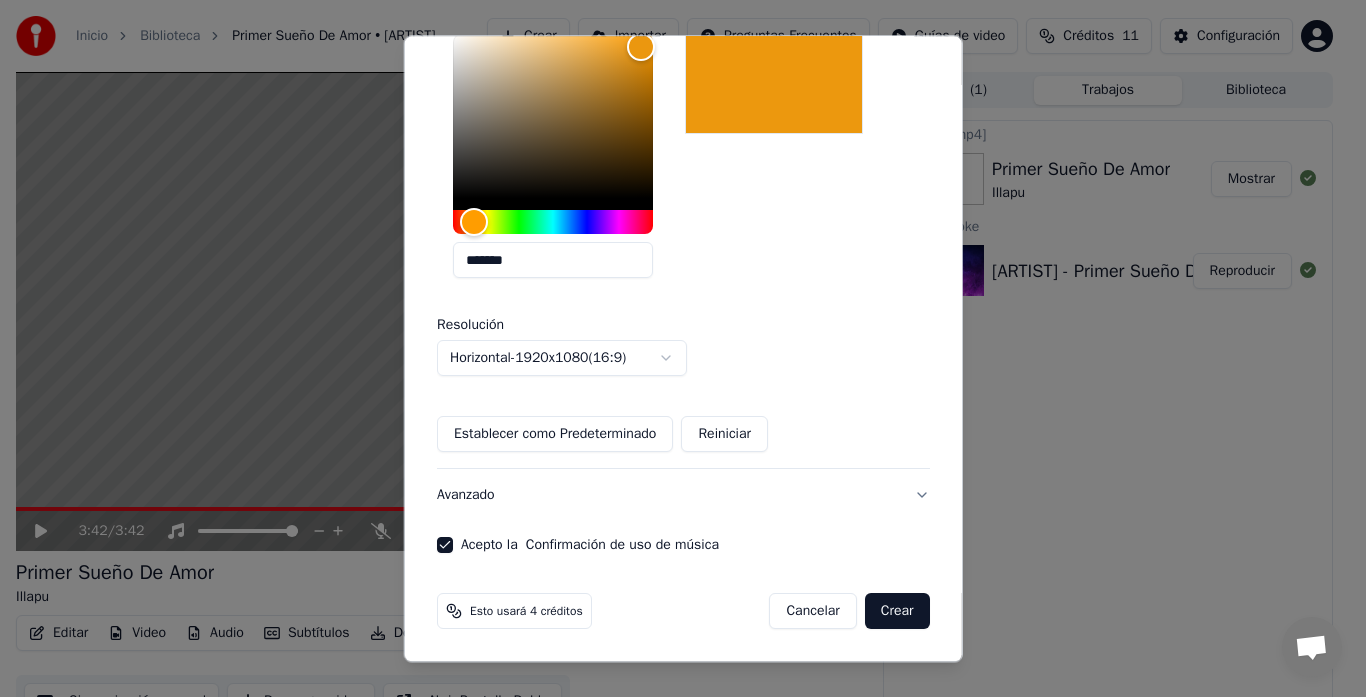 click on "Establecer como Predeterminado" at bounding box center [555, 435] 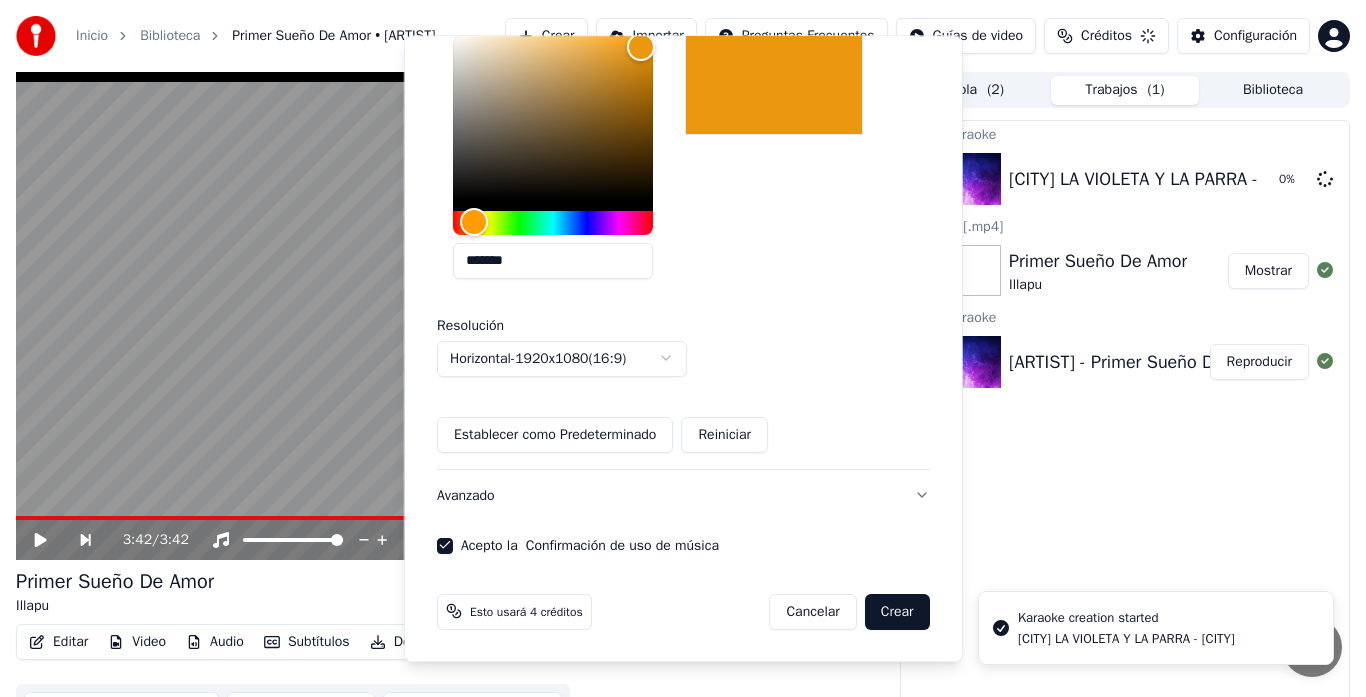 type 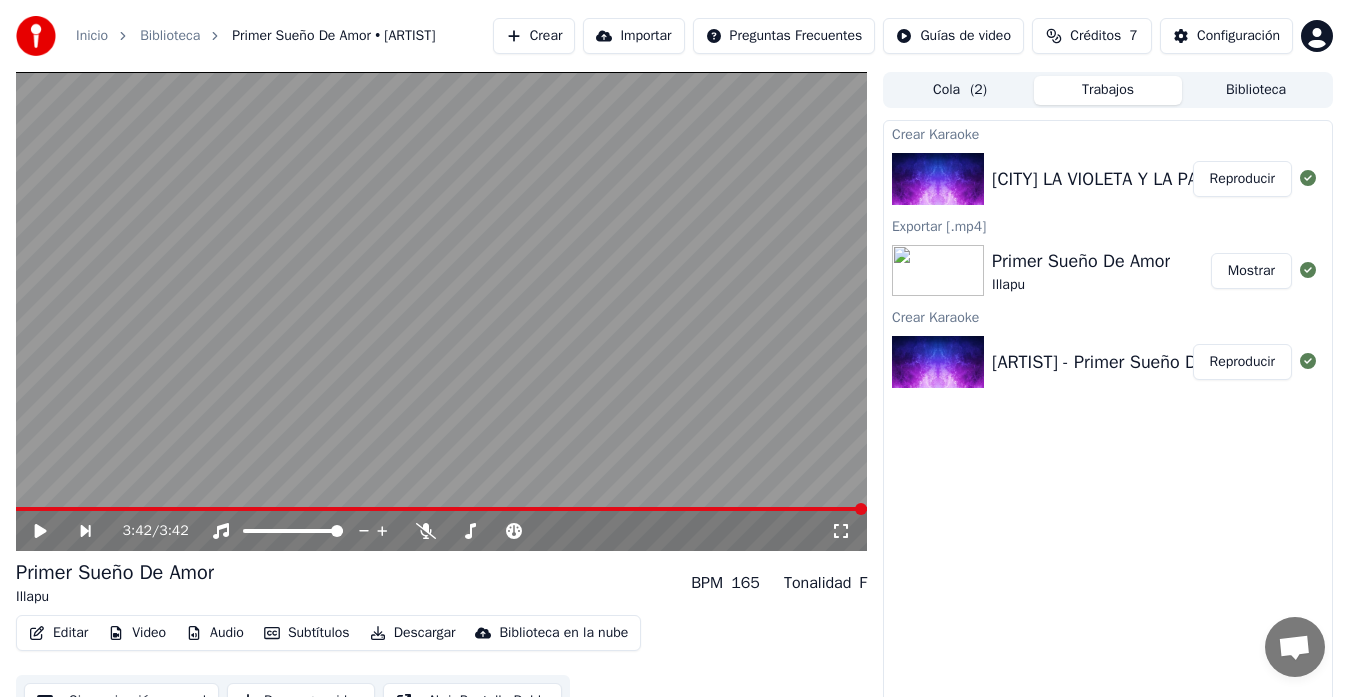 click on "Reproducir" at bounding box center (1242, 179) 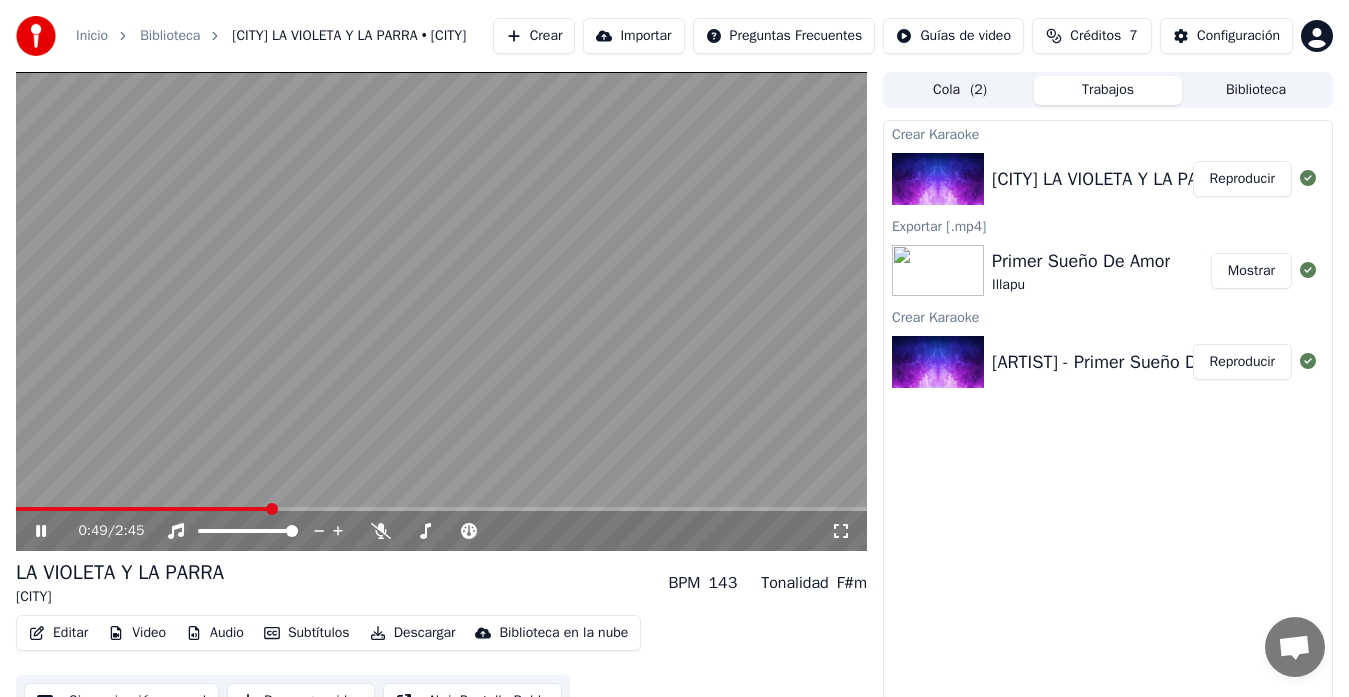 click 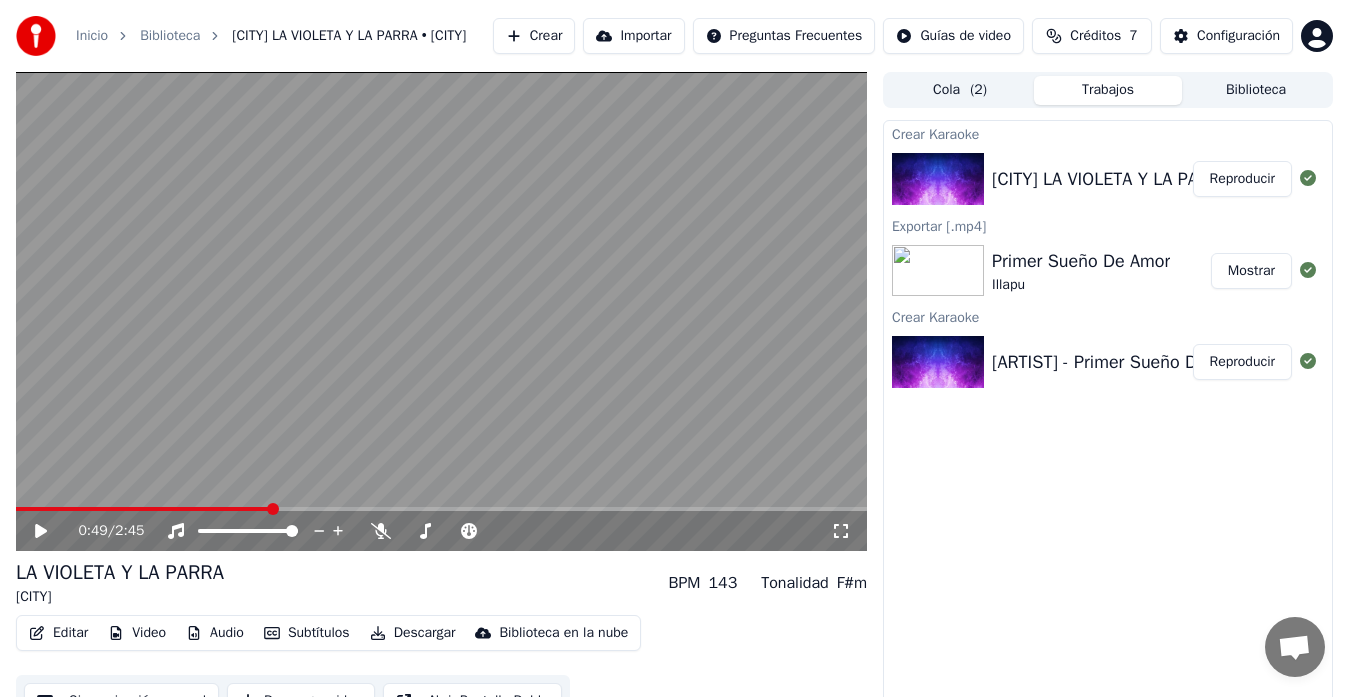 click on "Editar" at bounding box center (58, 633) 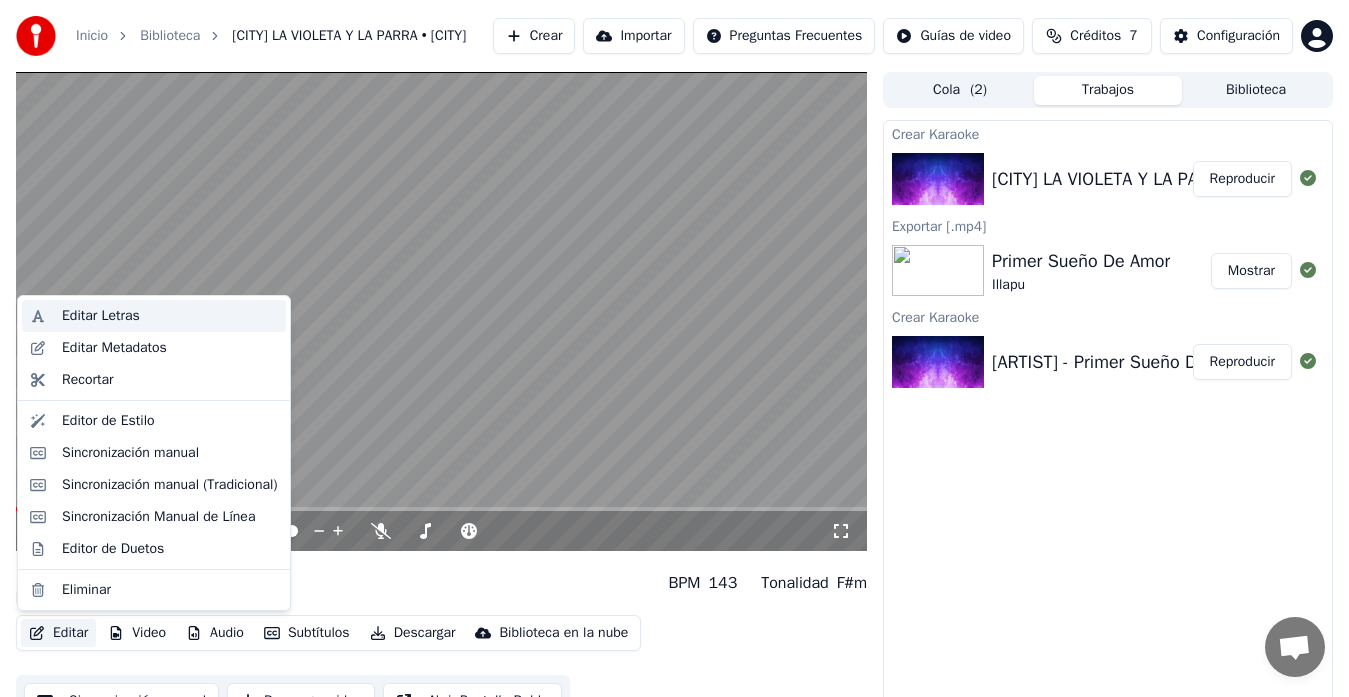 click on "Editar Letras" at bounding box center [170, 316] 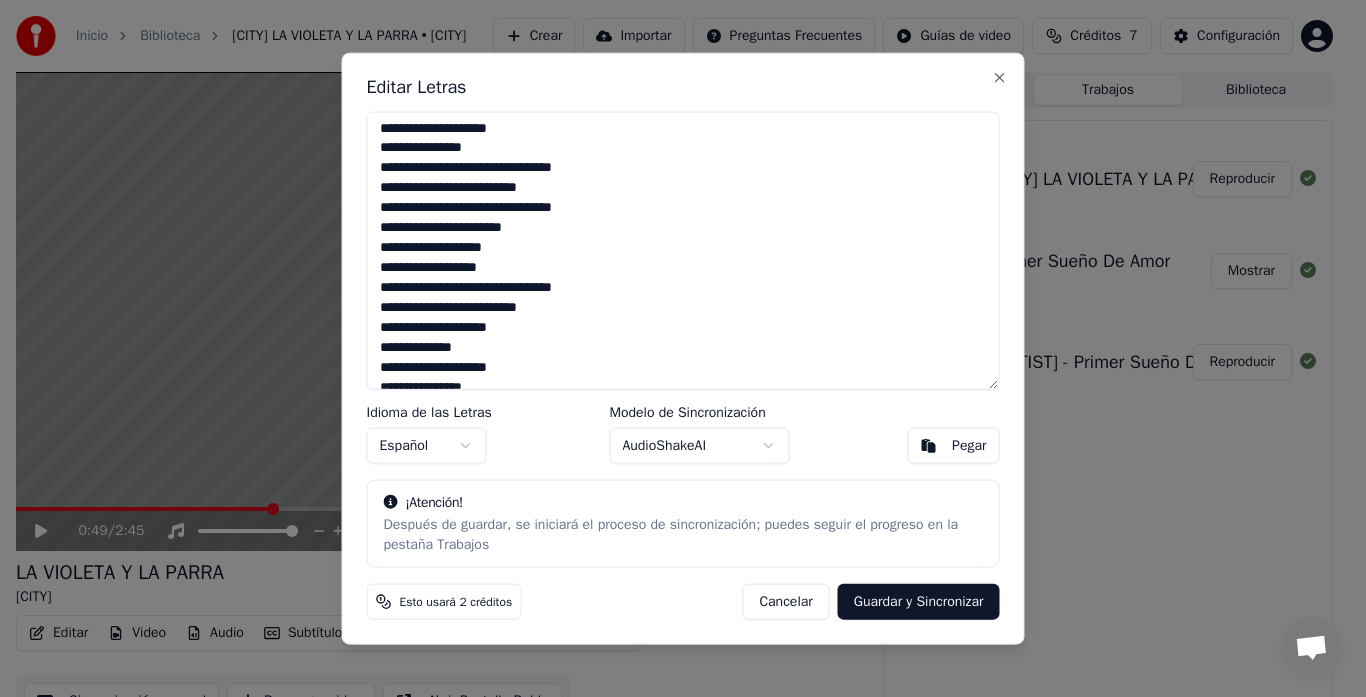 scroll, scrollTop: 0, scrollLeft: 0, axis: both 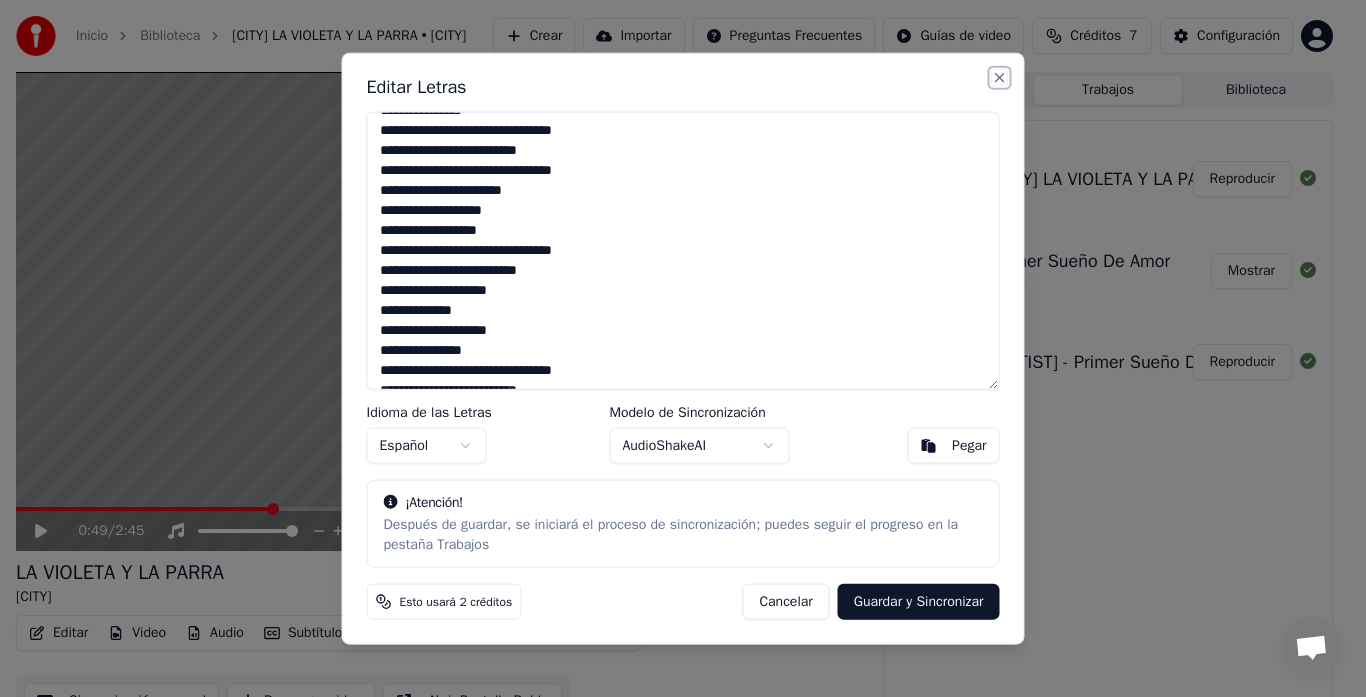 click on "Close" at bounding box center (1000, 77) 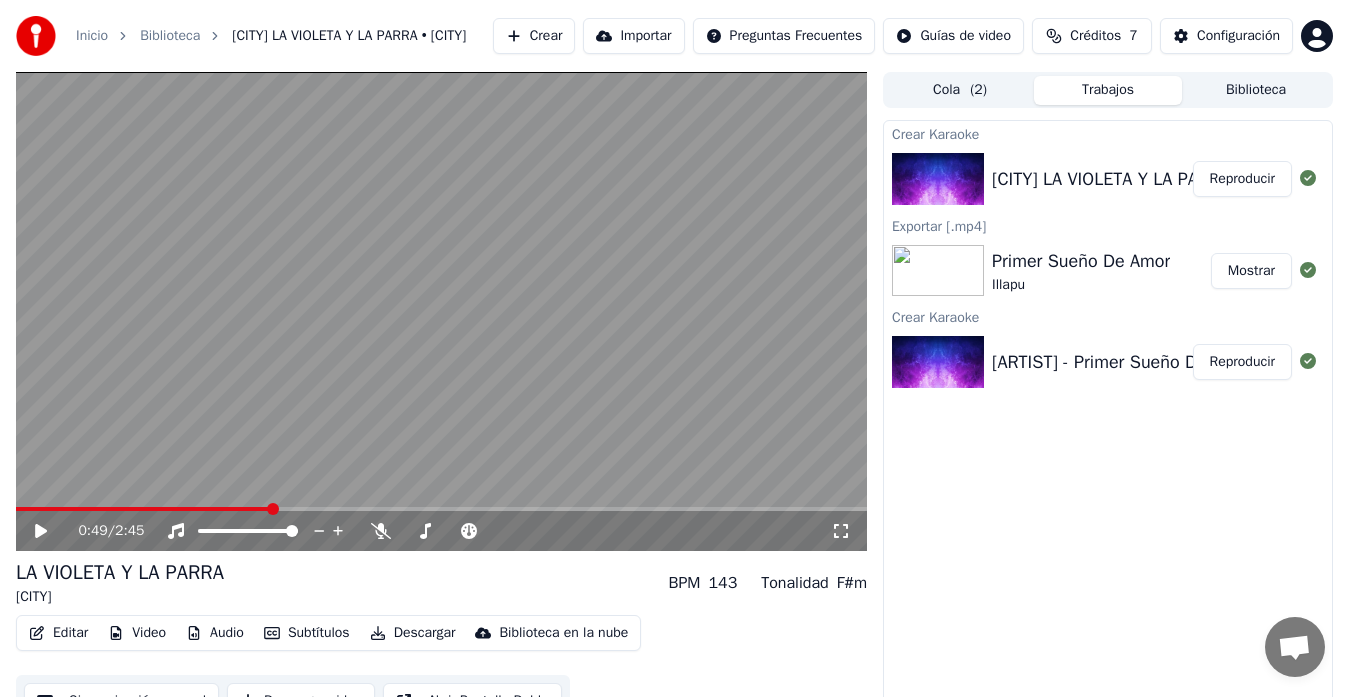 click 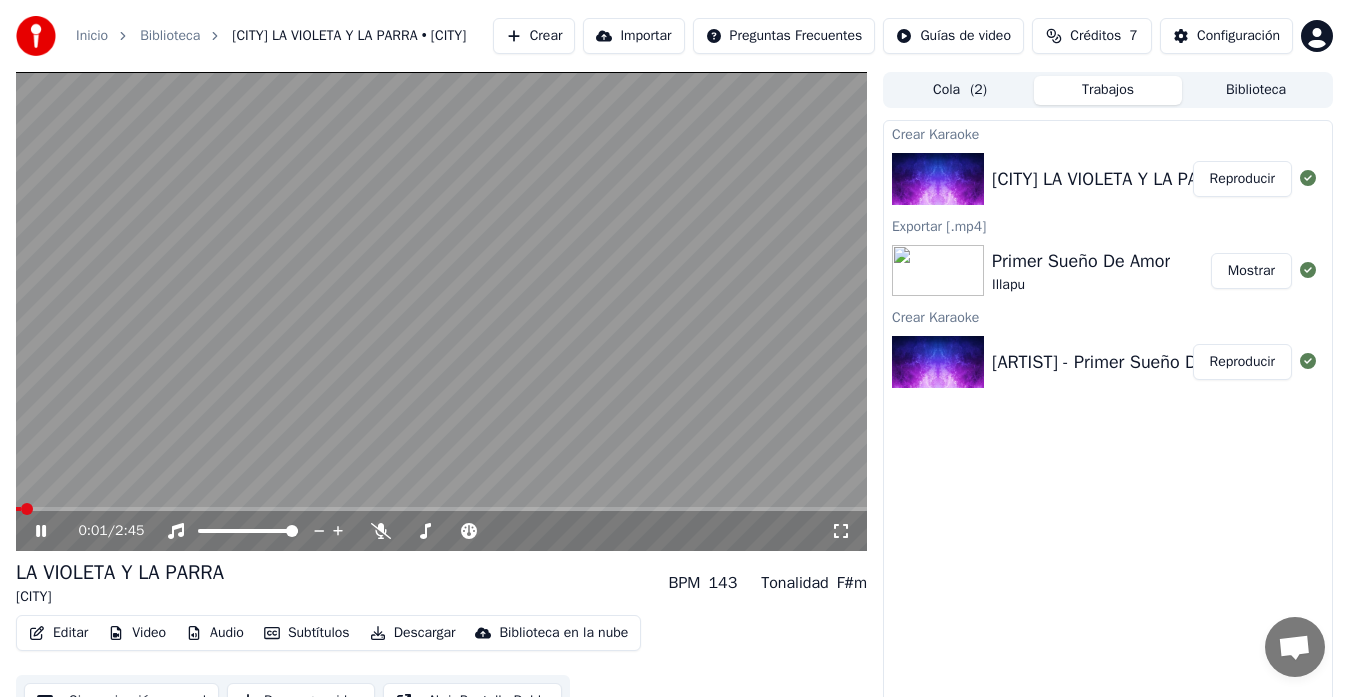 click at bounding box center (27, 509) 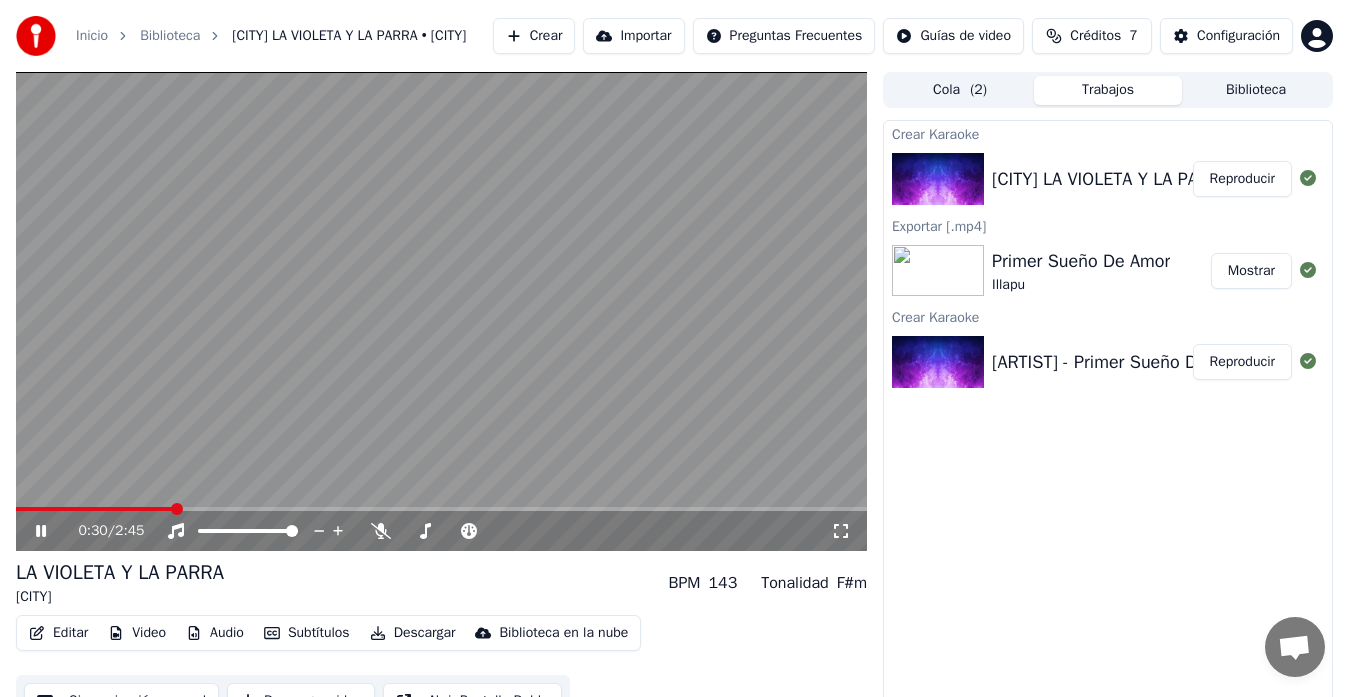 click 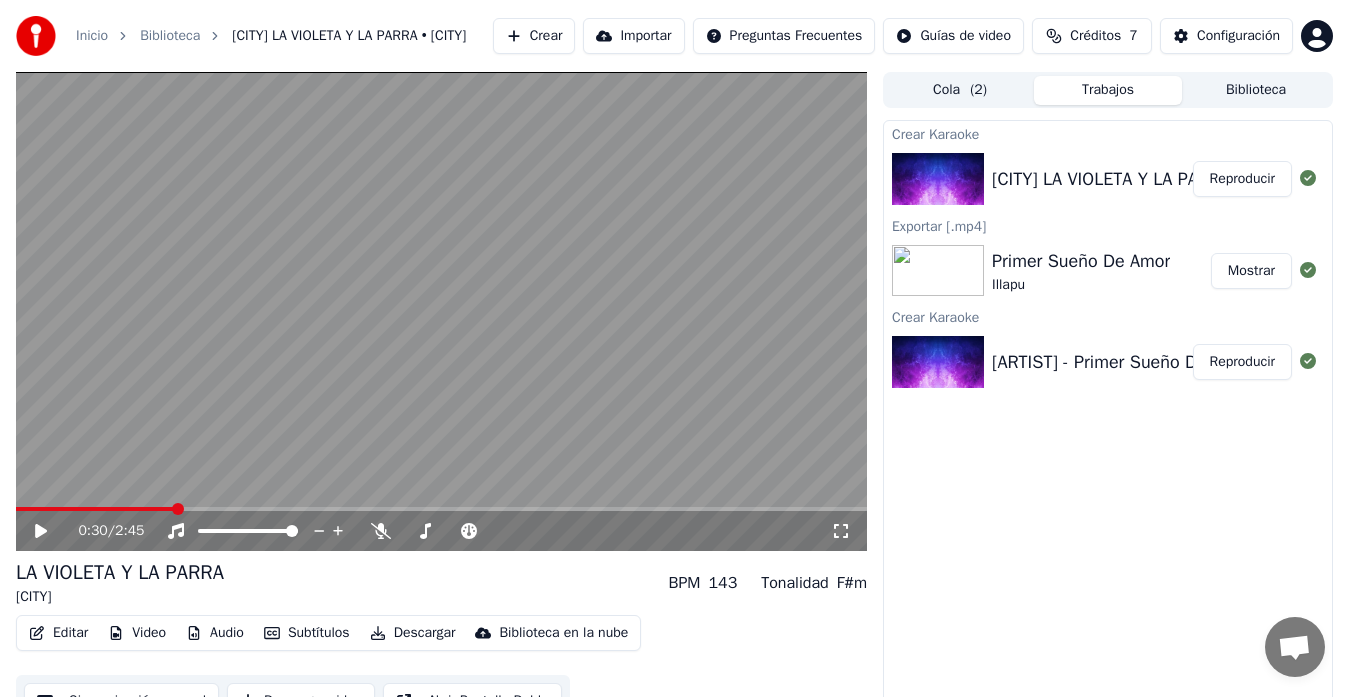 click on "Editar" at bounding box center [58, 633] 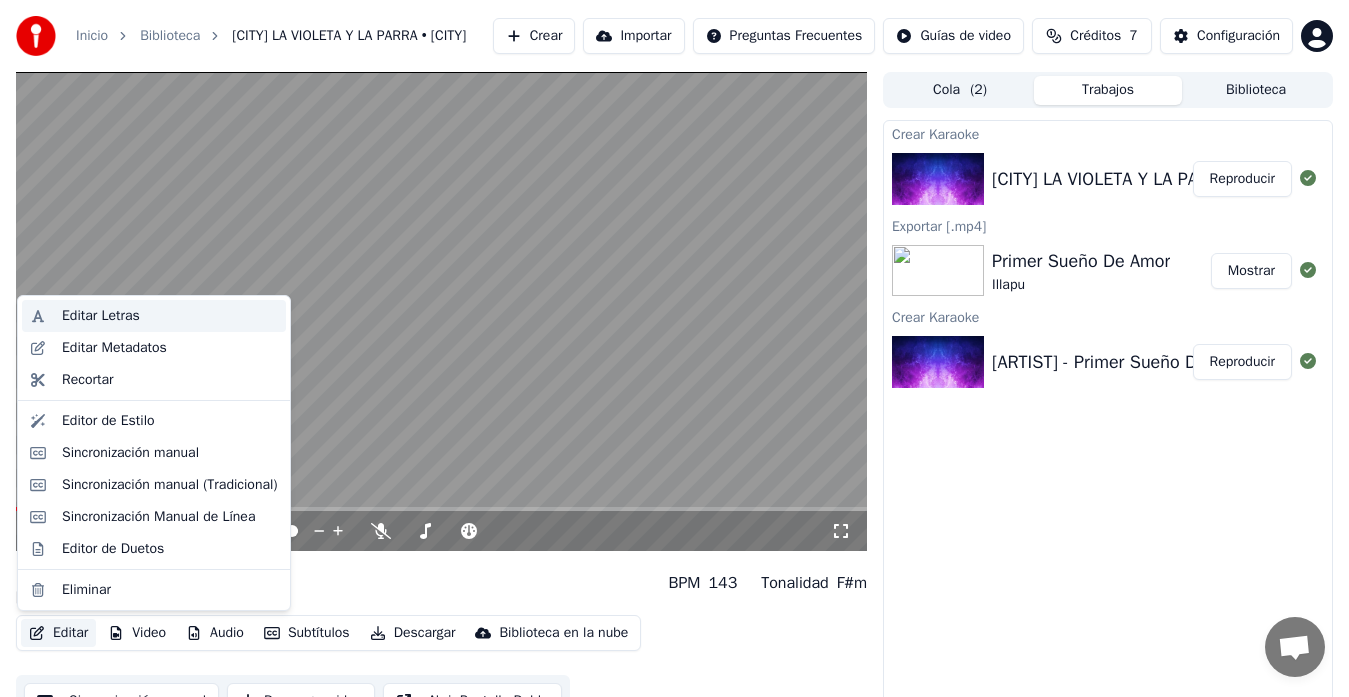 click on "Editar Letras" at bounding box center (170, 316) 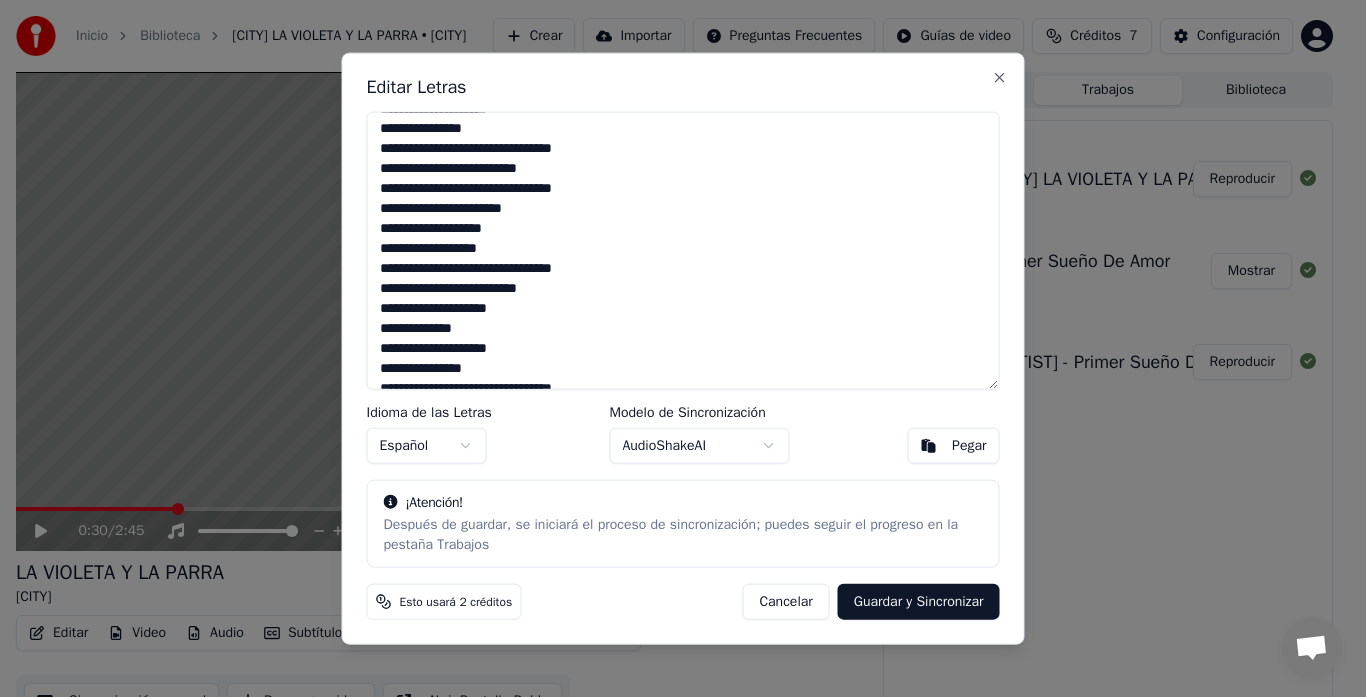 scroll, scrollTop: 0, scrollLeft: 0, axis: both 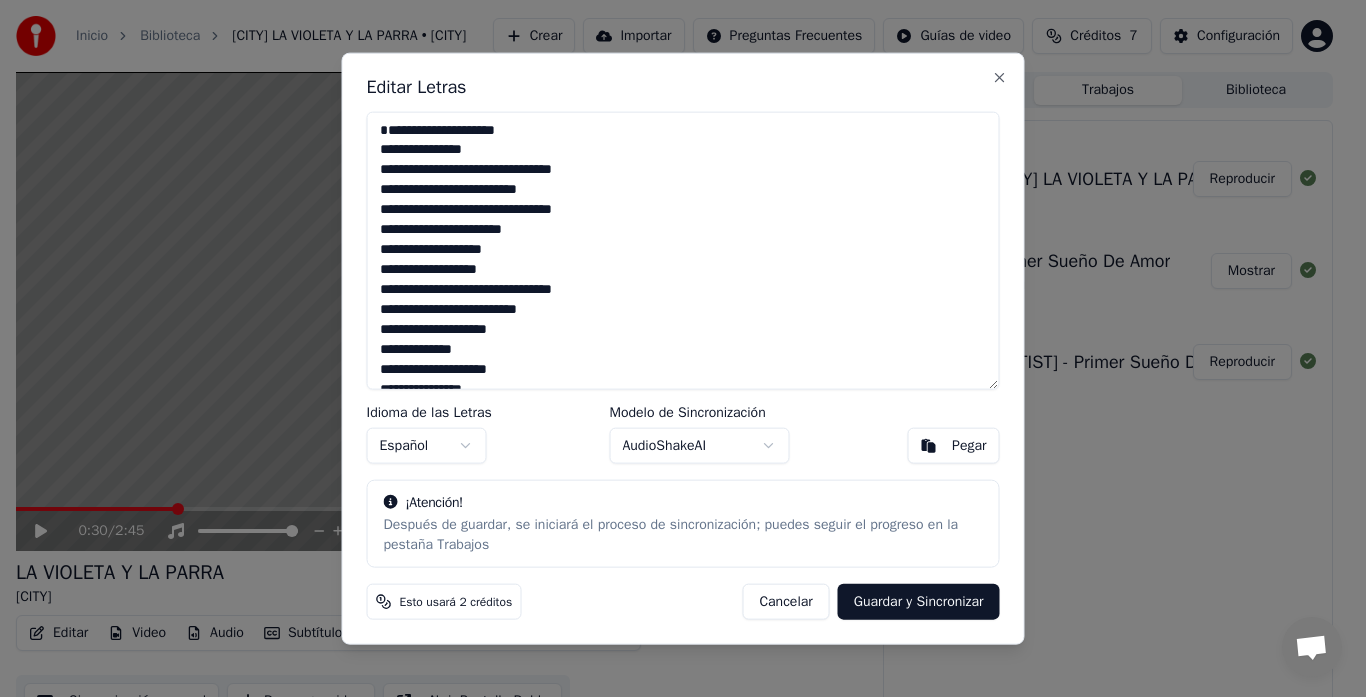 paste on "**********" 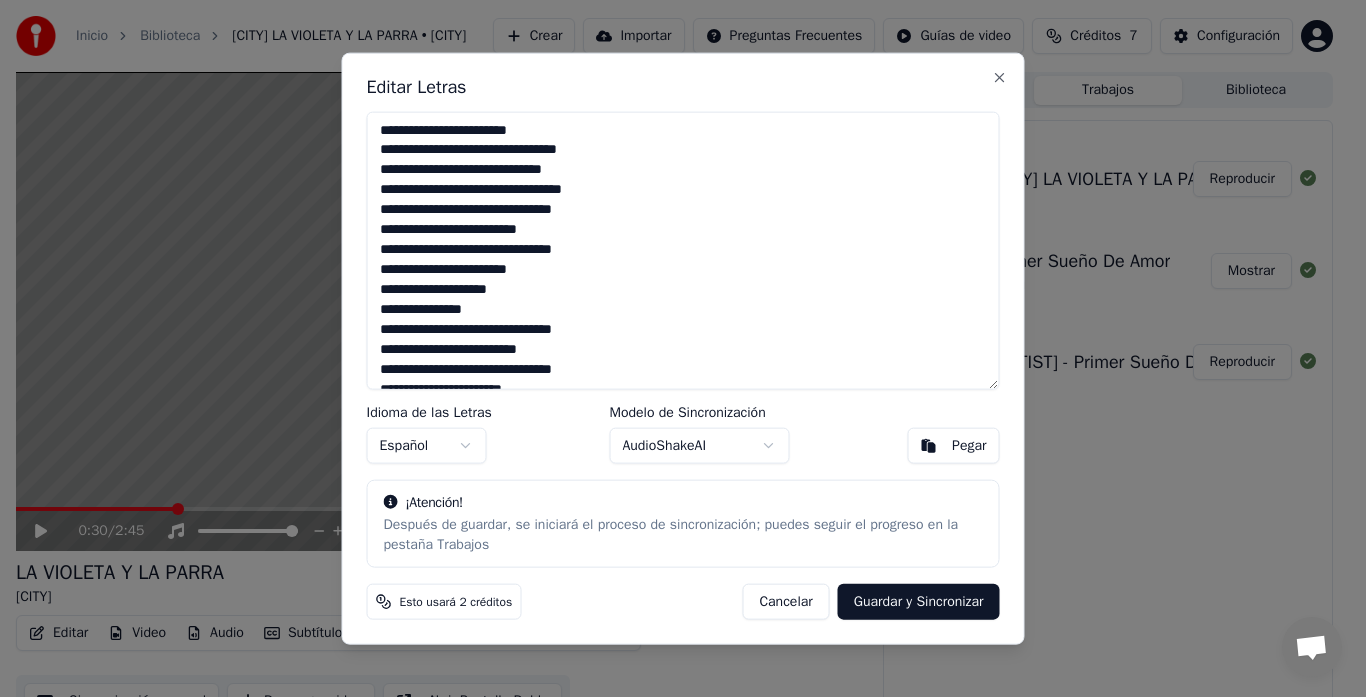 click on "**********" at bounding box center (683, 250) 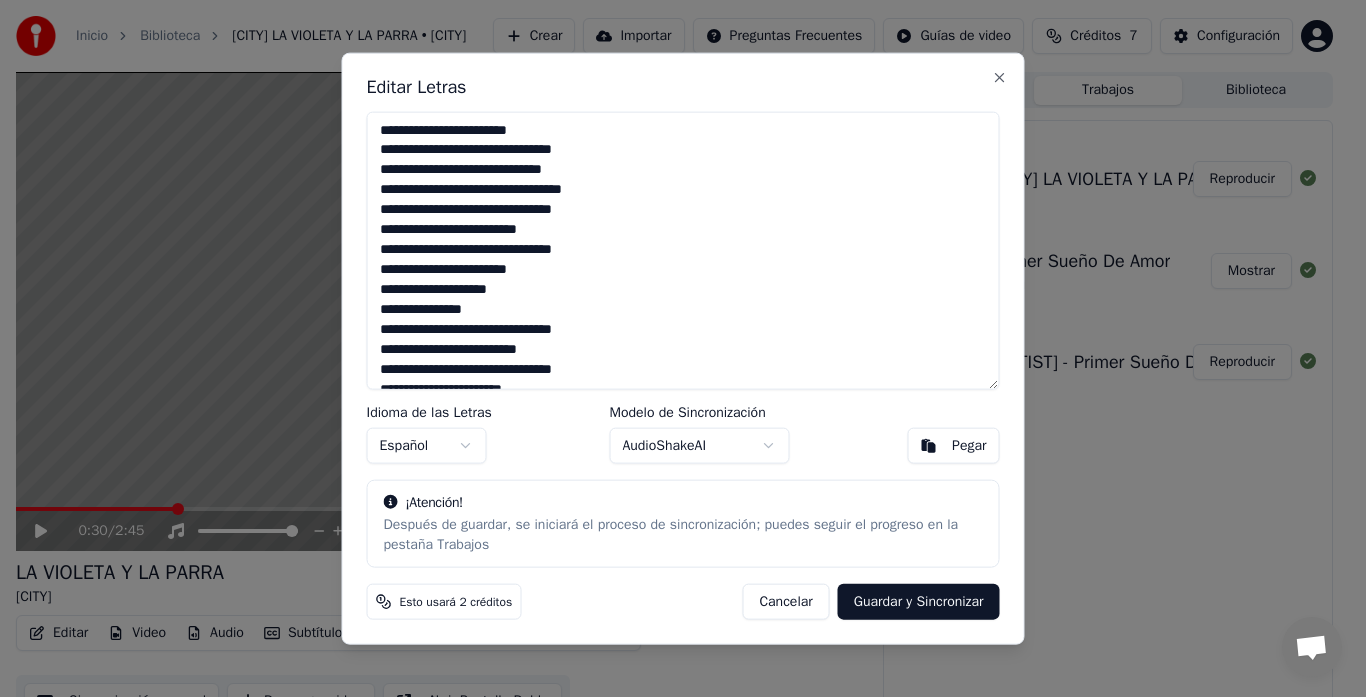click on "**********" at bounding box center (683, 250) 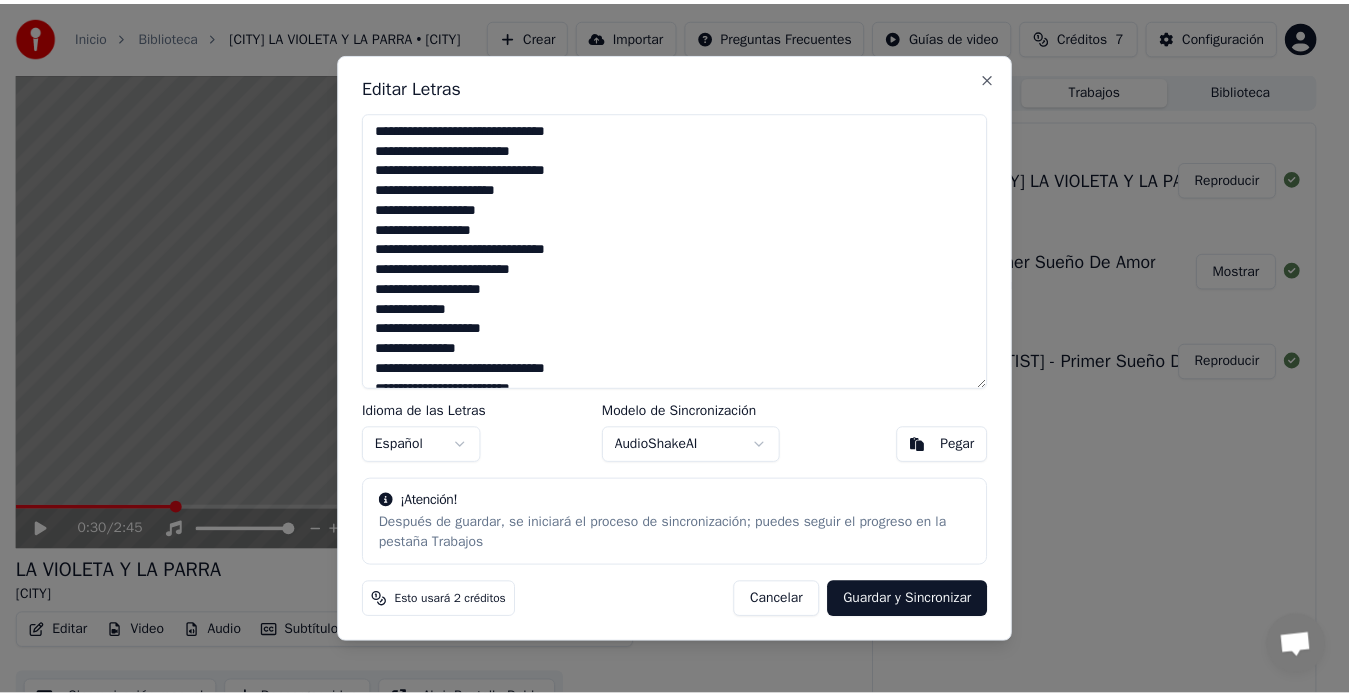 scroll, scrollTop: 398, scrollLeft: 0, axis: vertical 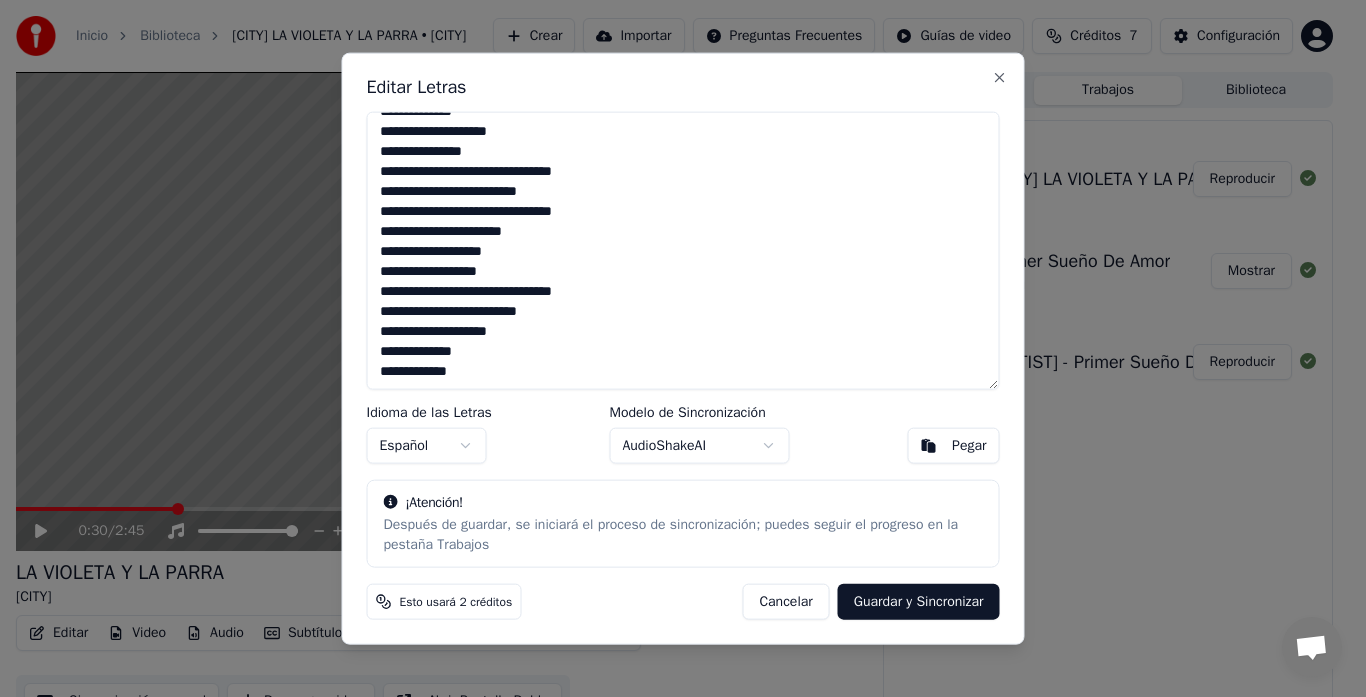 type on "**********" 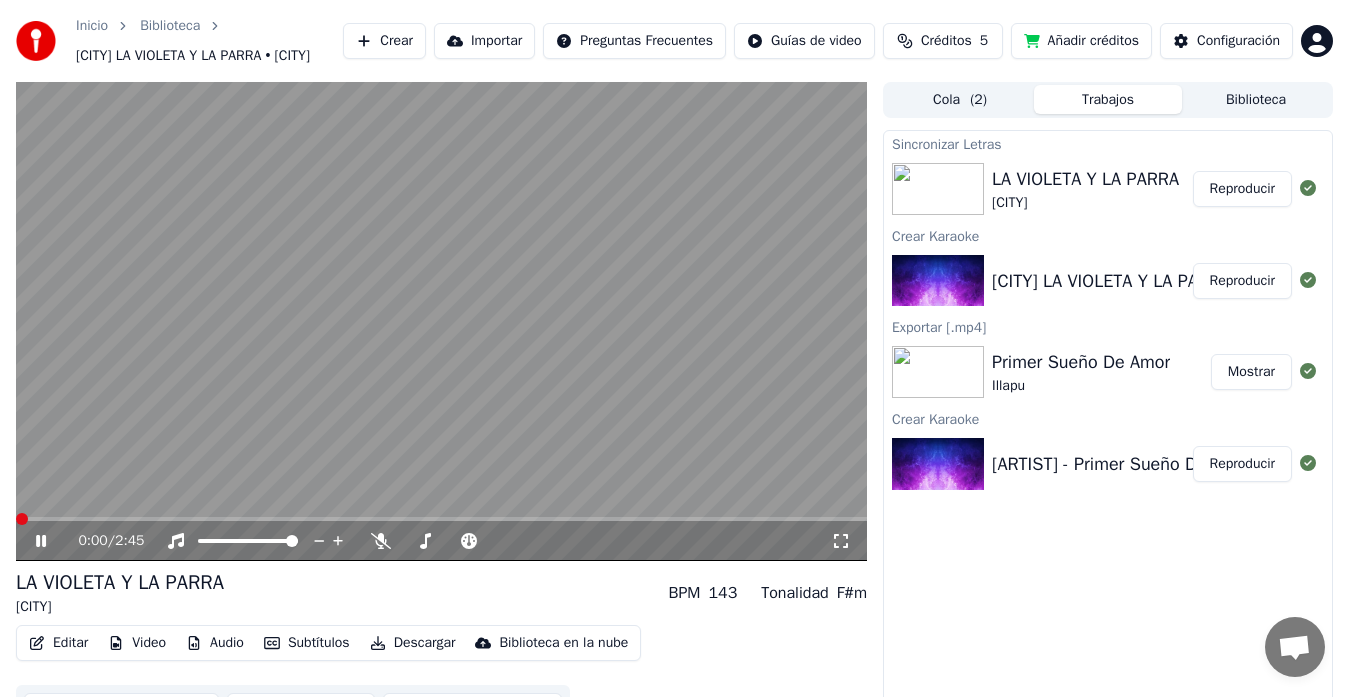 click at bounding box center (22, 519) 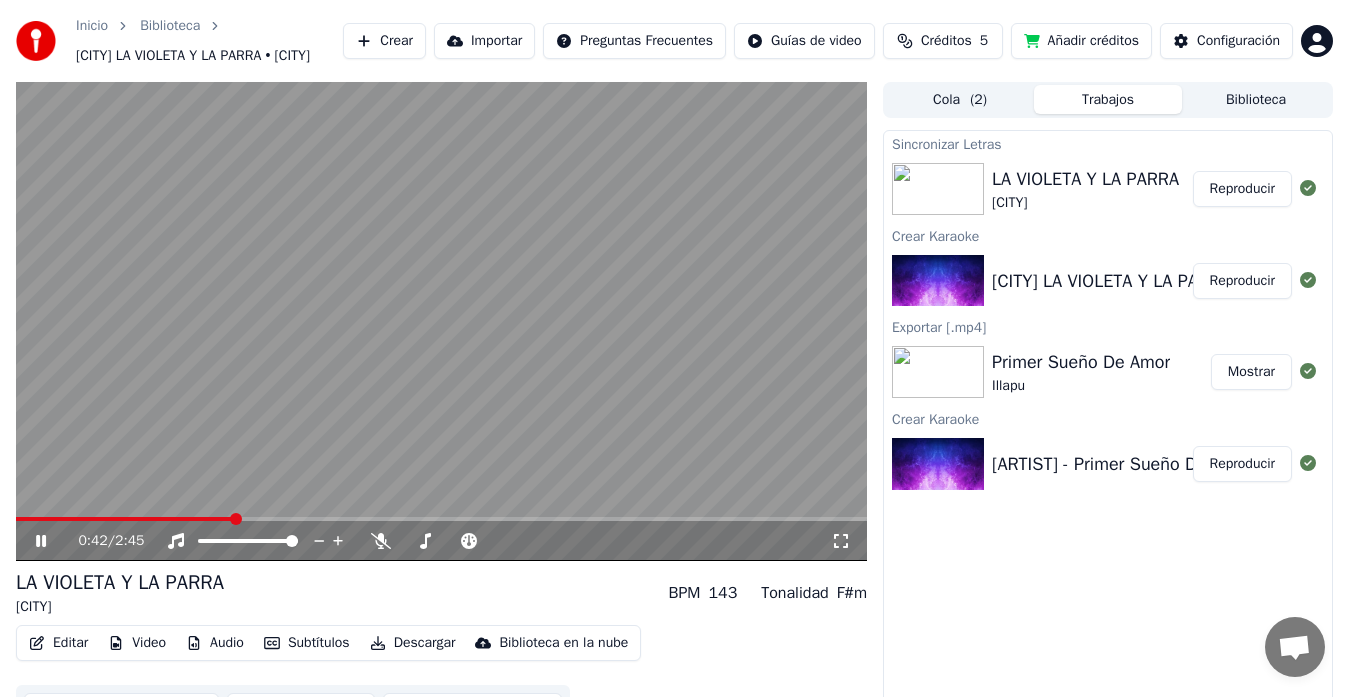 click 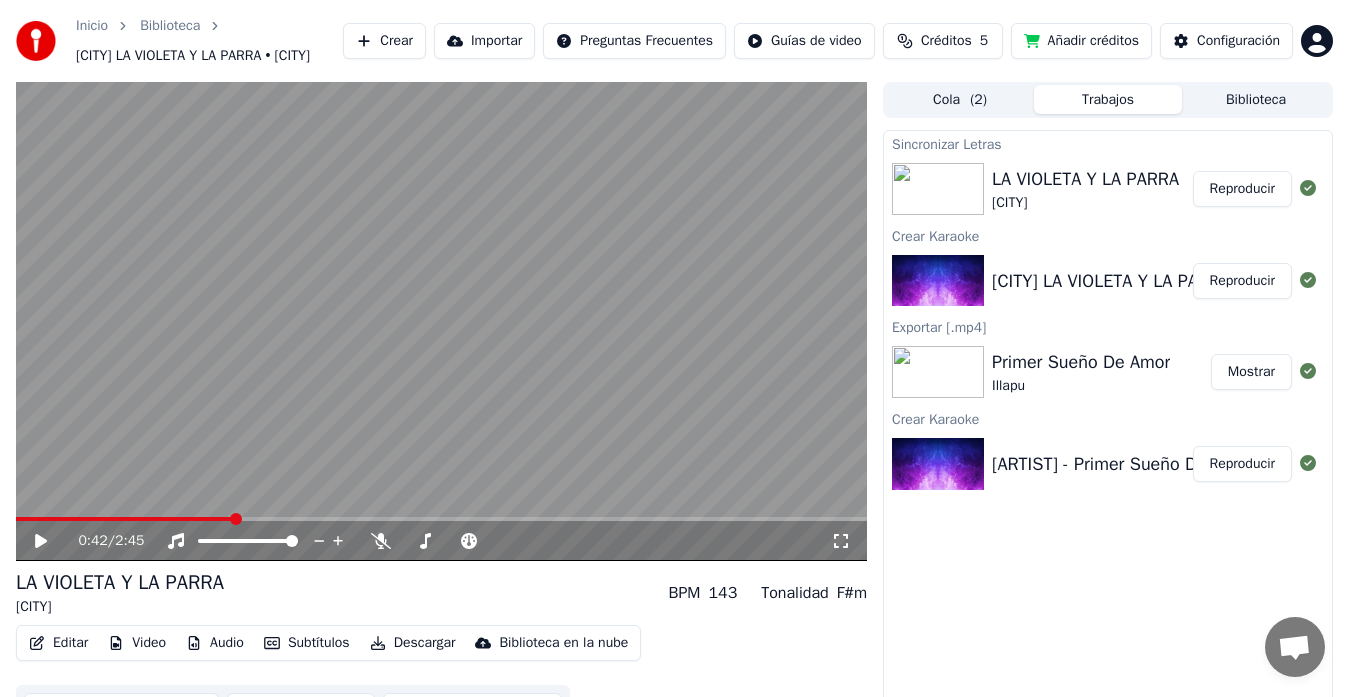 click on "Reproducir" at bounding box center [1242, 189] 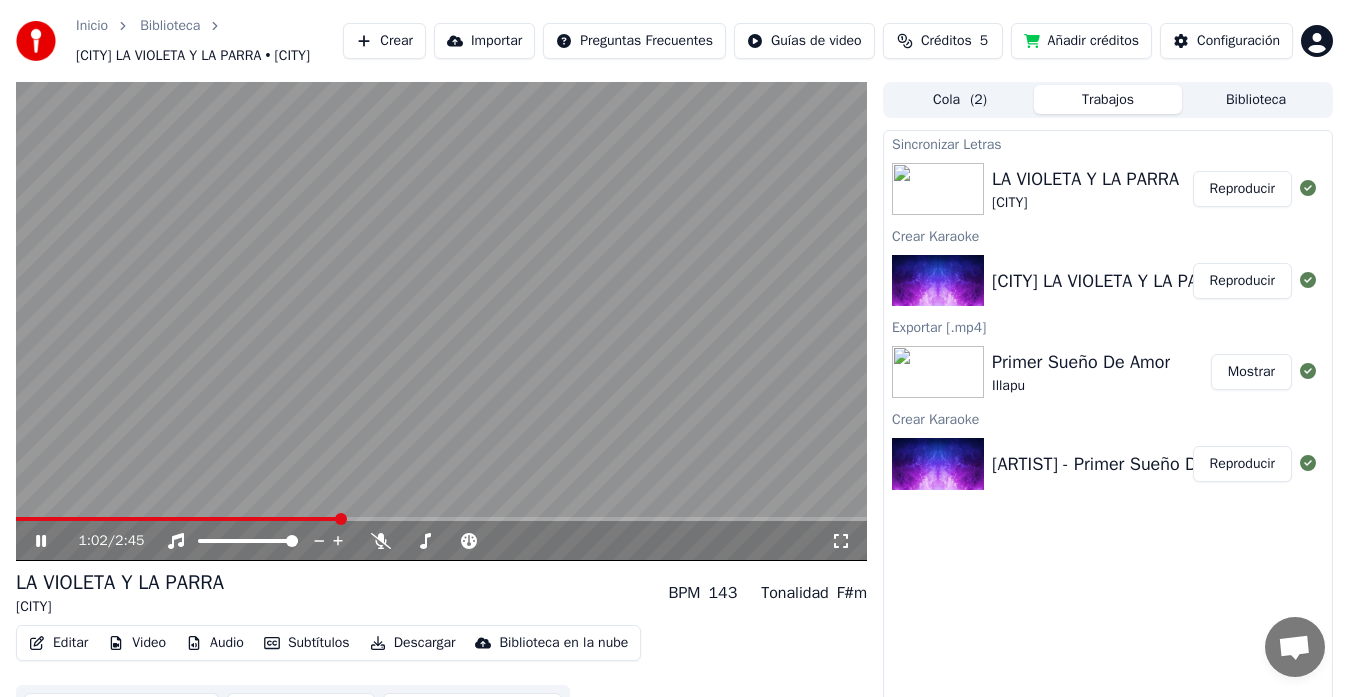 click 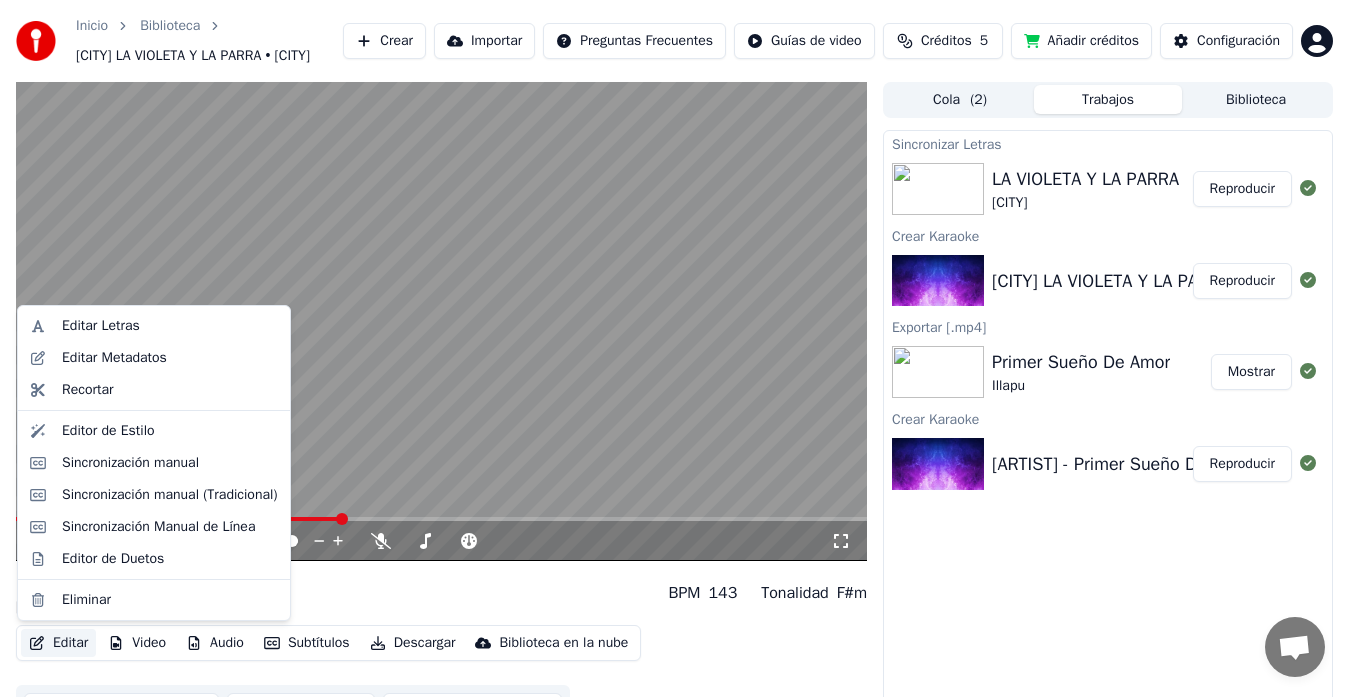 click on "Editar" at bounding box center [58, 643] 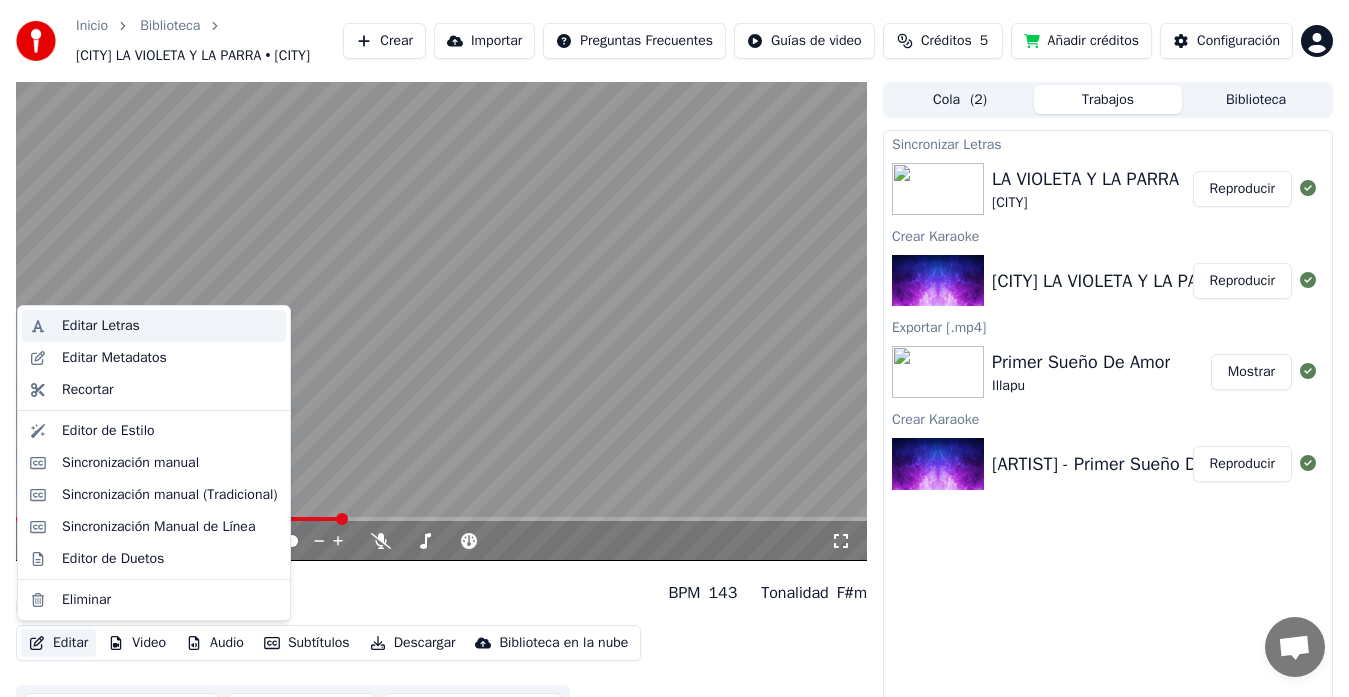 click on "Editar Letras" at bounding box center (101, 326) 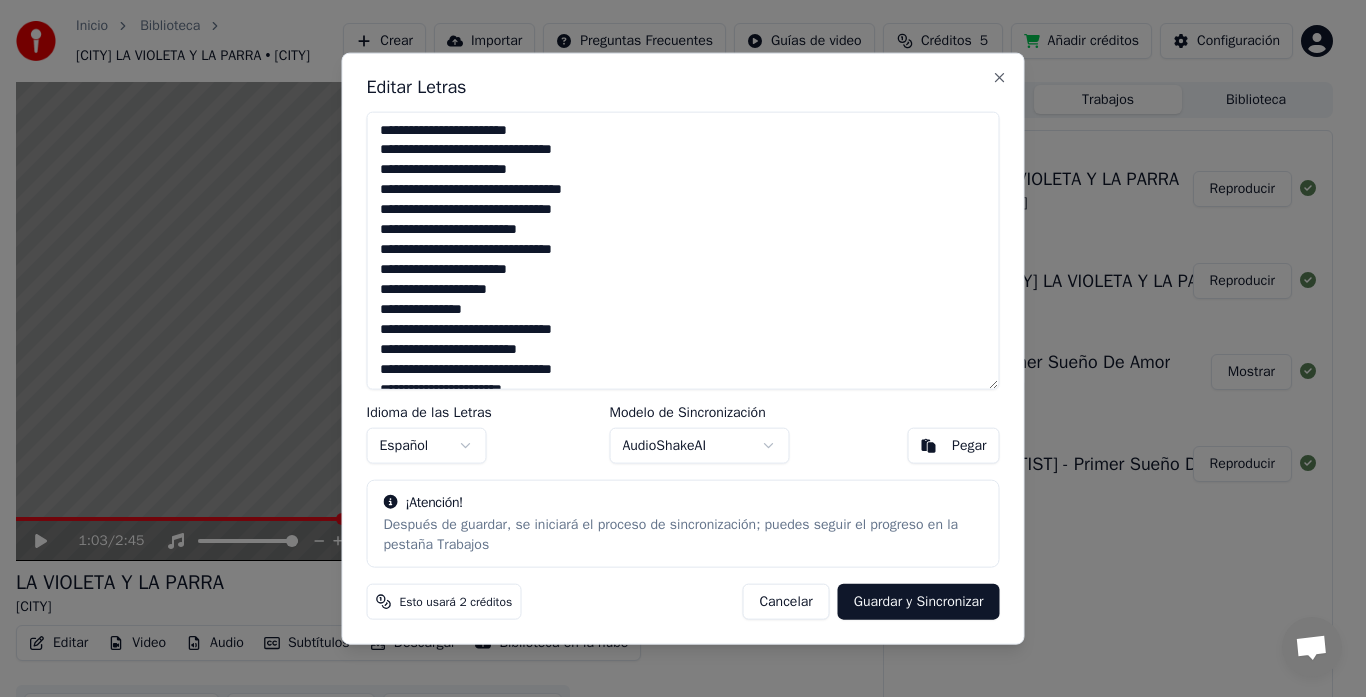 drag, startPoint x: 383, startPoint y: 151, endPoint x: 549, endPoint y: 163, distance: 166.43317 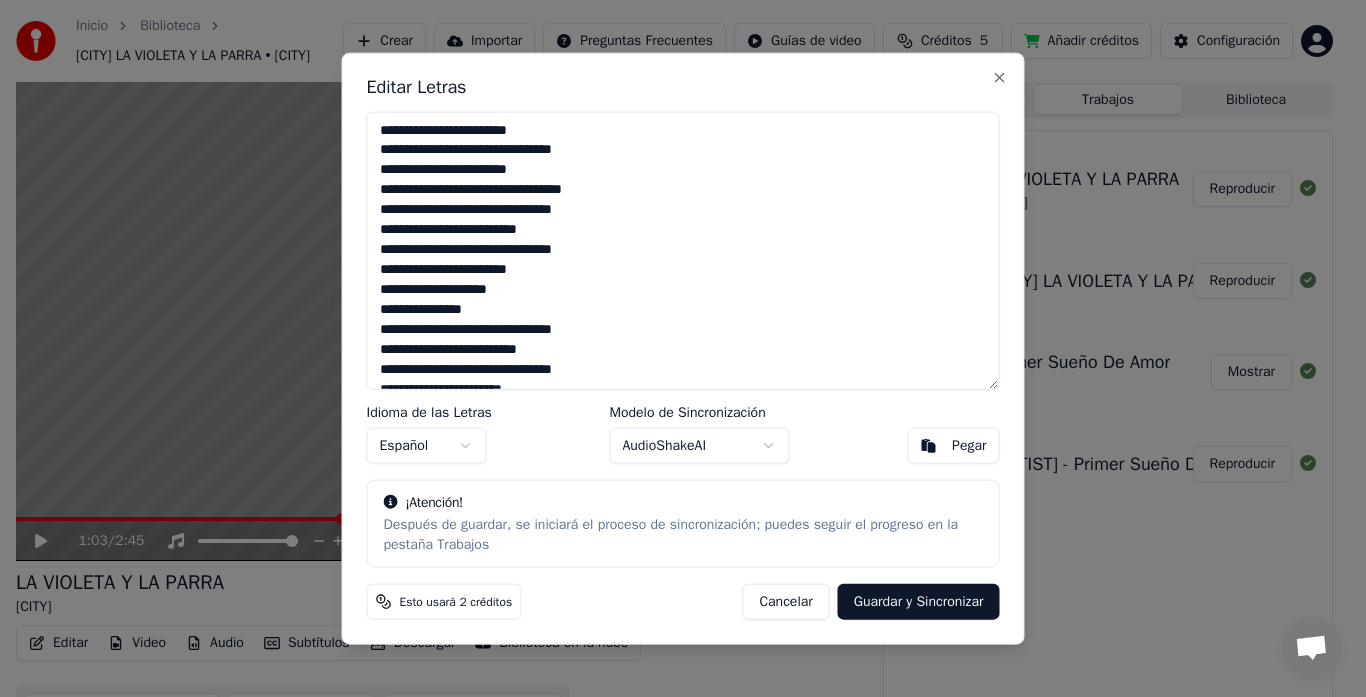 click on "**********" at bounding box center [683, 250] 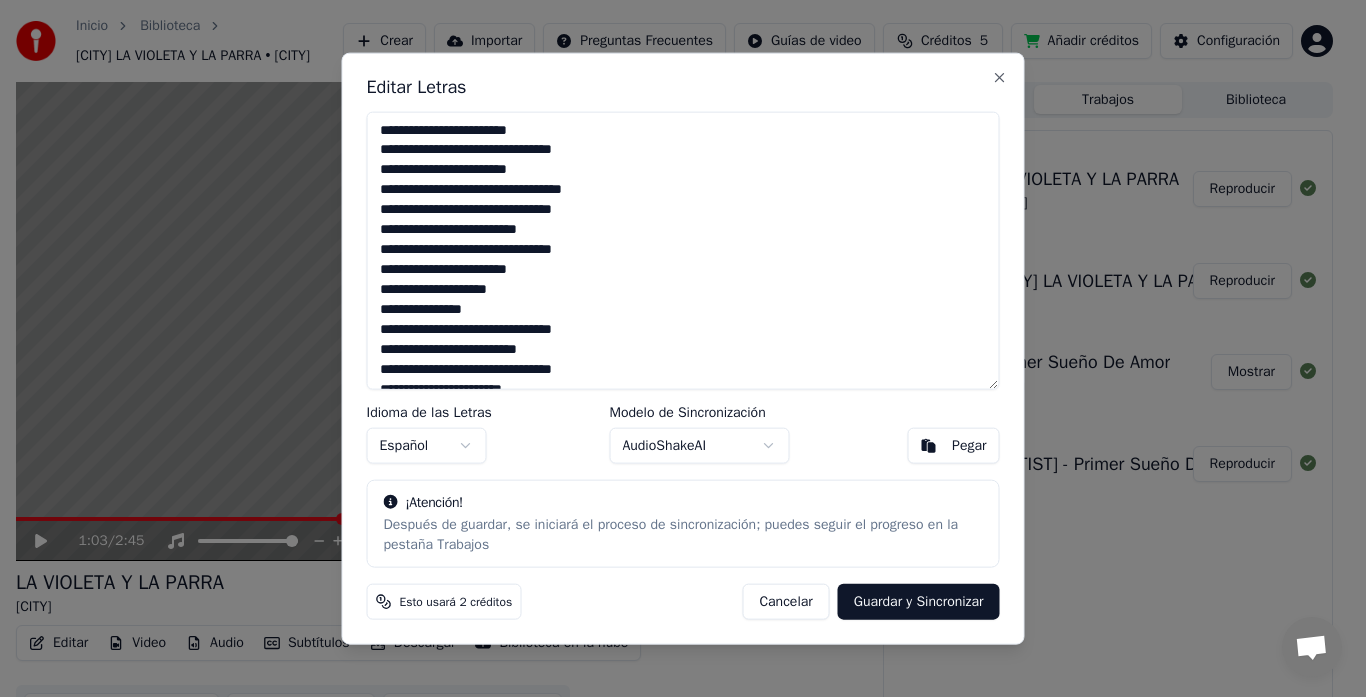 click on "**********" at bounding box center (683, 250) 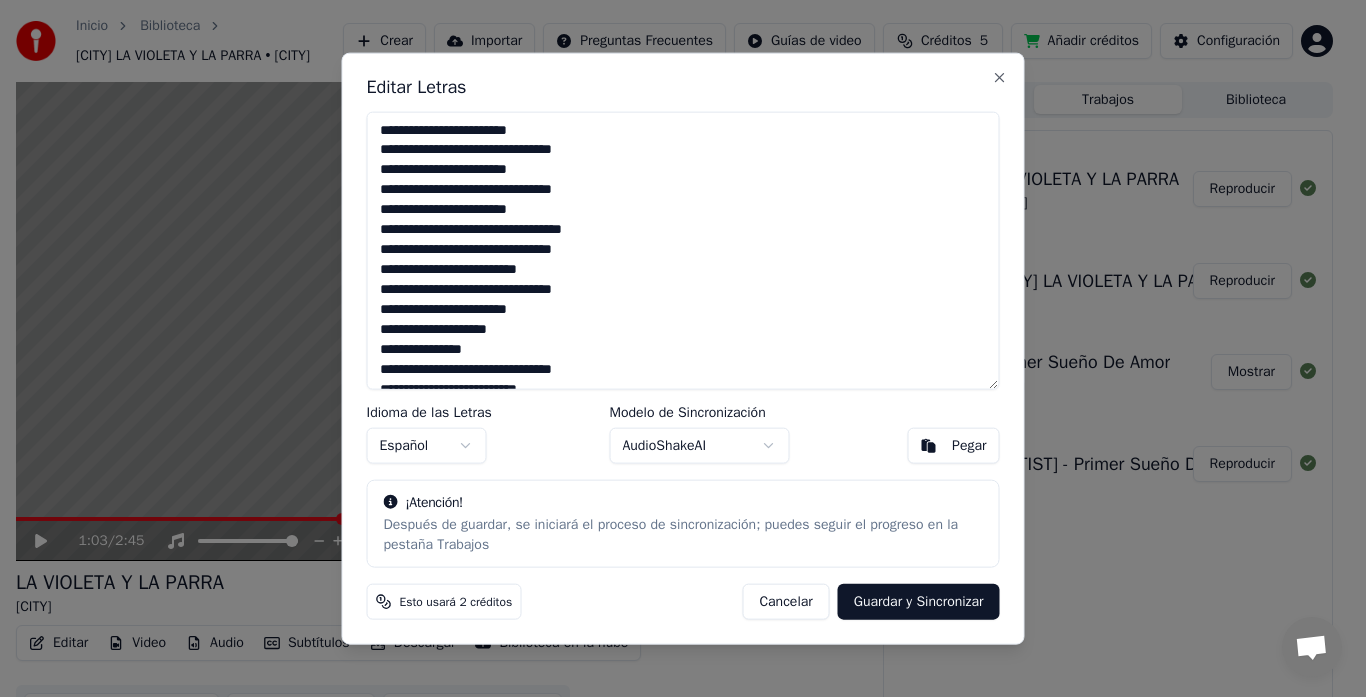 type on "**********" 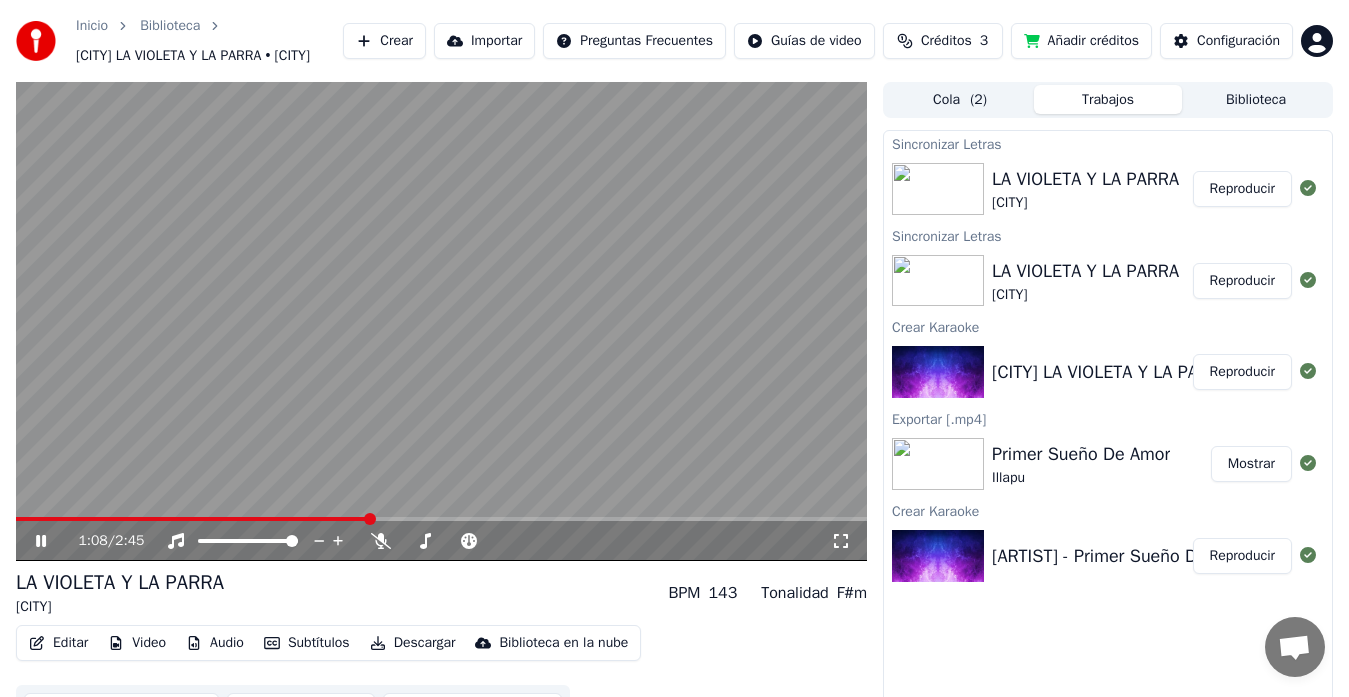 click 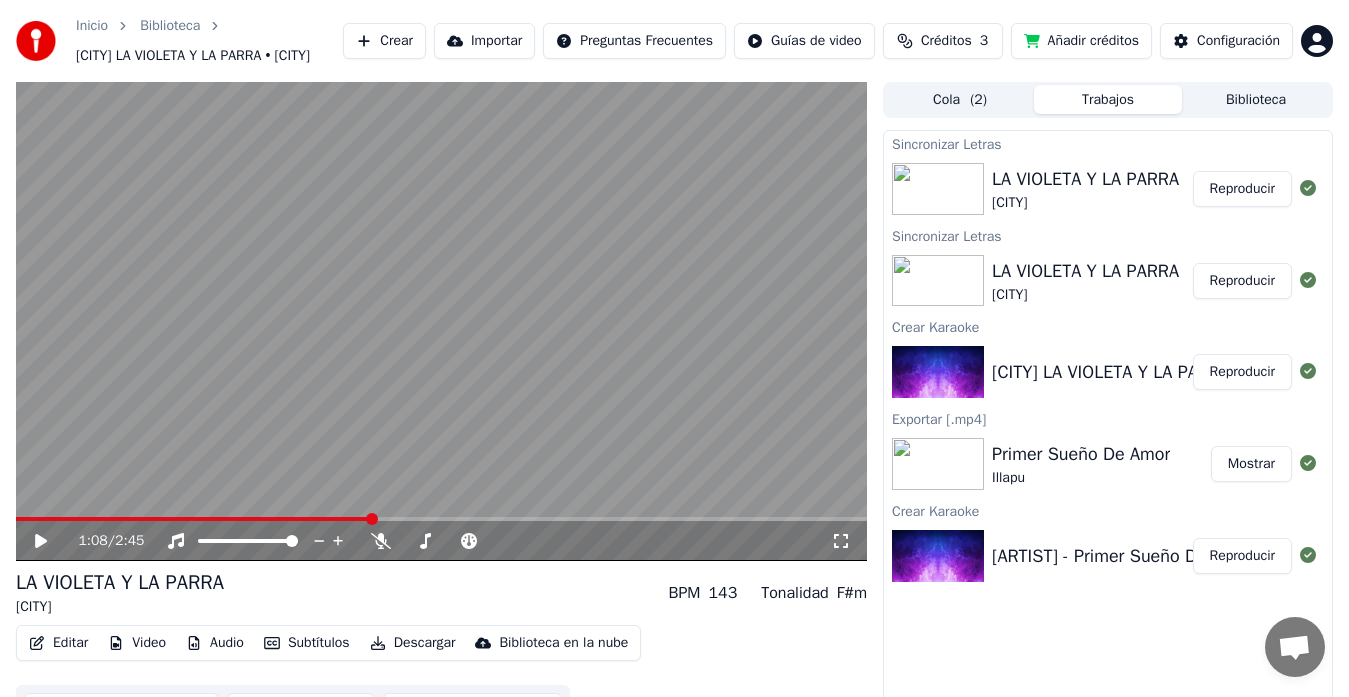 click on "Reproducir" at bounding box center (1242, 189) 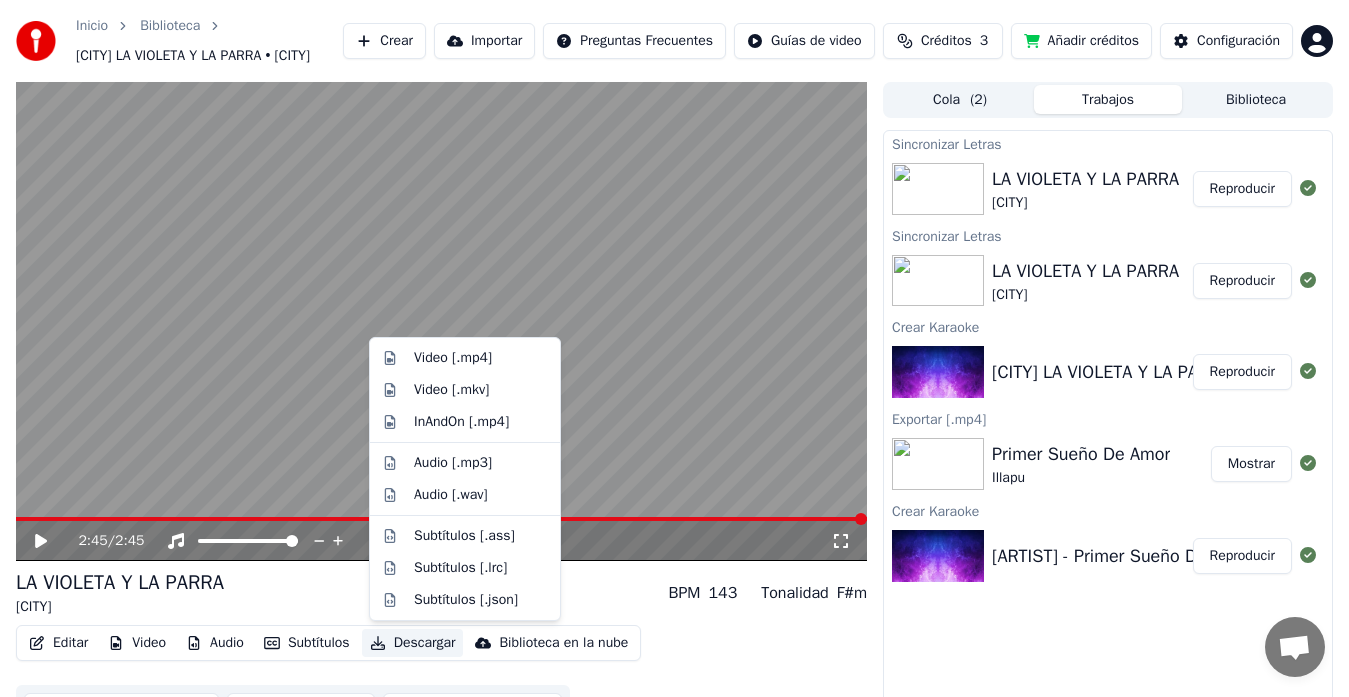 click on "Descargar" at bounding box center (413, 643) 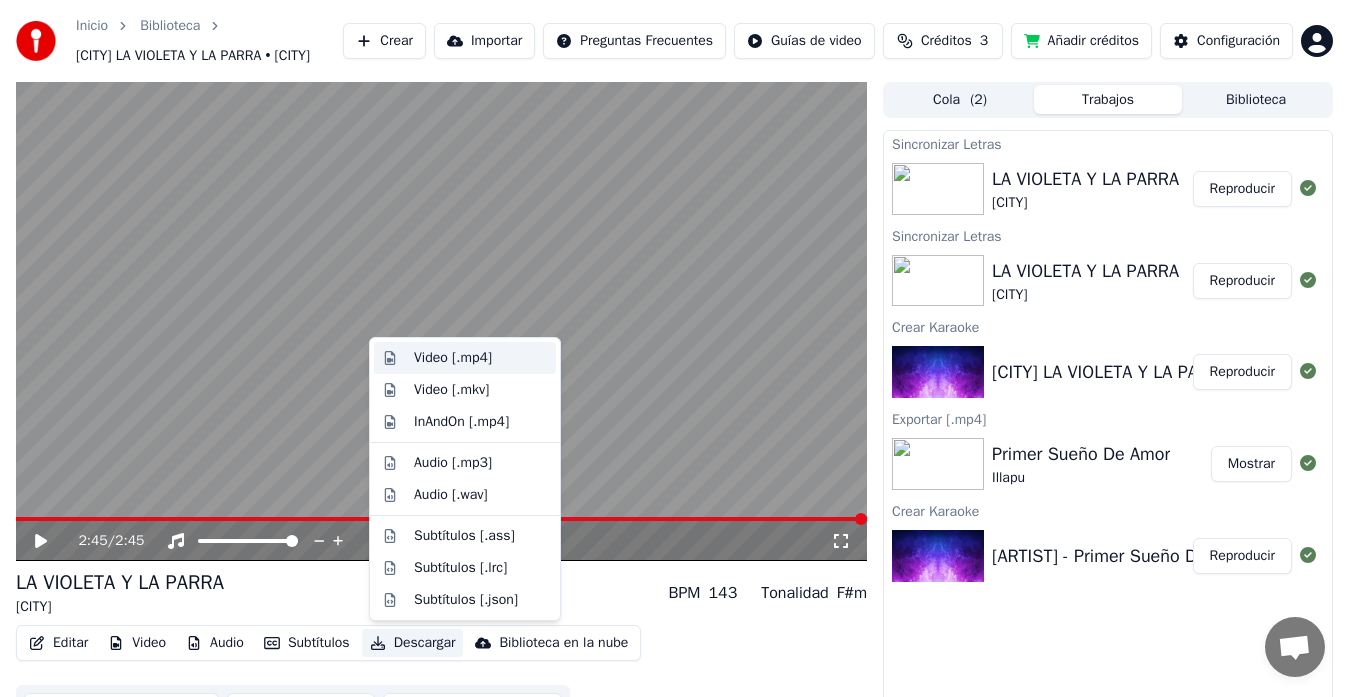 click on "Video [.mp4]" at bounding box center [453, 358] 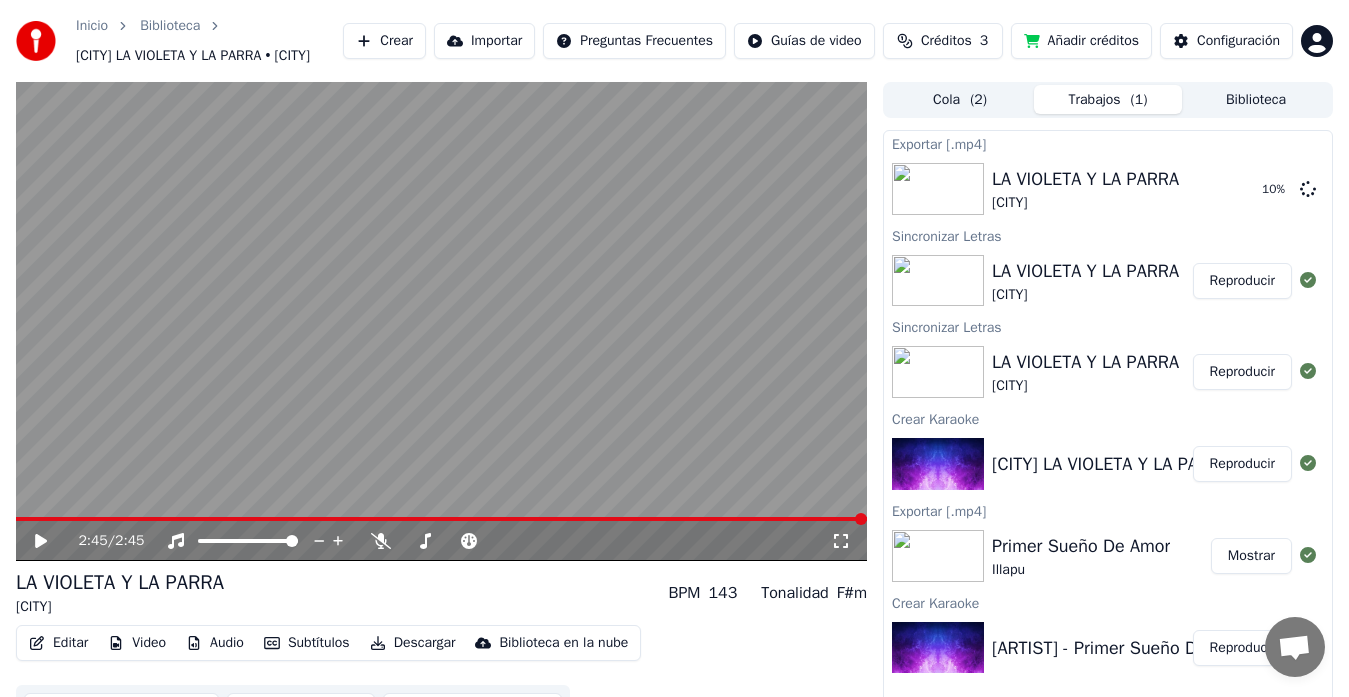 click 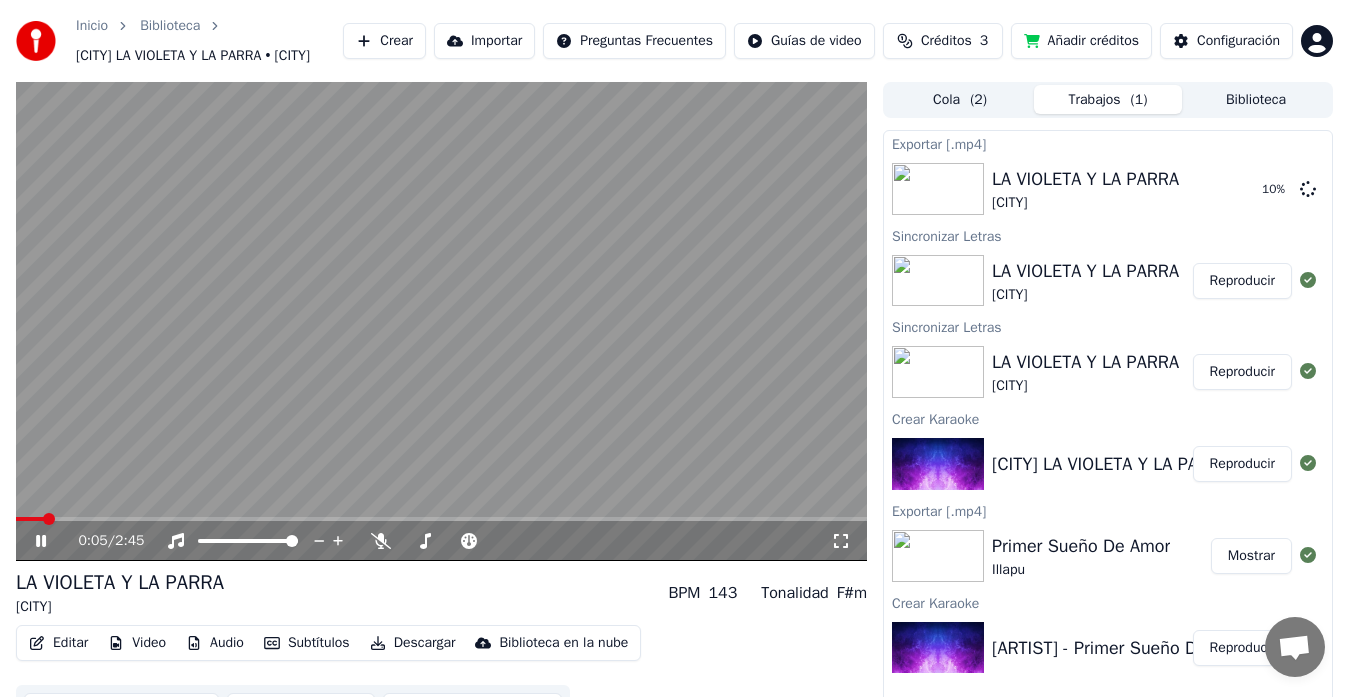 click 